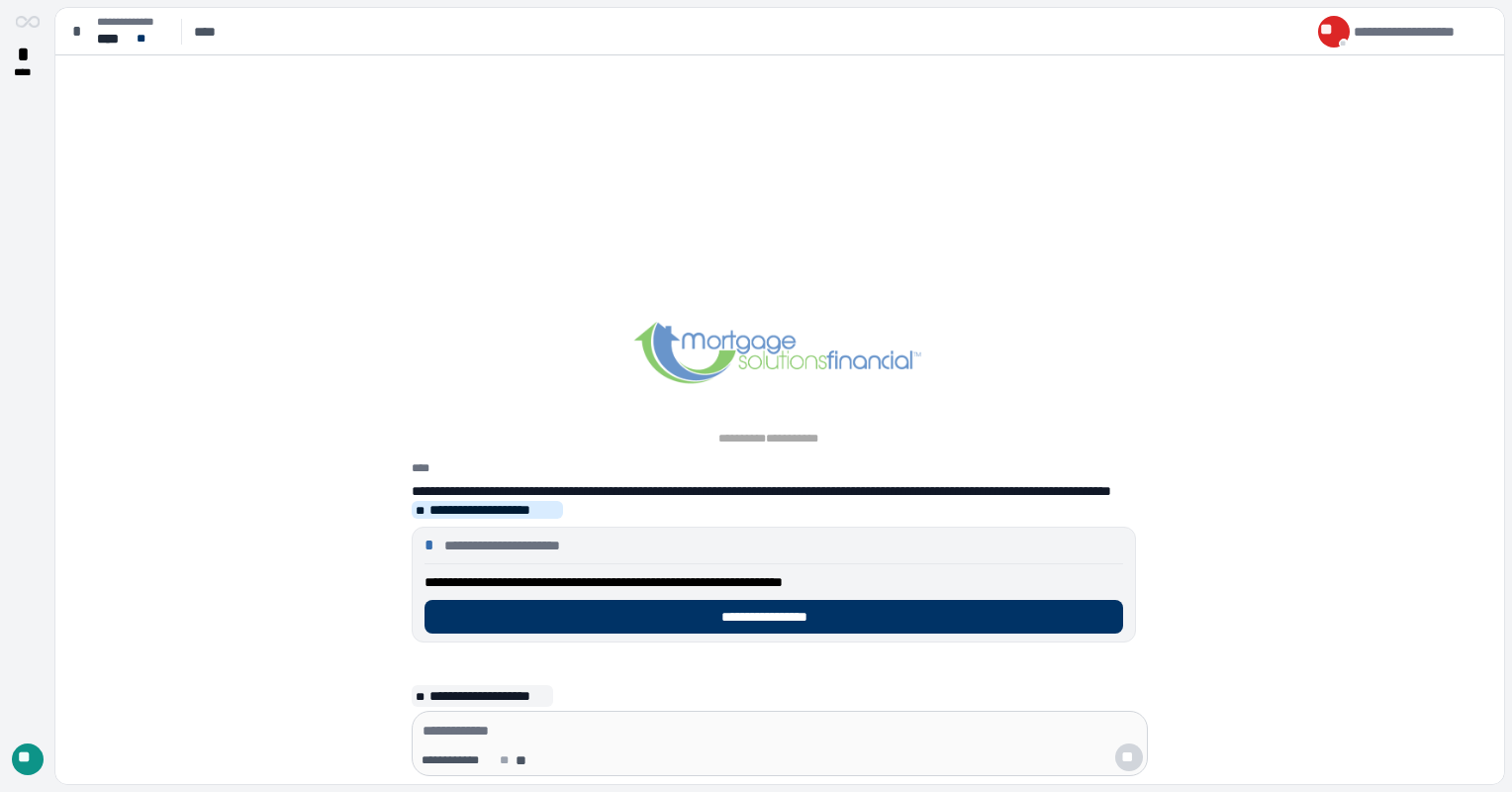 scroll, scrollTop: 0, scrollLeft: 0, axis: both 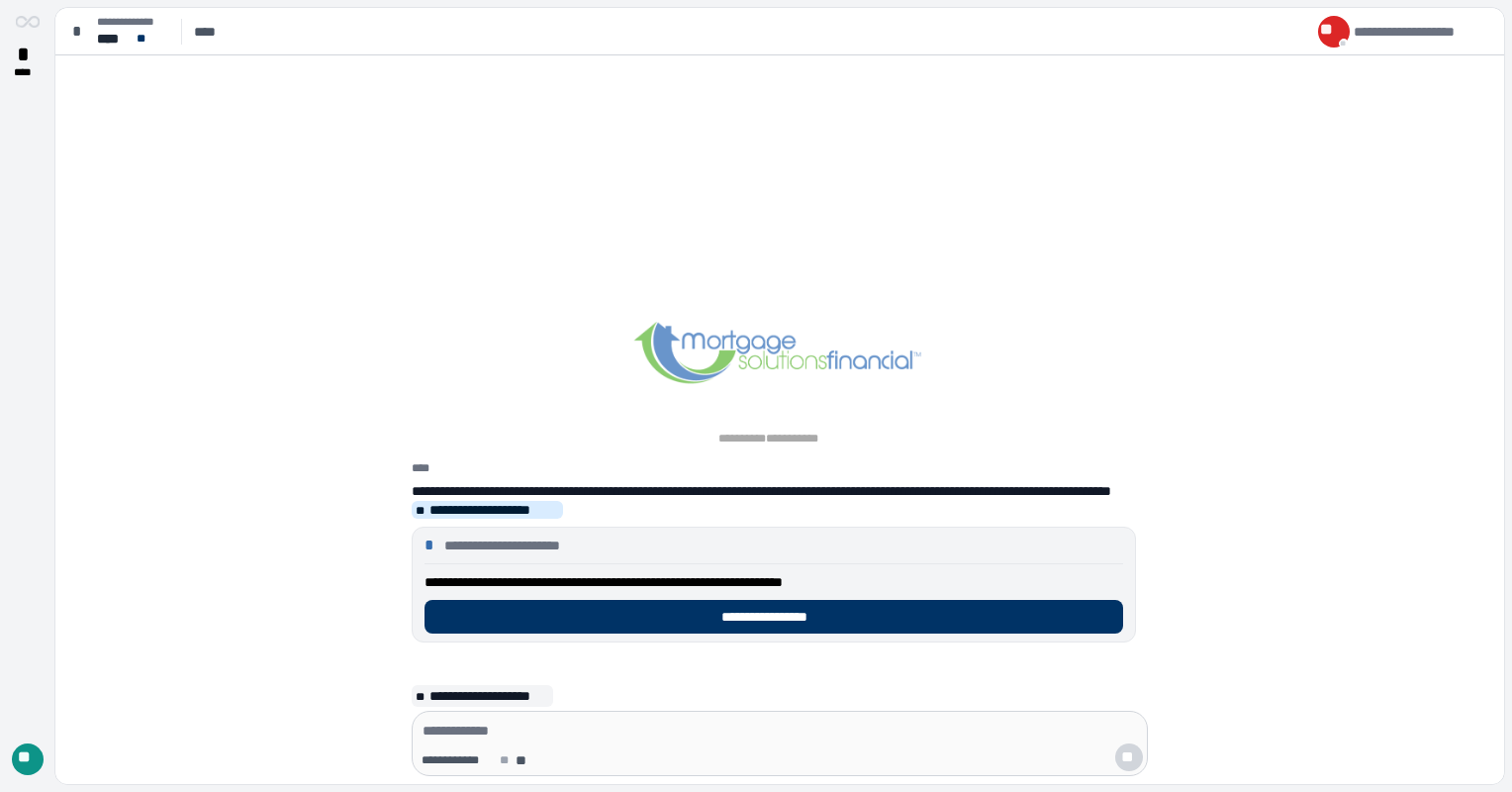 click on "*" at bounding box center [432, 545] 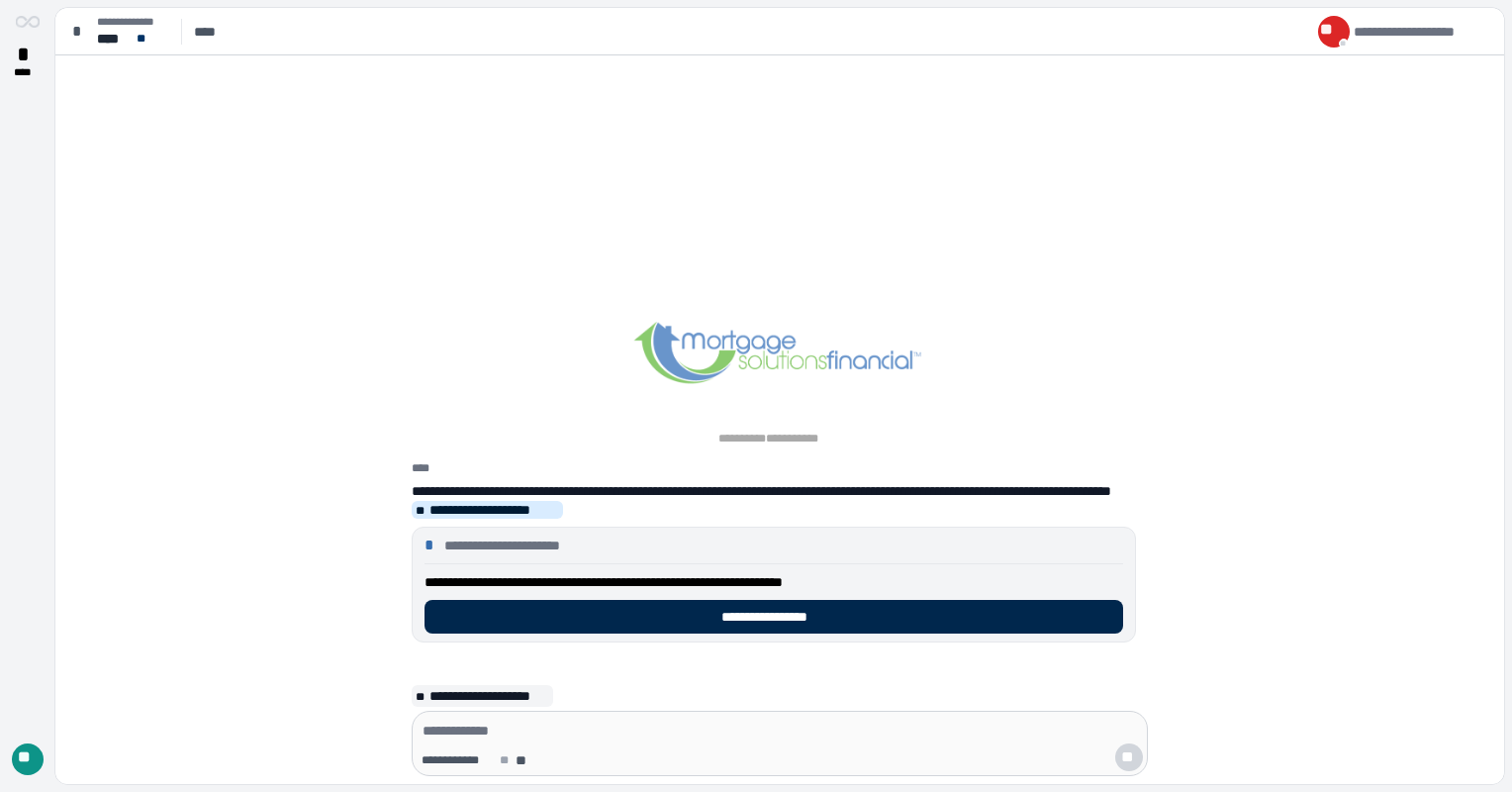 click on "**********" at bounding box center [774, 617] 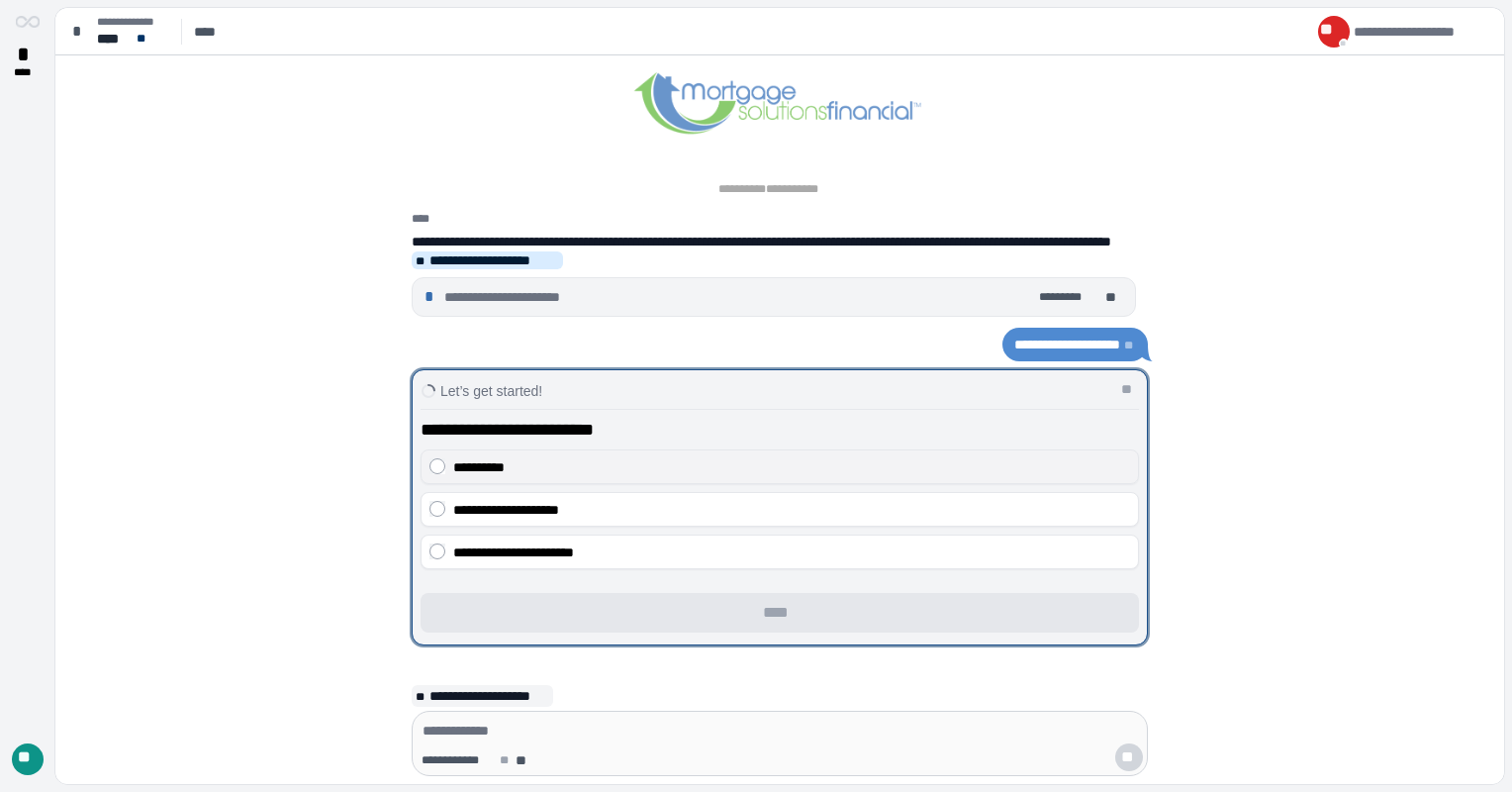 click on "**********" at bounding box center (780, 466) 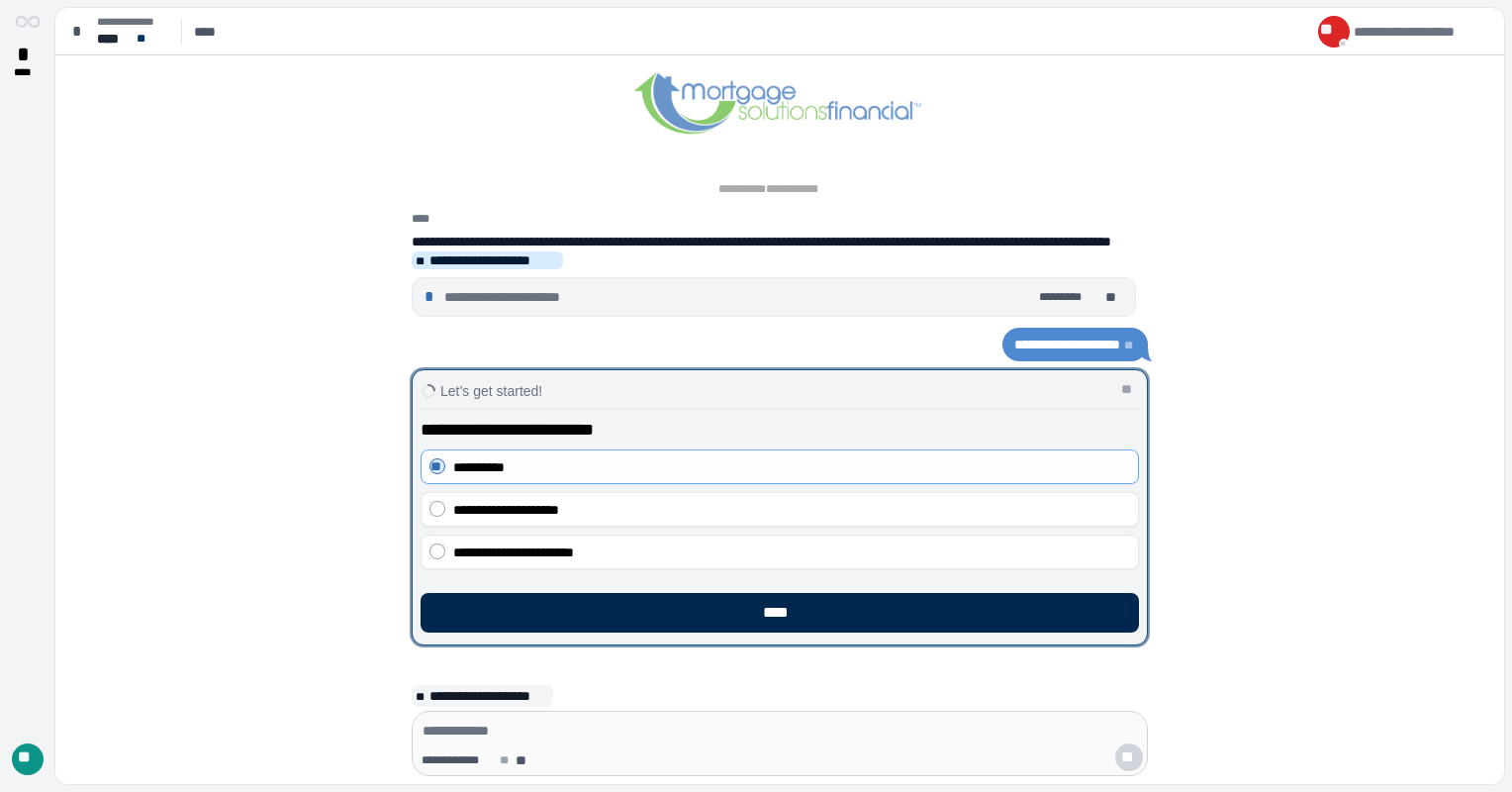 click on "****" at bounding box center (780, 613) 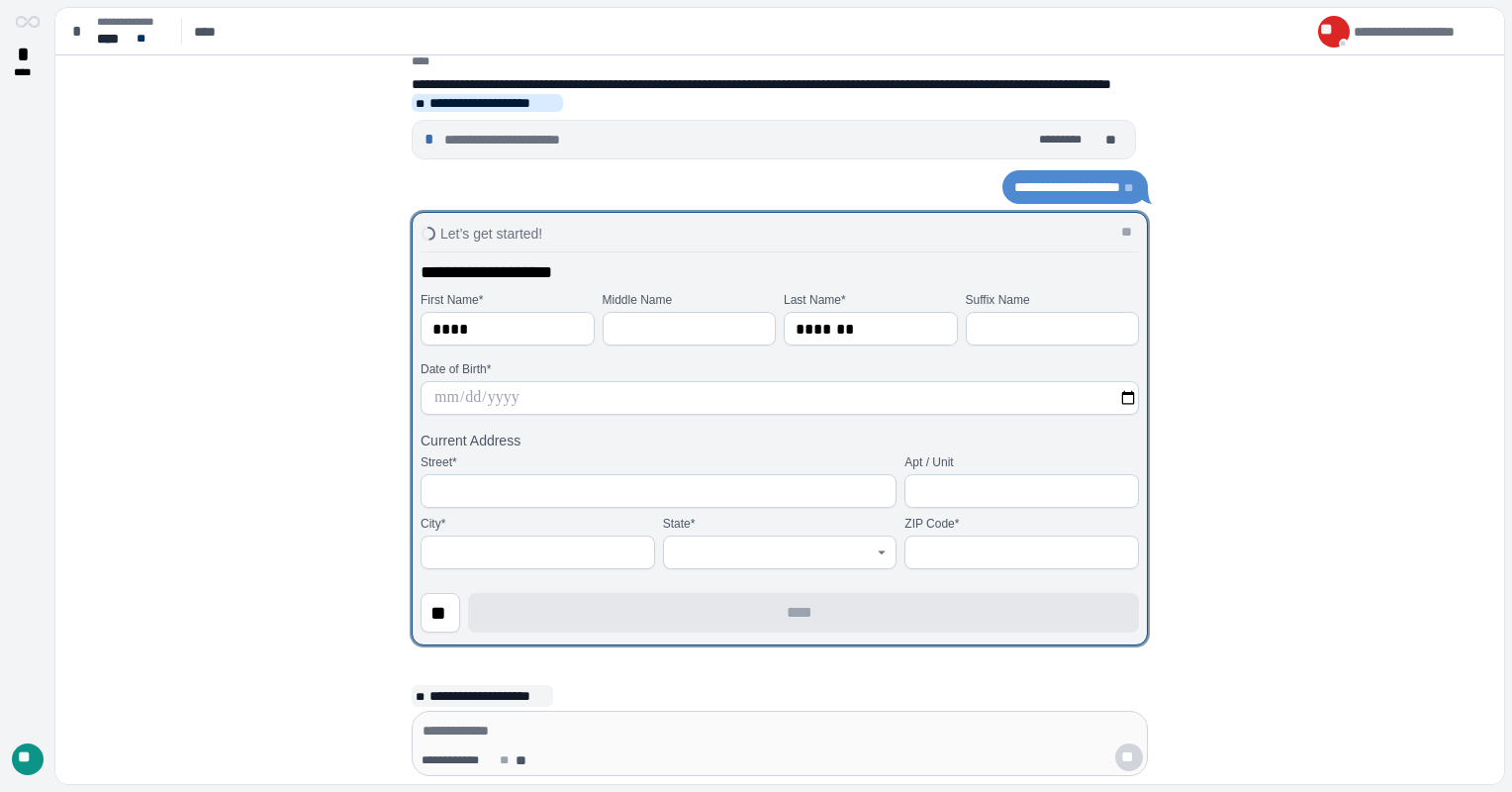 click at bounding box center [780, 398] 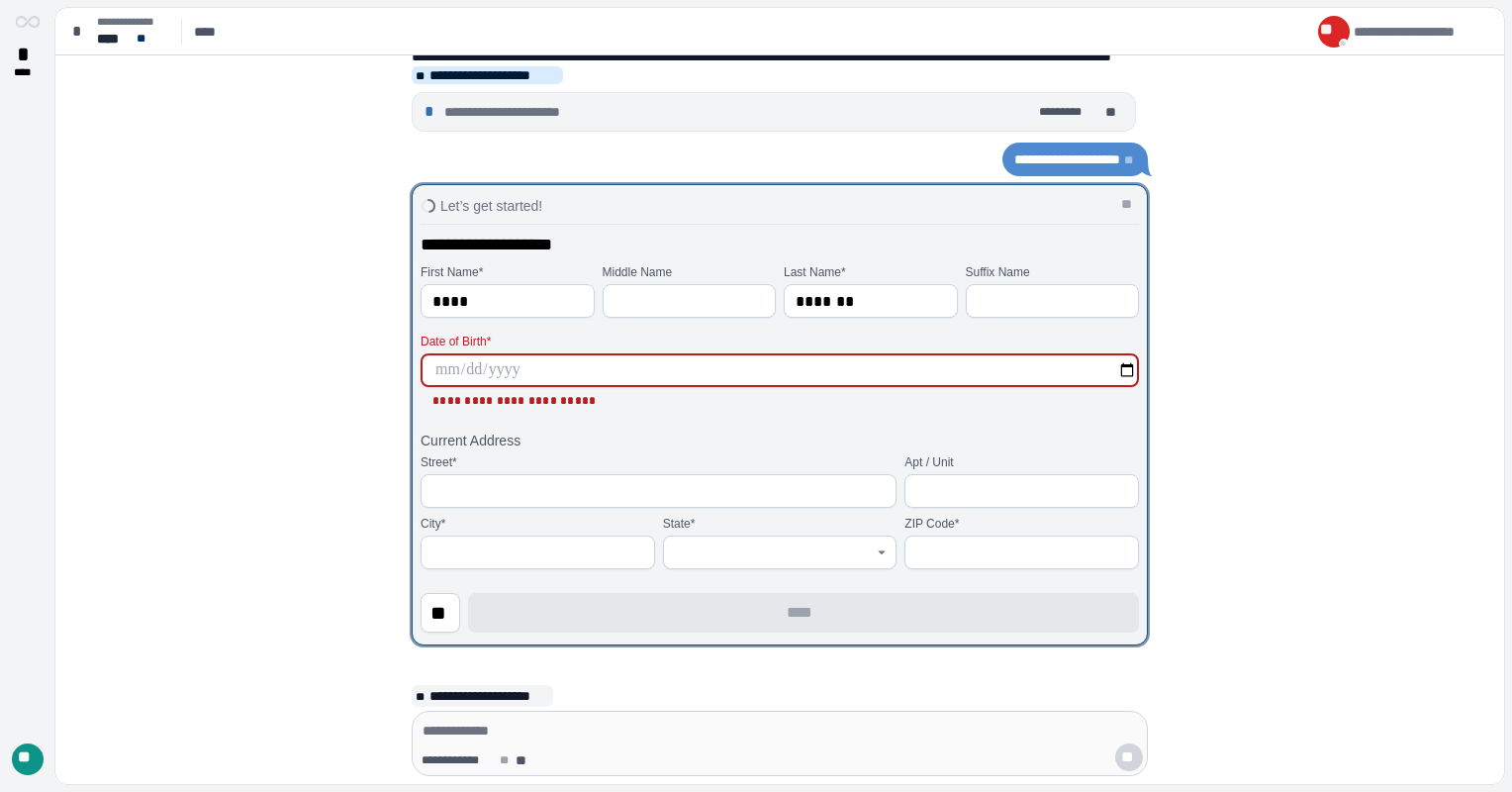 click at bounding box center (780, 370) 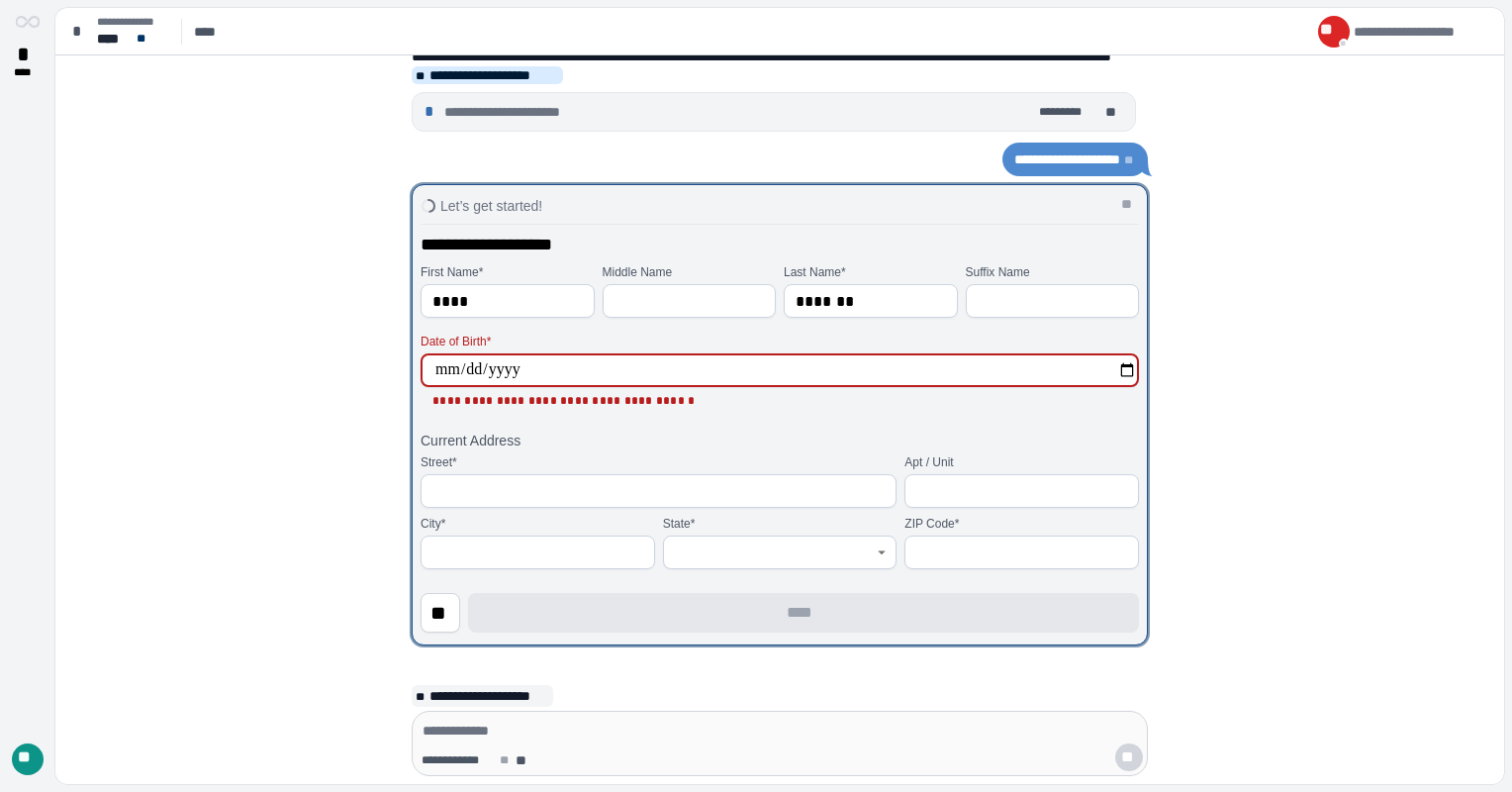 type on "**********" 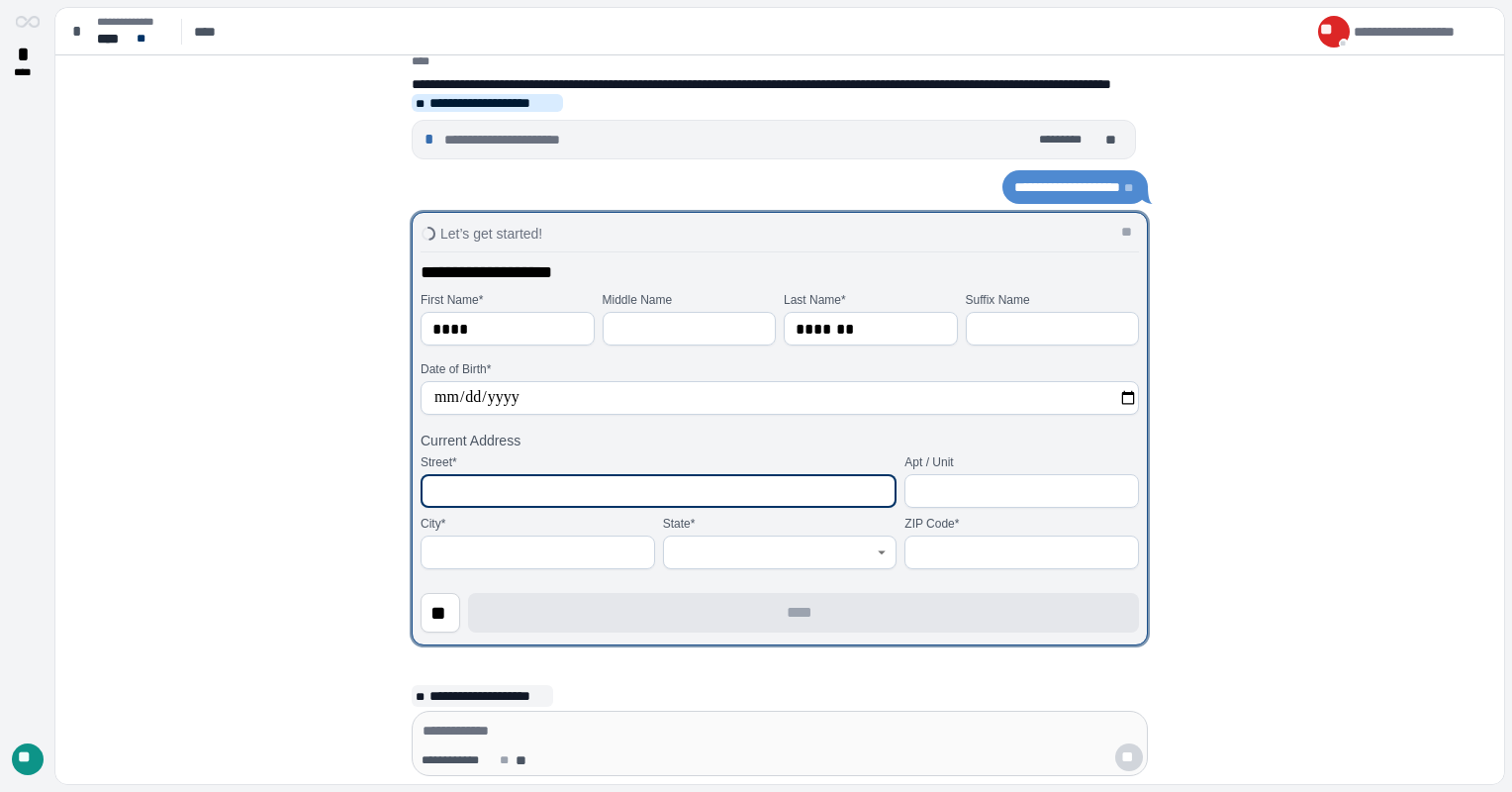 click at bounding box center (658, 491) 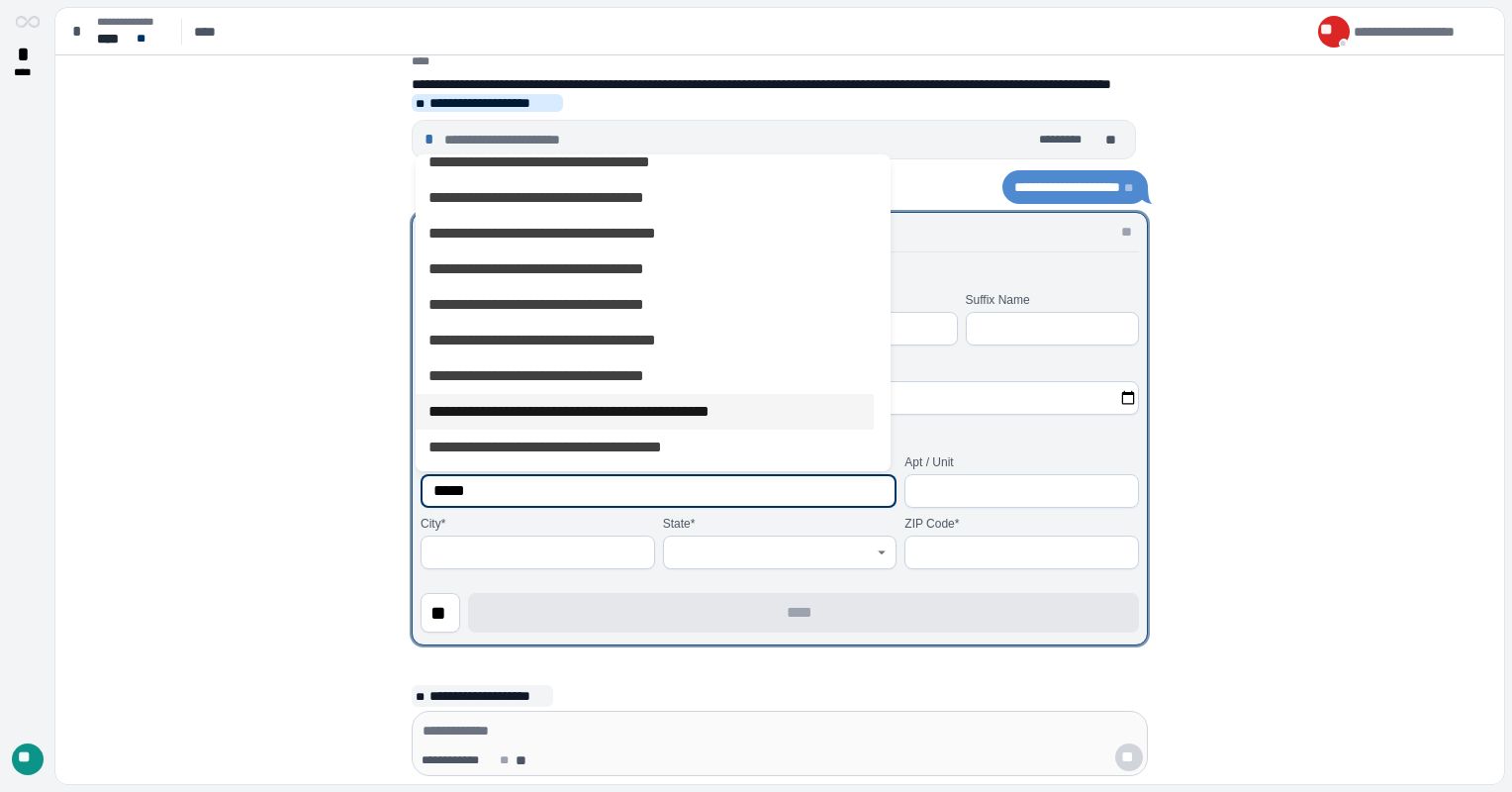 scroll, scrollTop: 0, scrollLeft: 0, axis: both 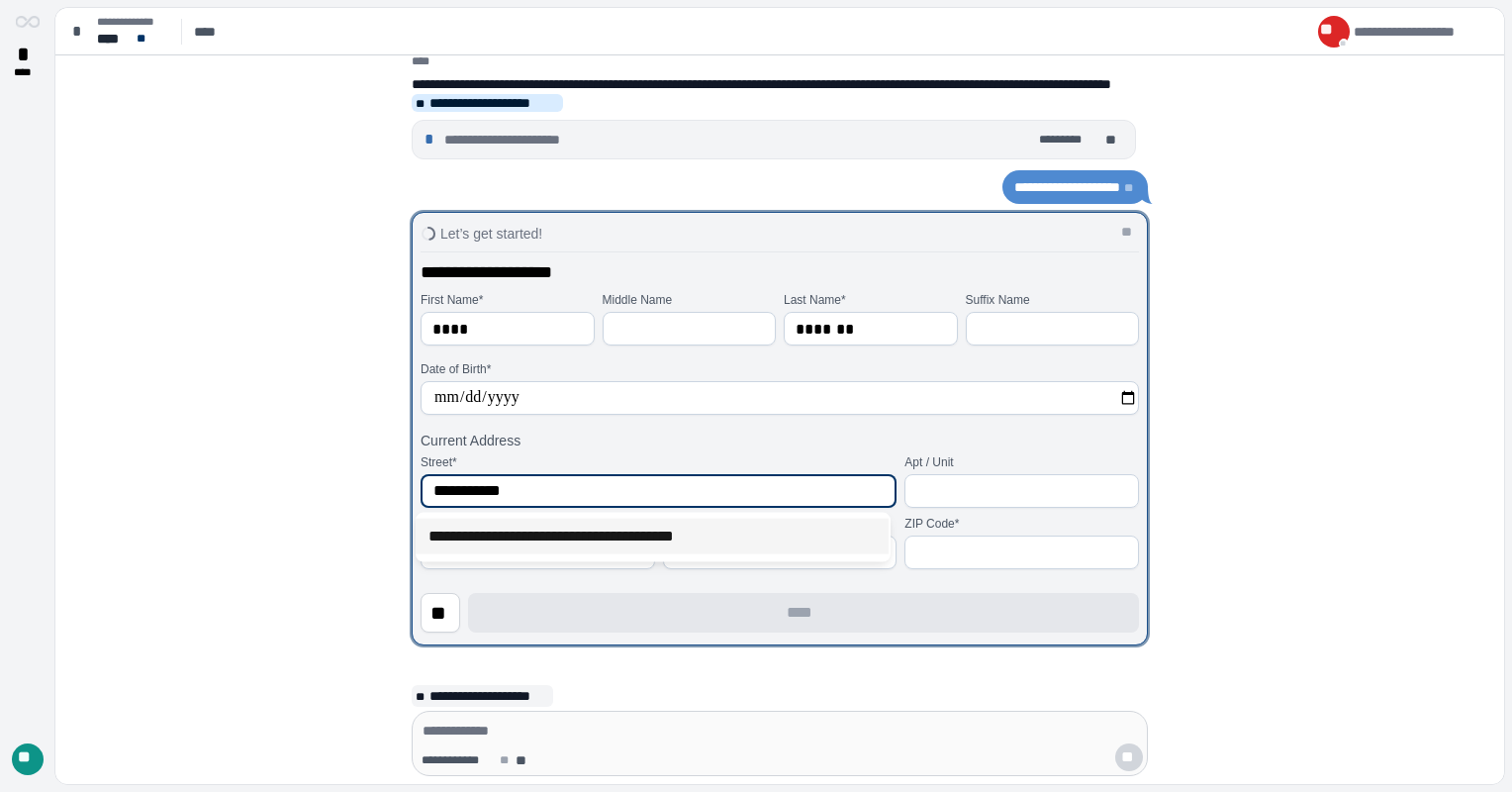 click on "**********" at bounding box center (652, 537) 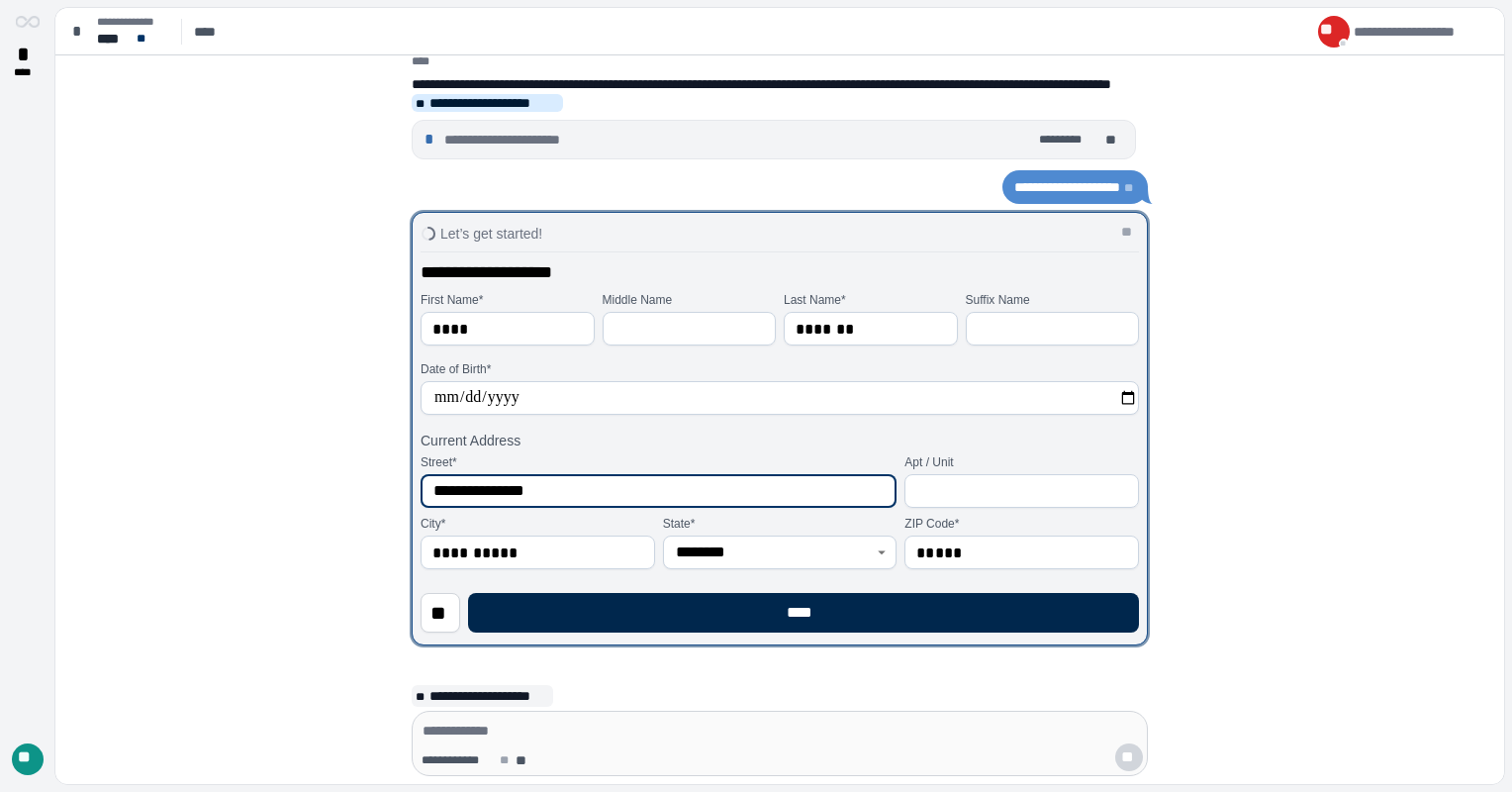 type on "**********" 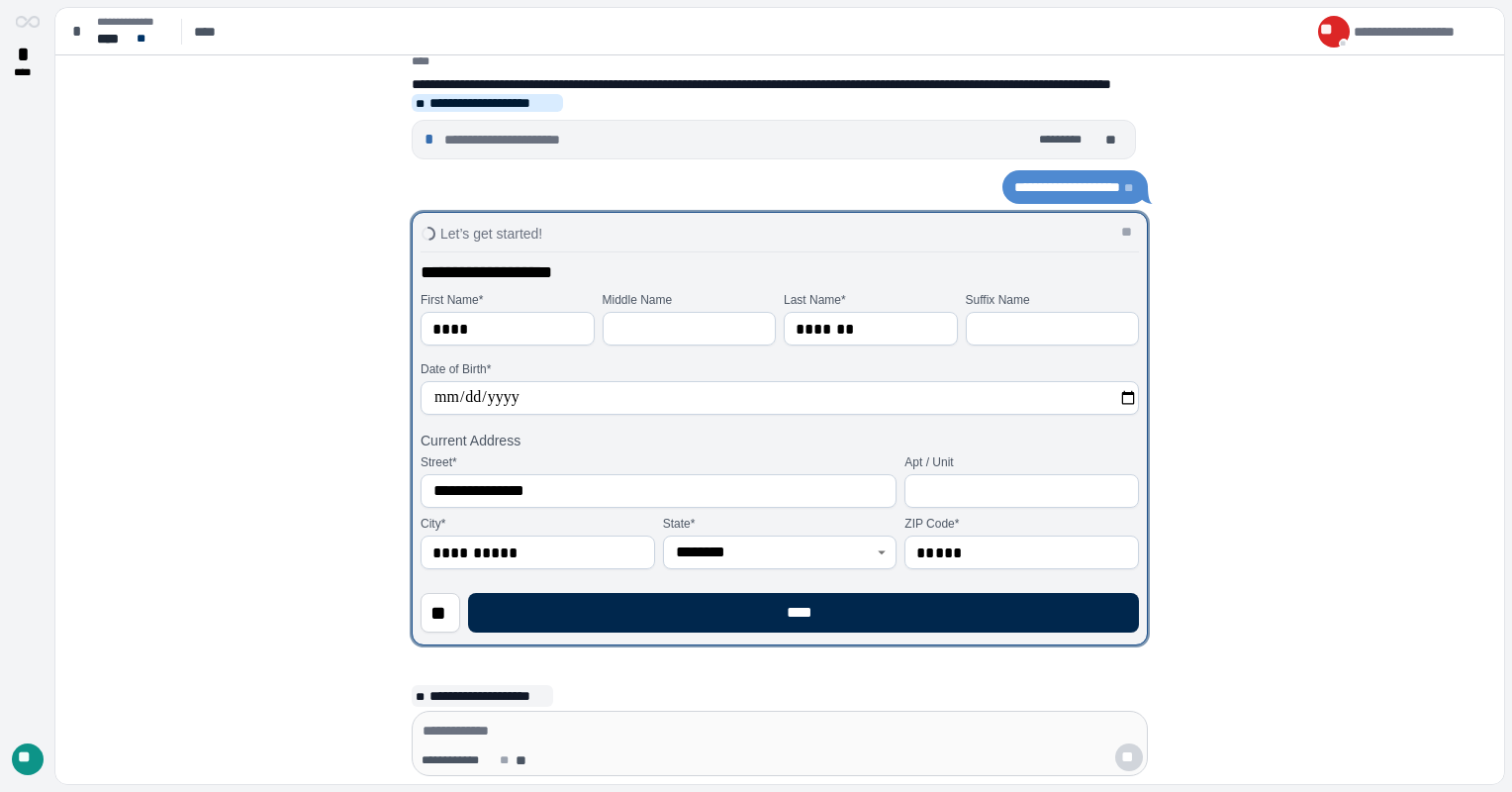 click on "****" at bounding box center [803, 613] 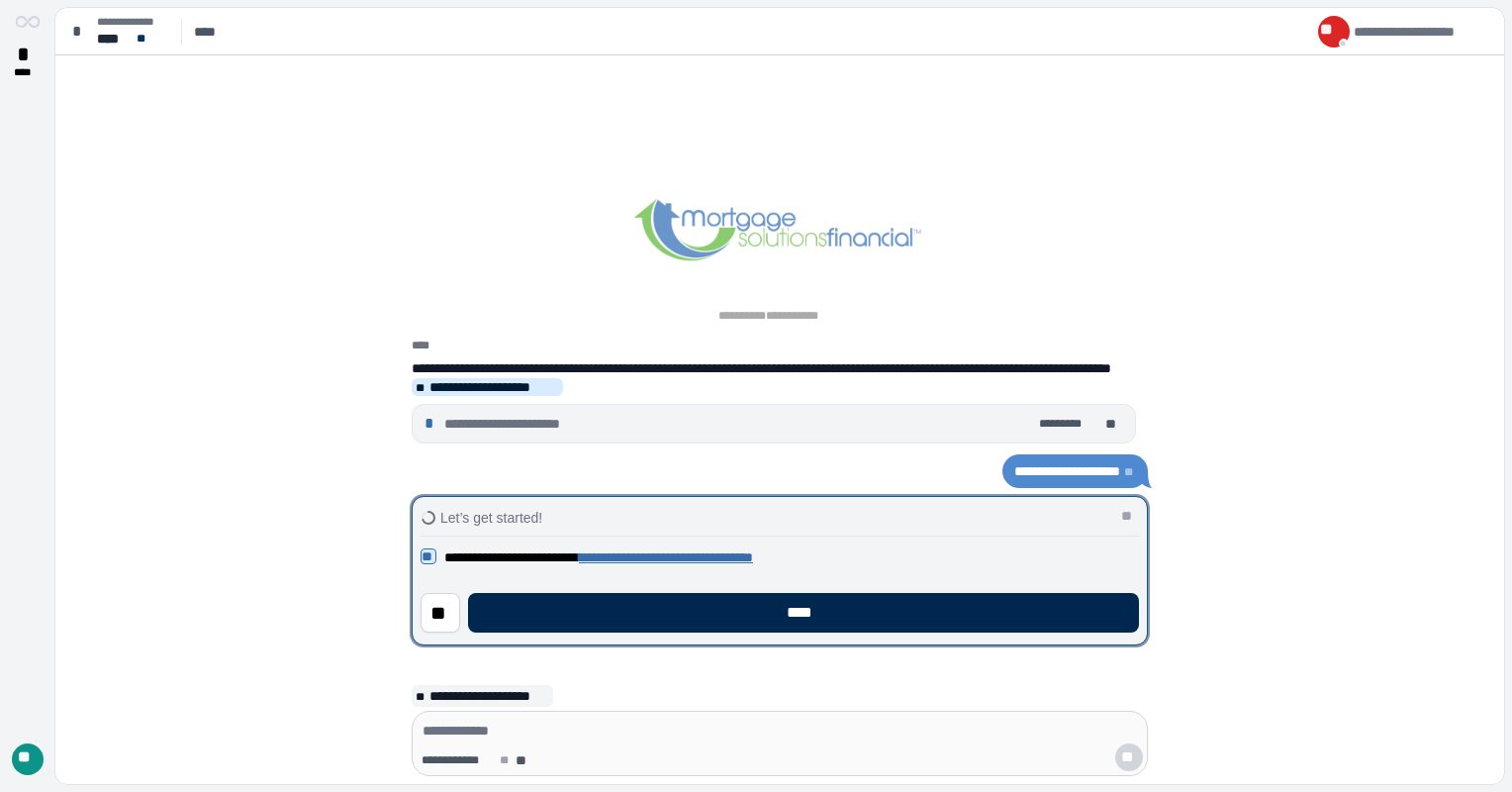 click on "****" at bounding box center [803, 613] 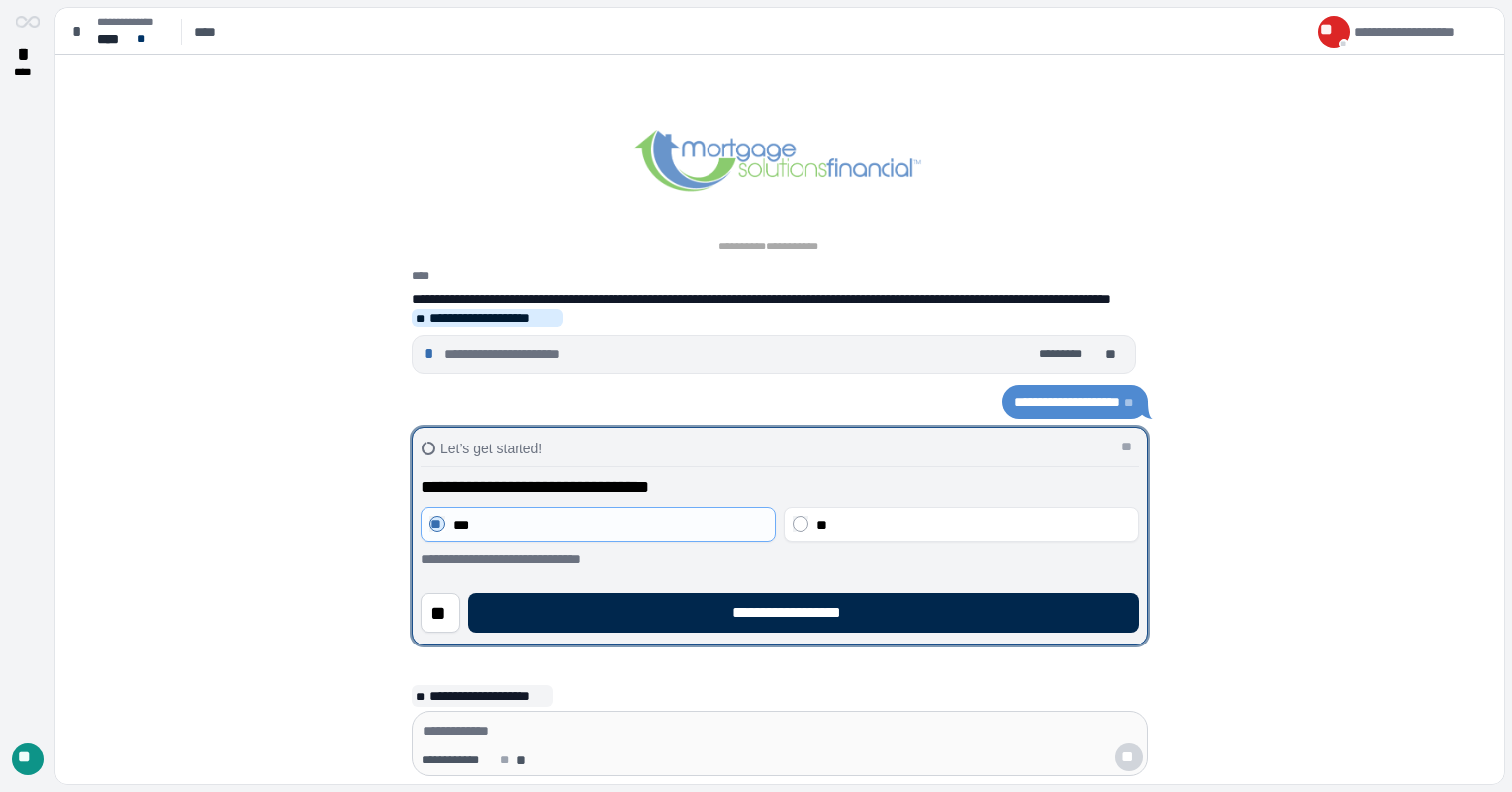 click on "**********" at bounding box center (803, 613) 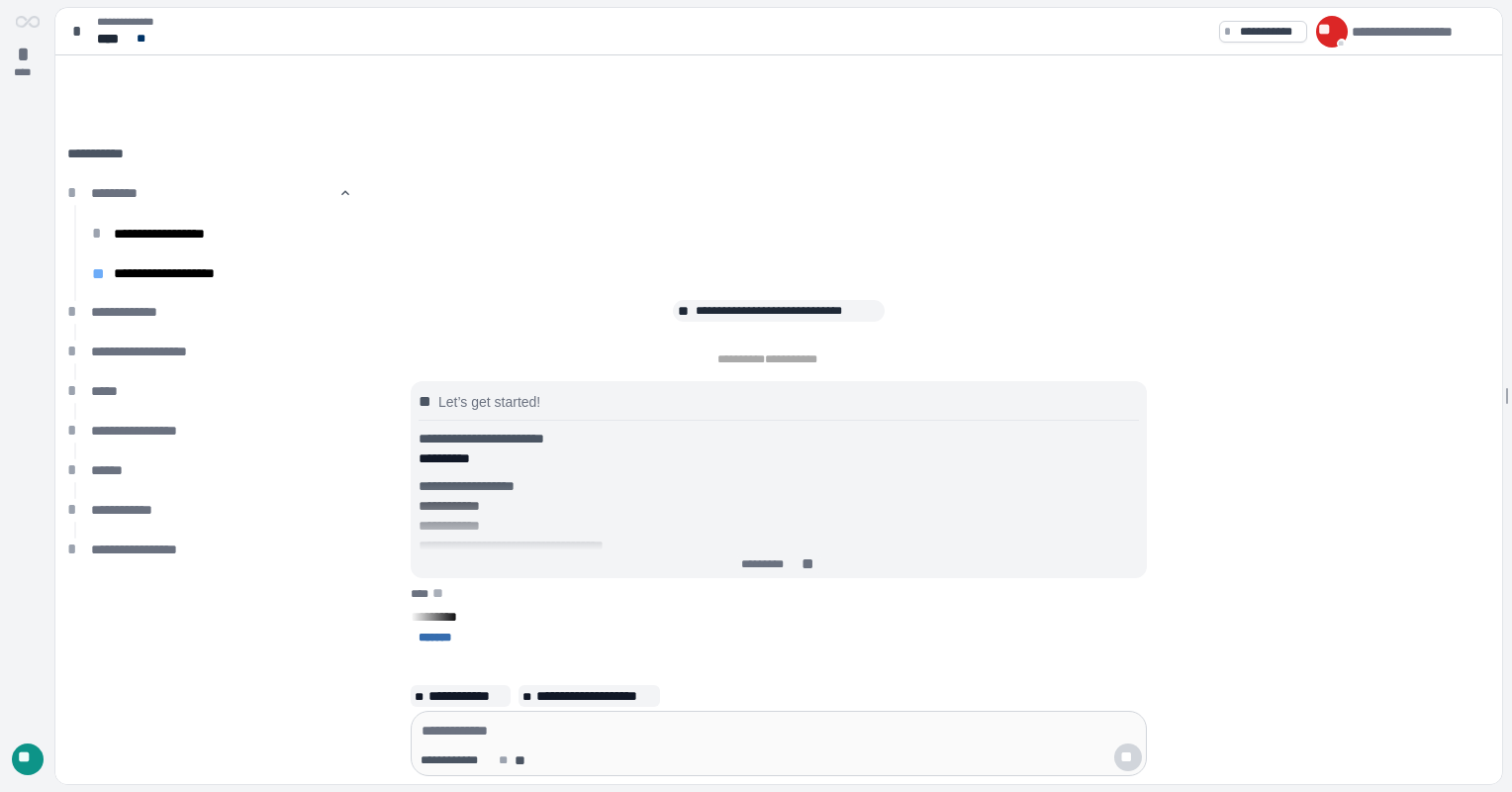 click on "*******" at bounding box center (438, 638) 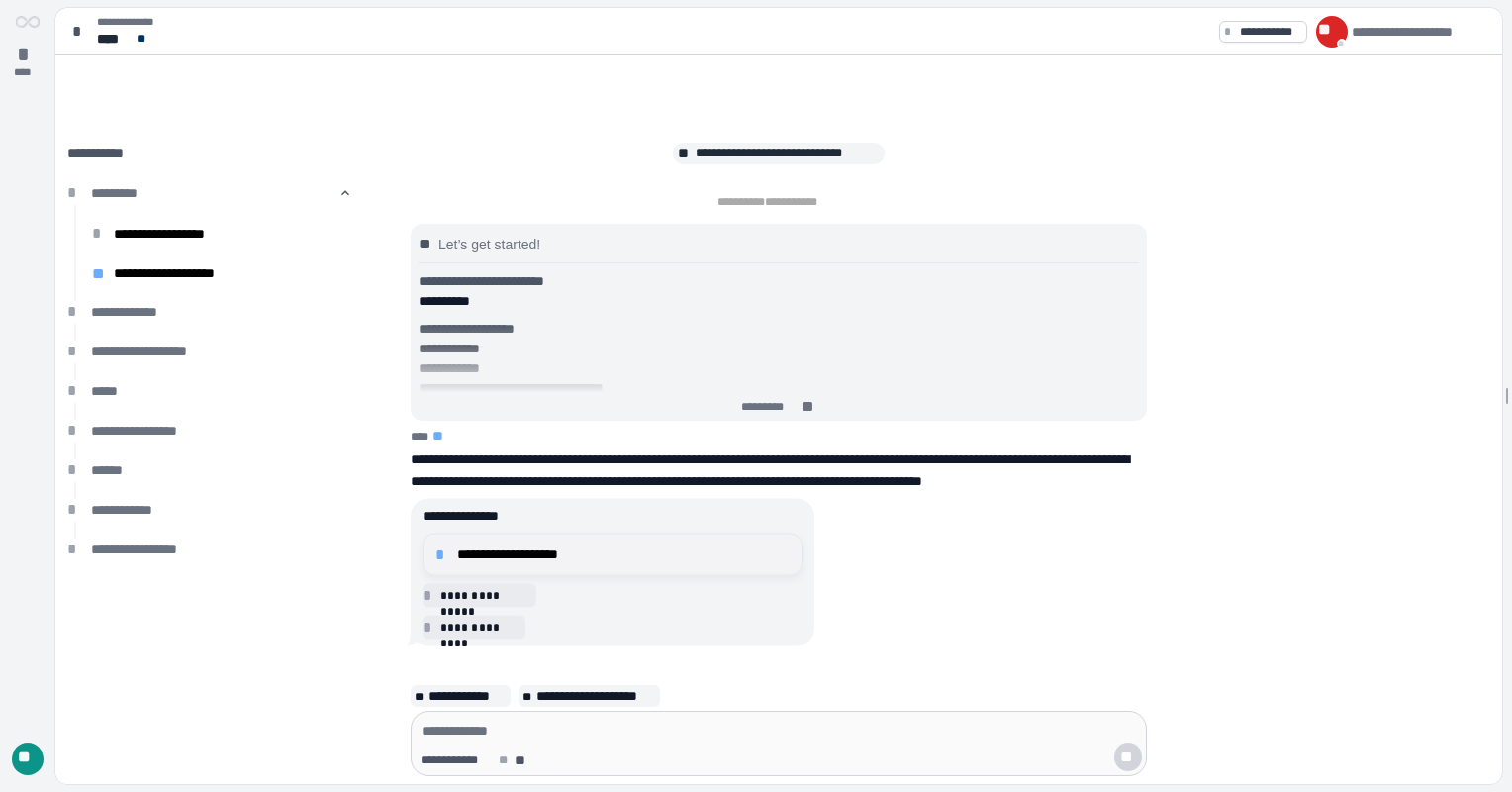 click on "*" at bounding box center (443, 554) 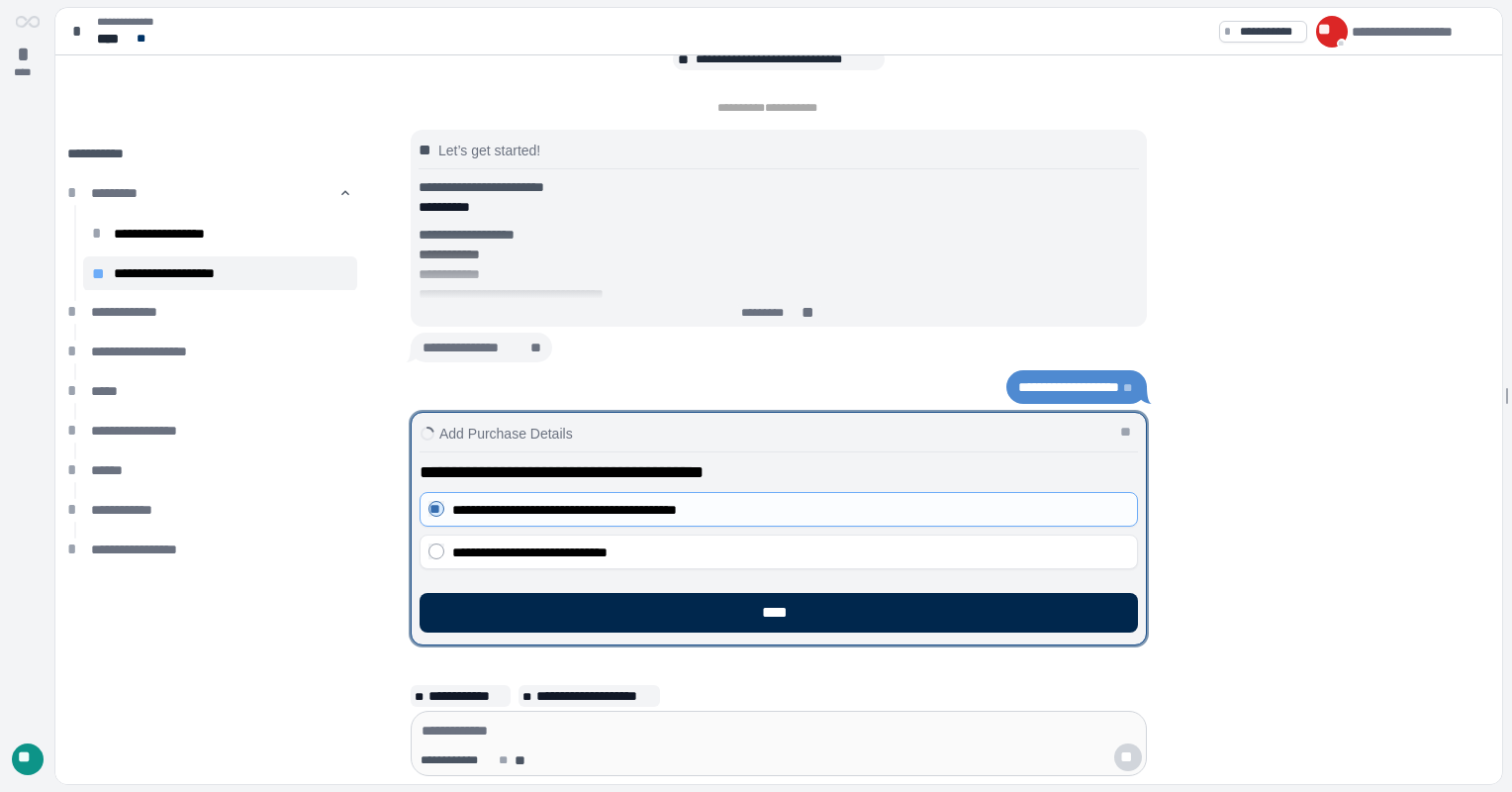 click on "****" at bounding box center [779, 613] 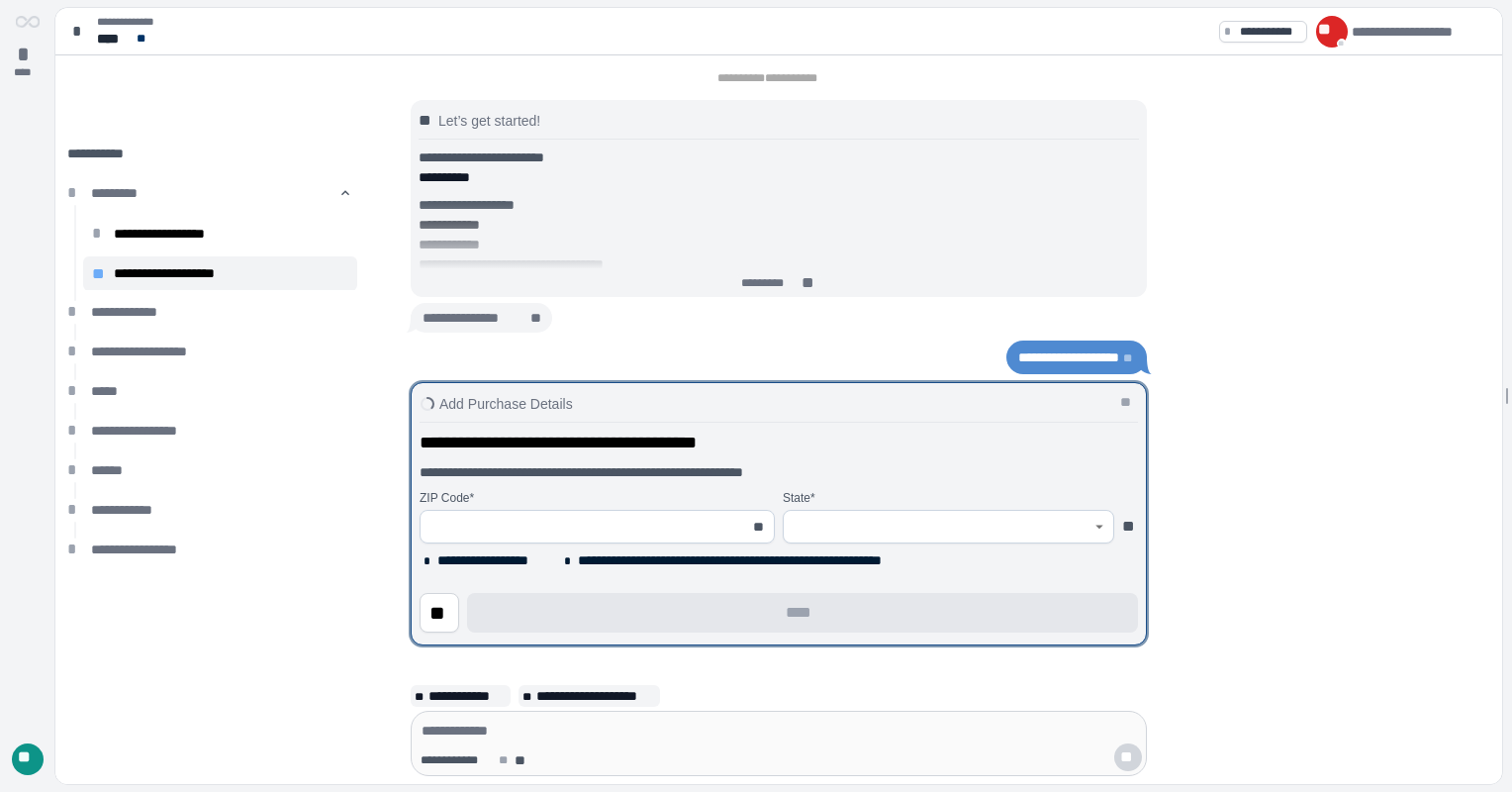 click 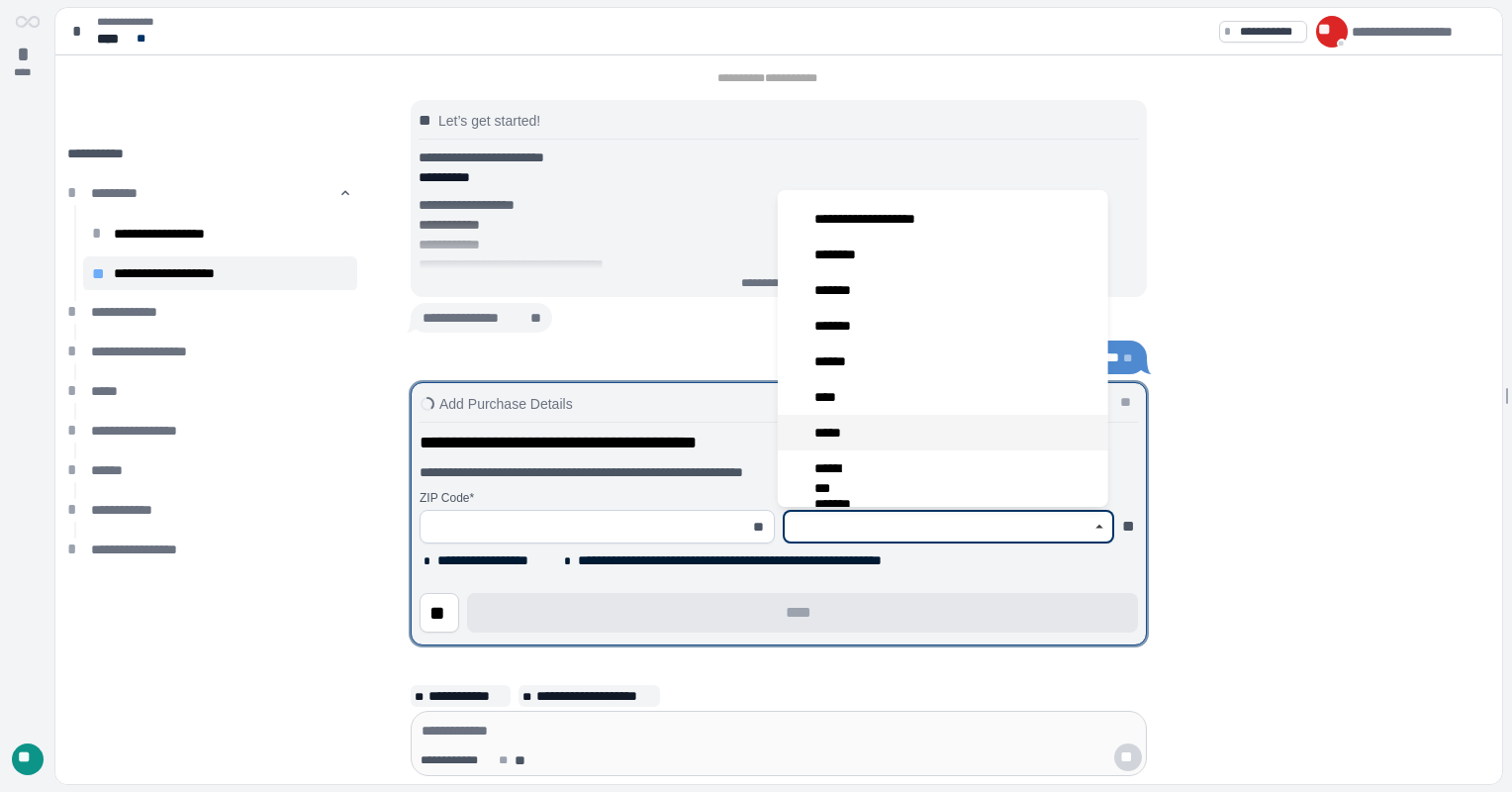 scroll, scrollTop: 297, scrollLeft: 0, axis: vertical 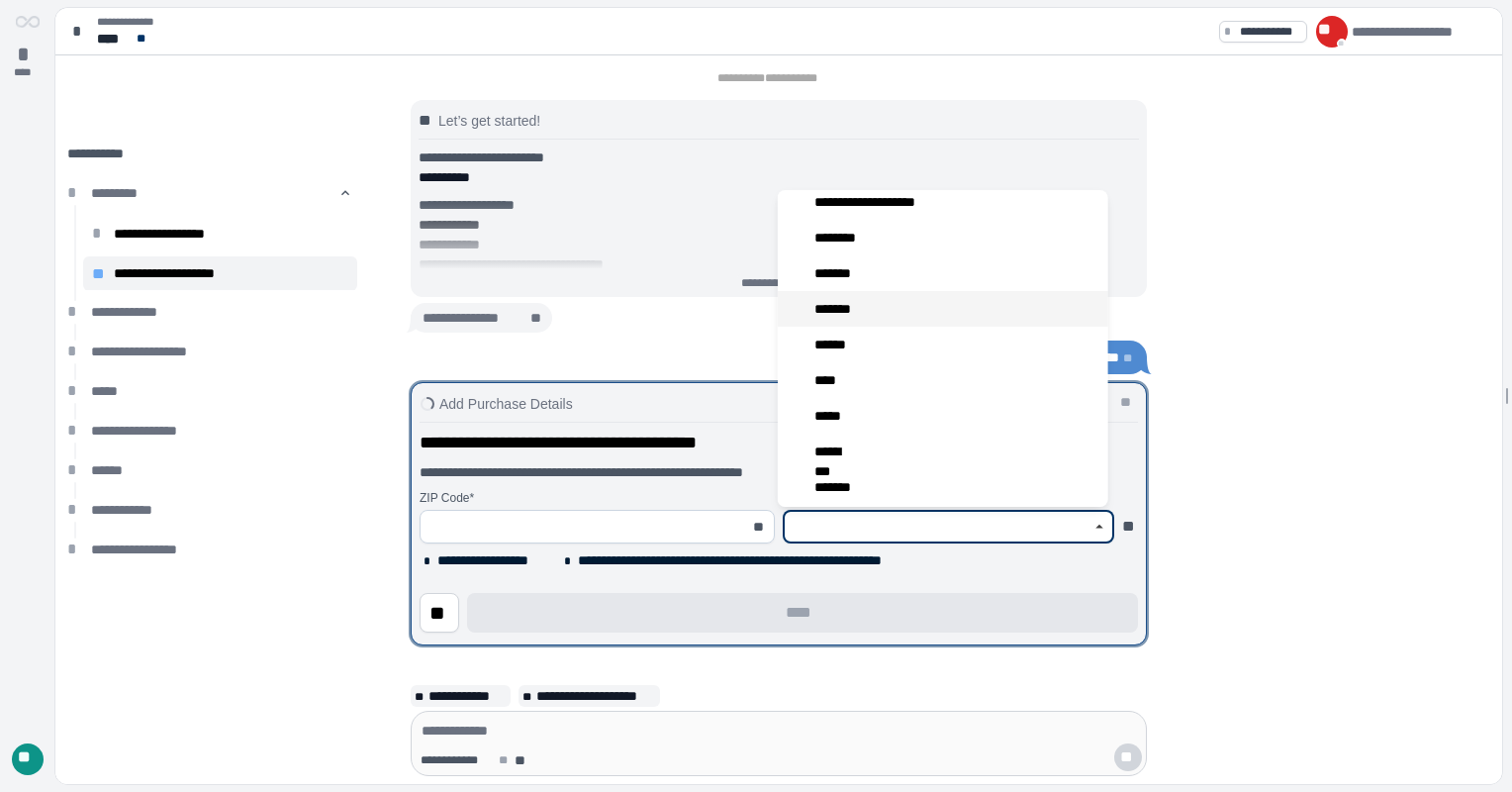 click on "*******" at bounding box center [943, 309] 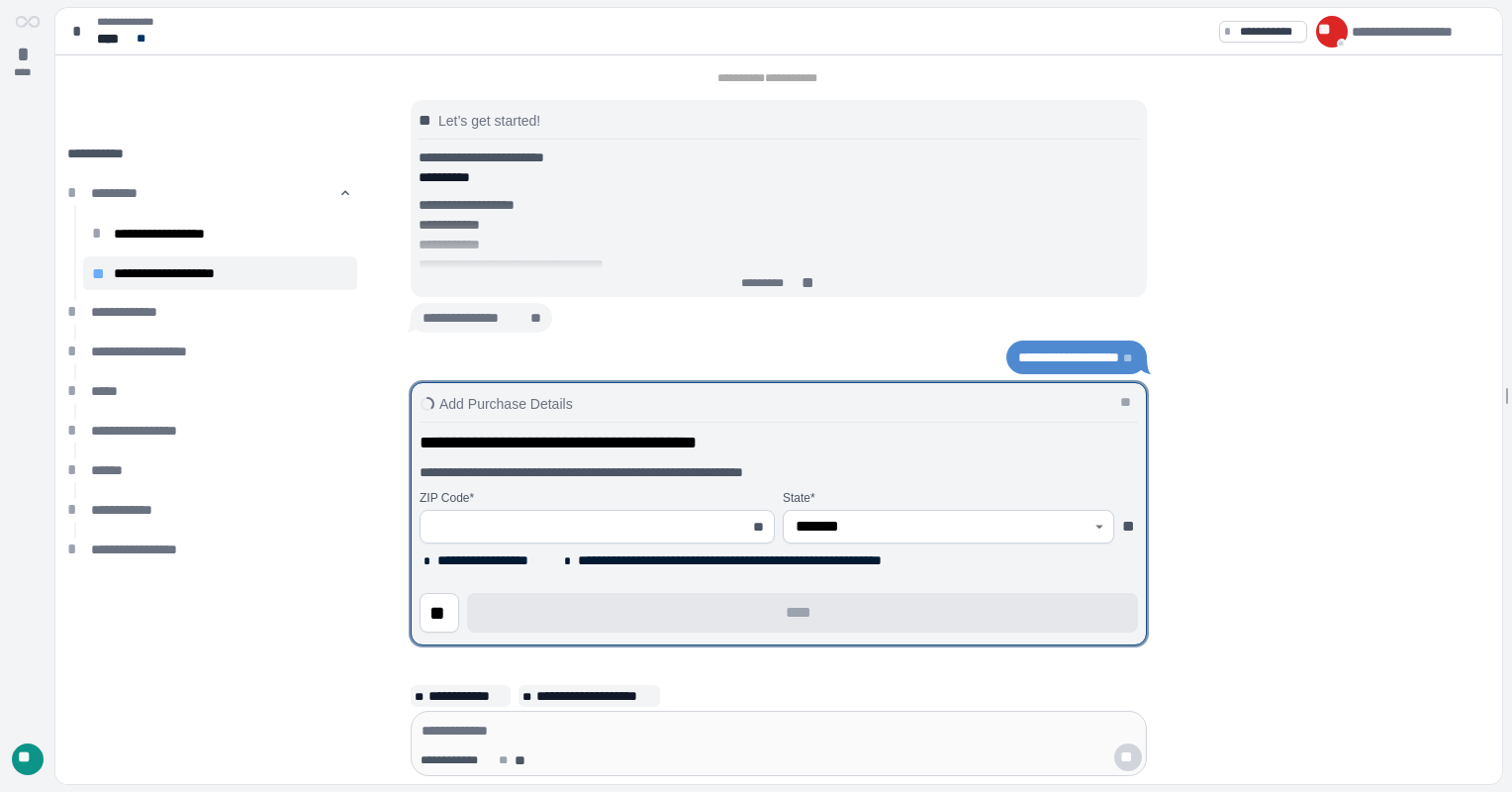 click 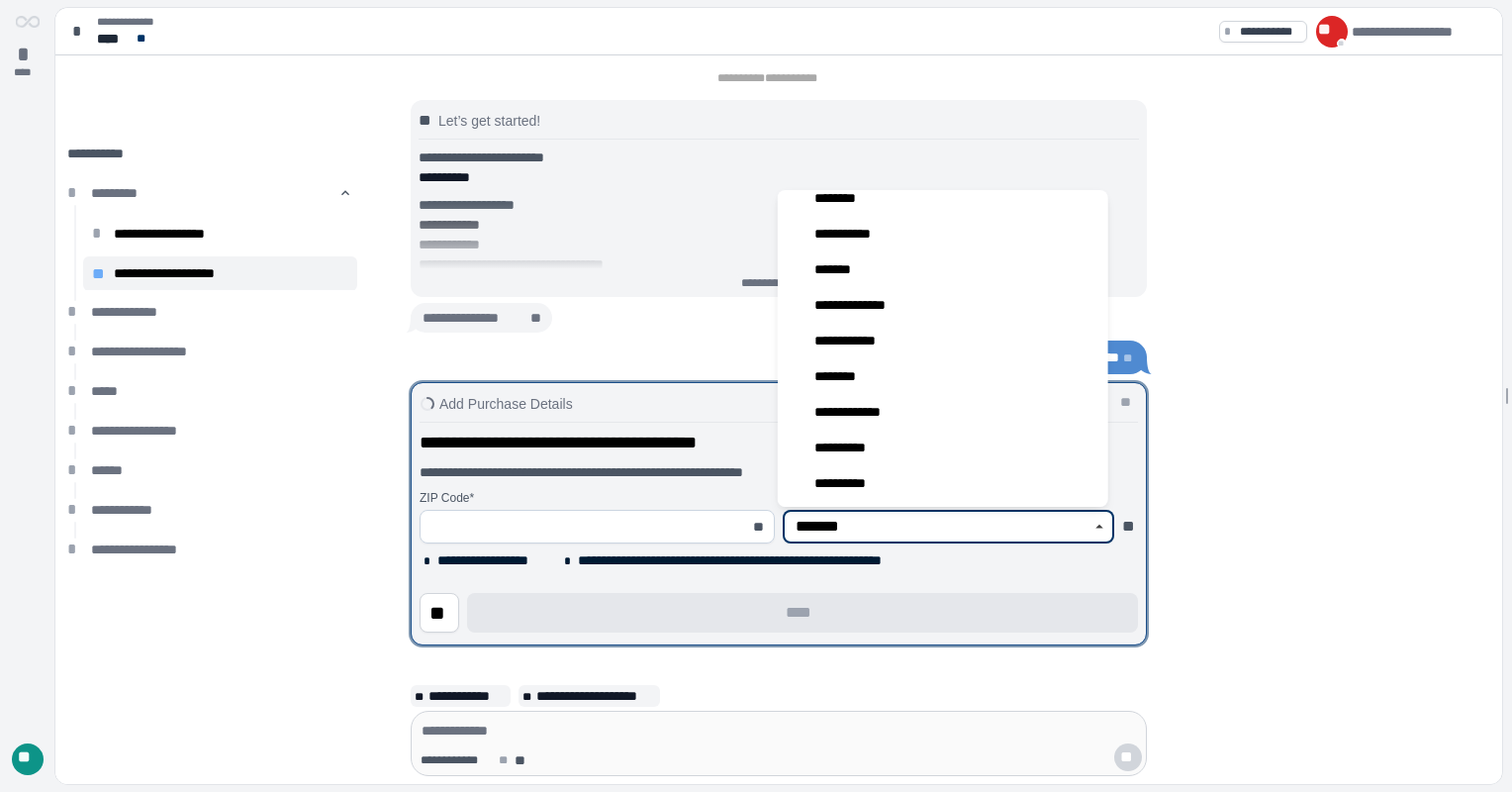 scroll, scrollTop: 911, scrollLeft: 0, axis: vertical 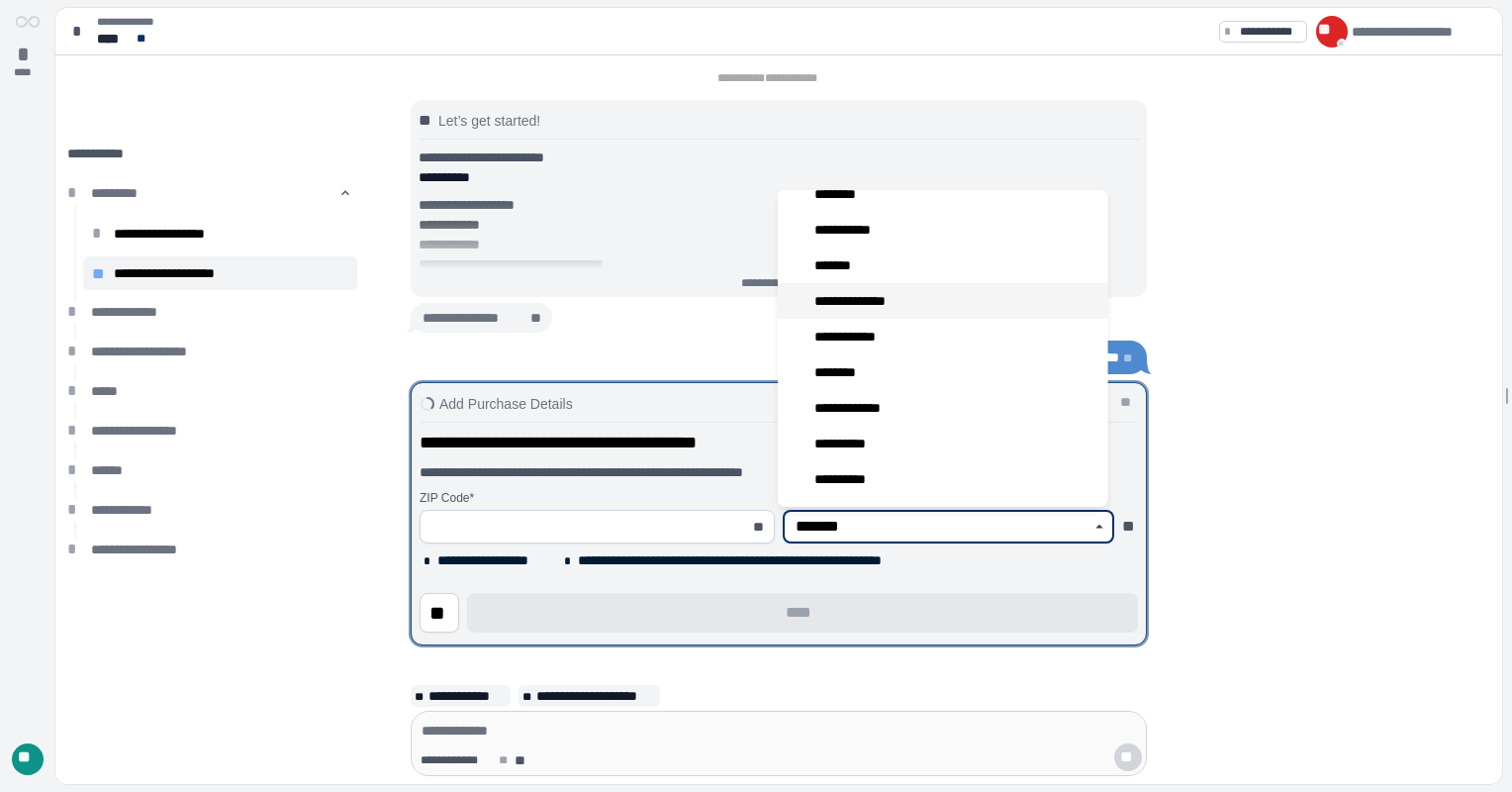 click on "**********" at bounding box center [943, 301] 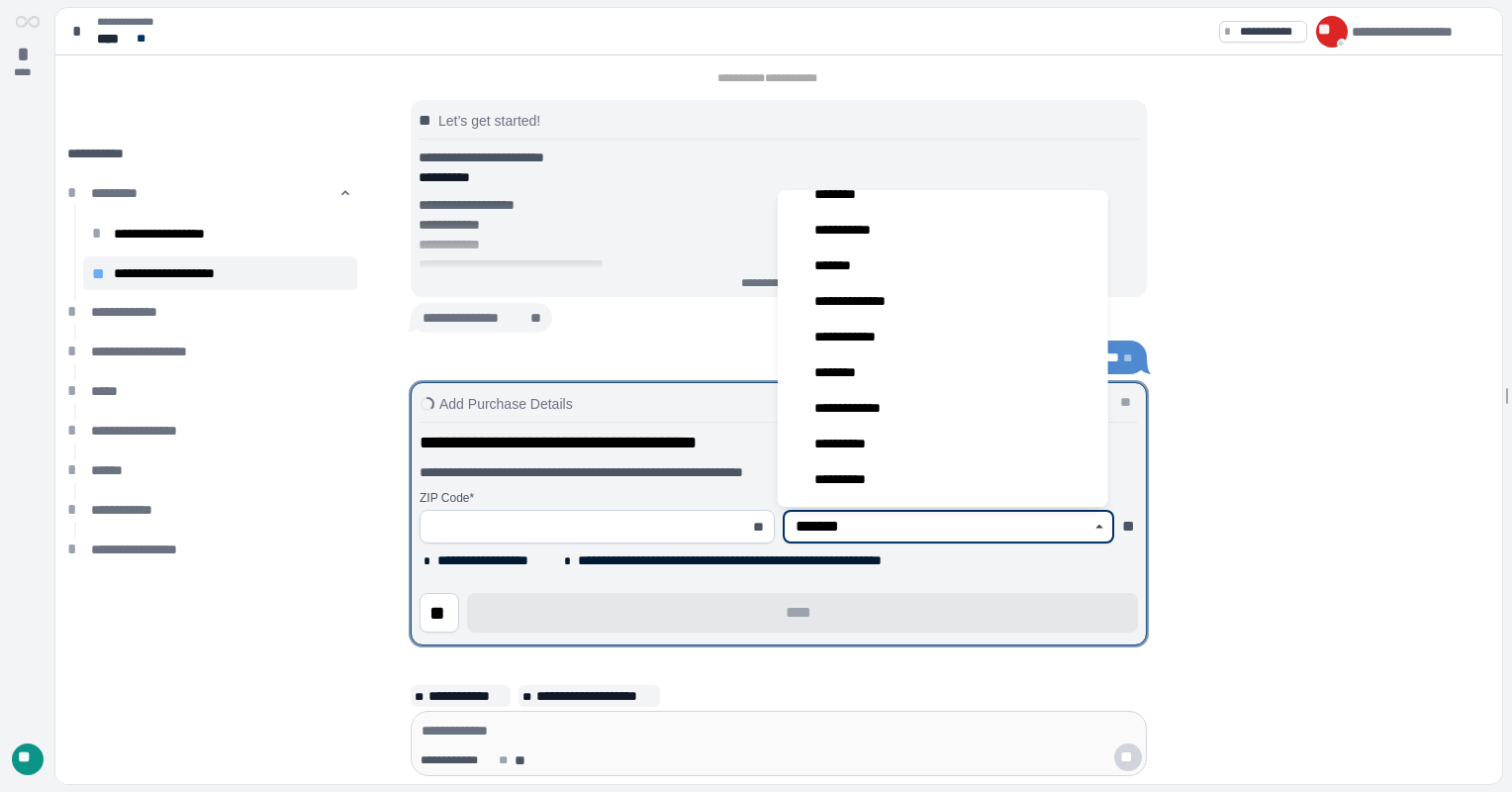 type on "**********" 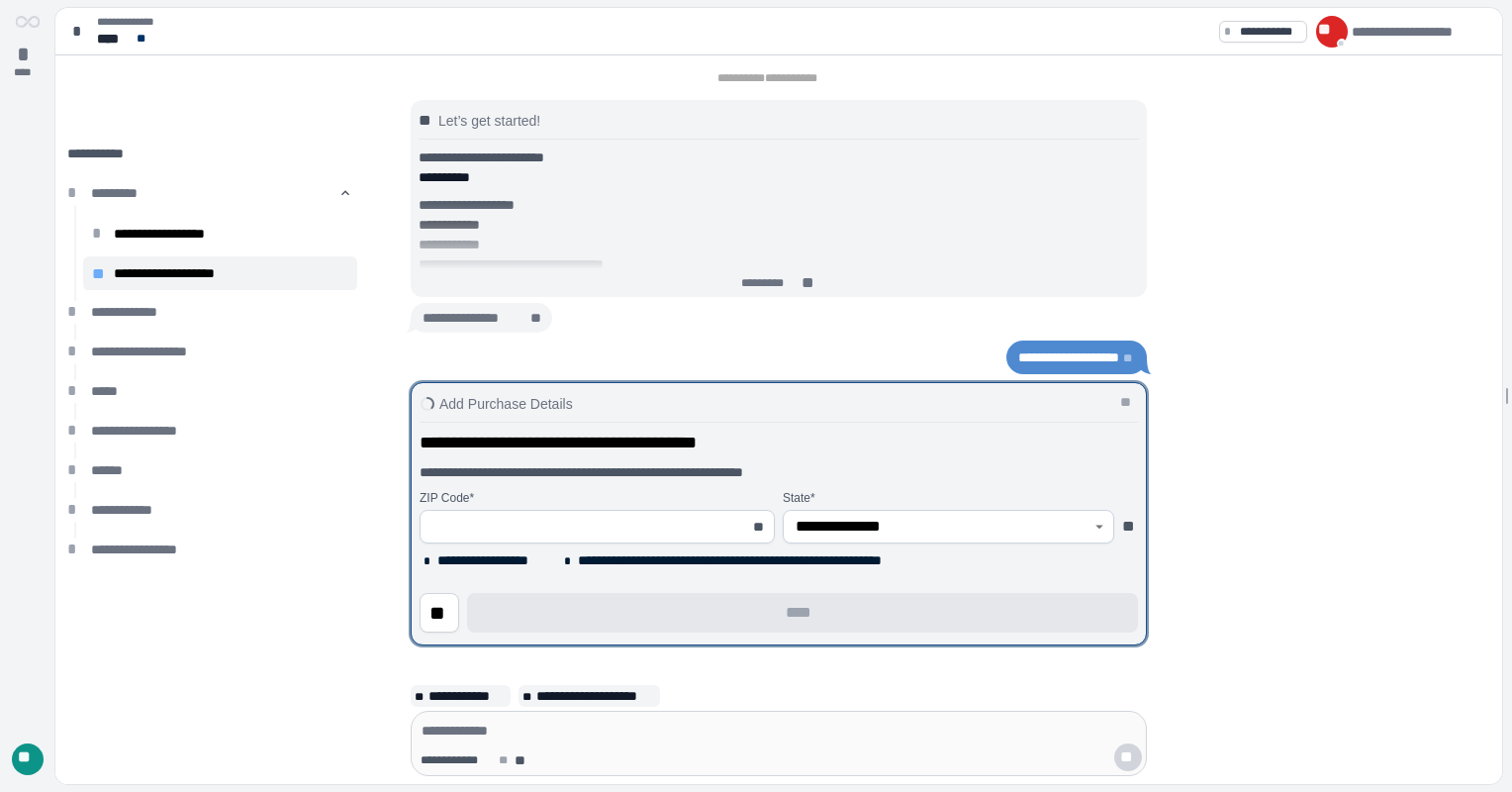 click at bounding box center [586, 527] 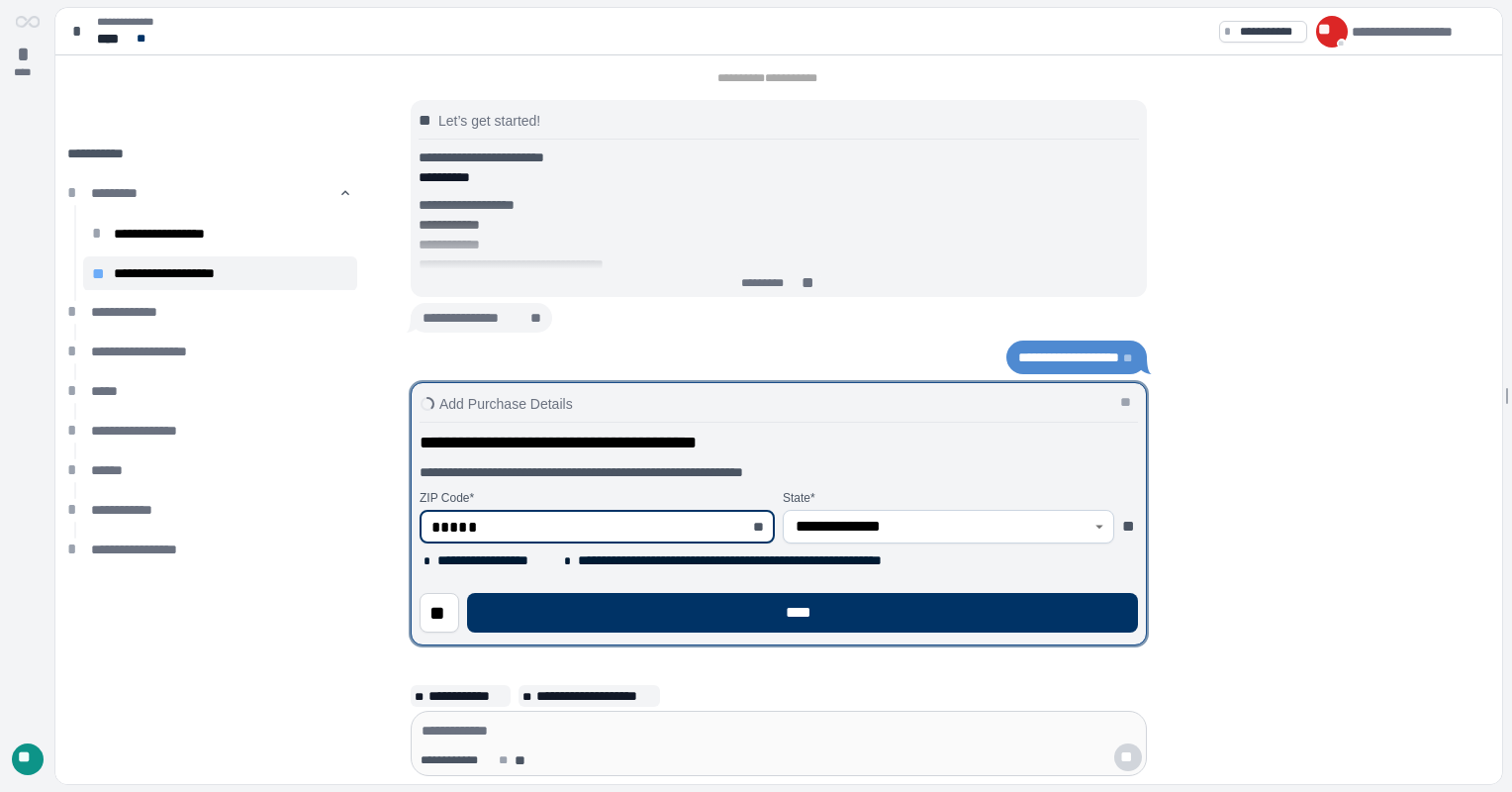 type on "*****" 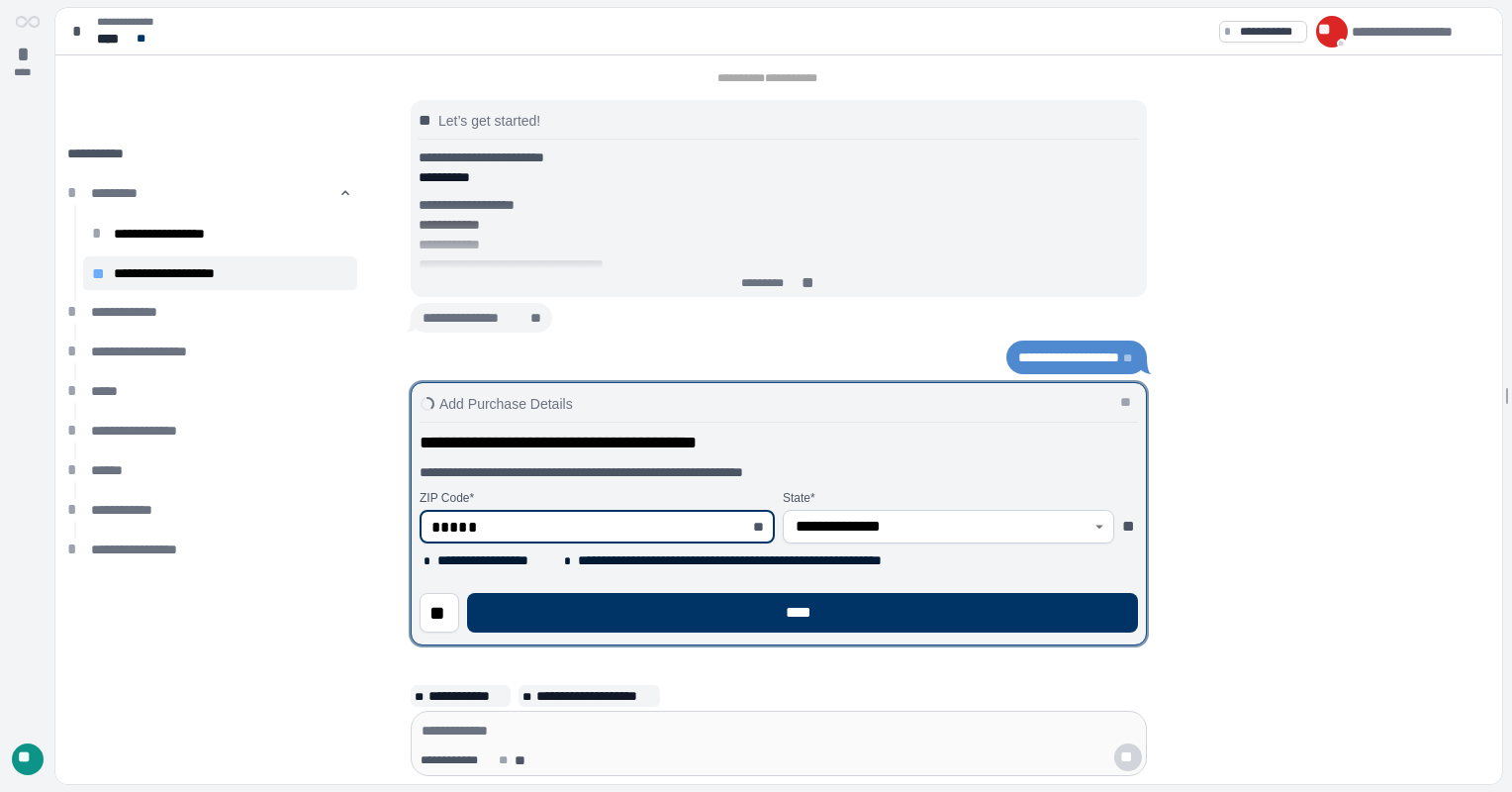 type 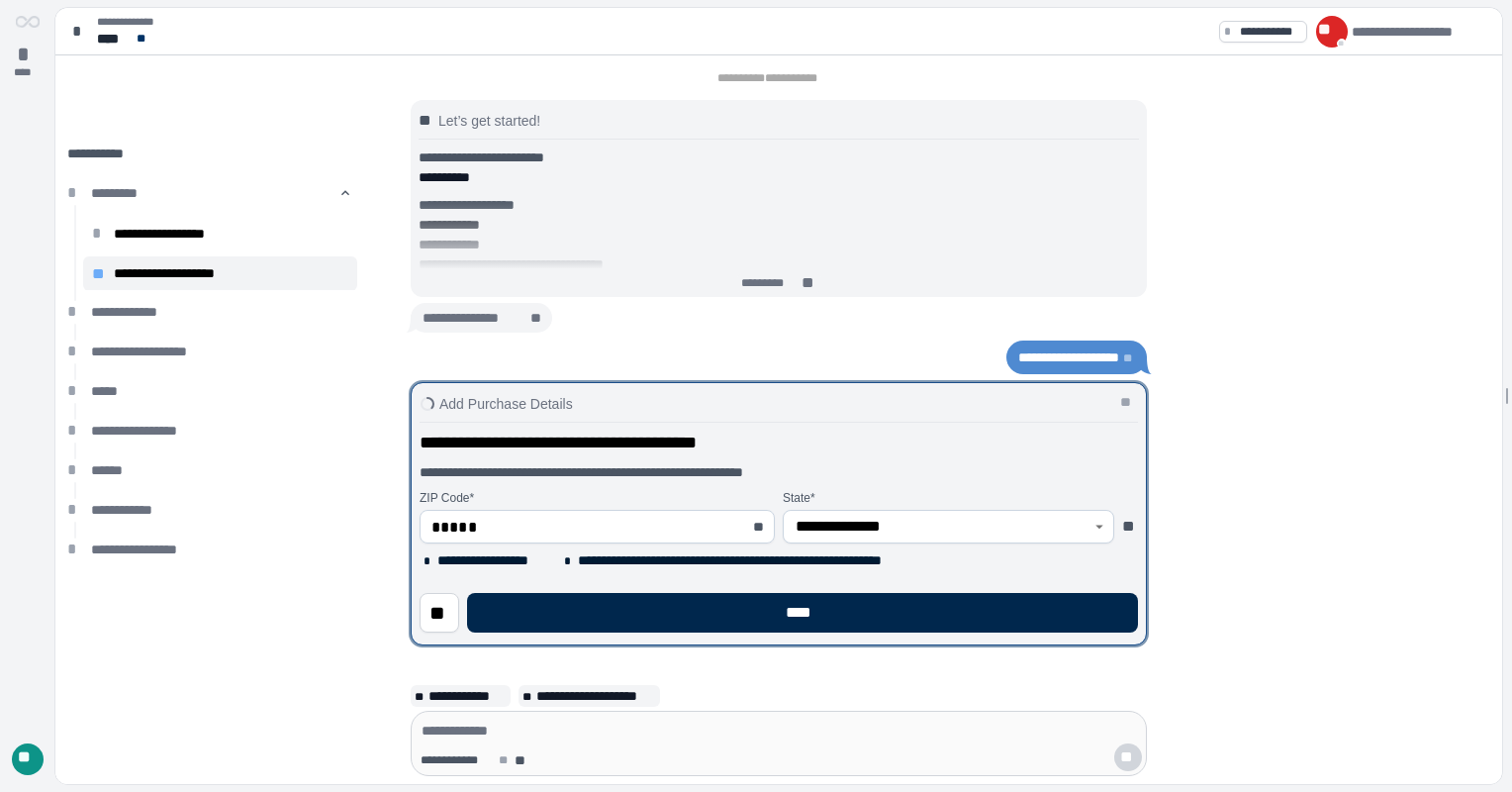 click on "****" at bounding box center (803, 613) 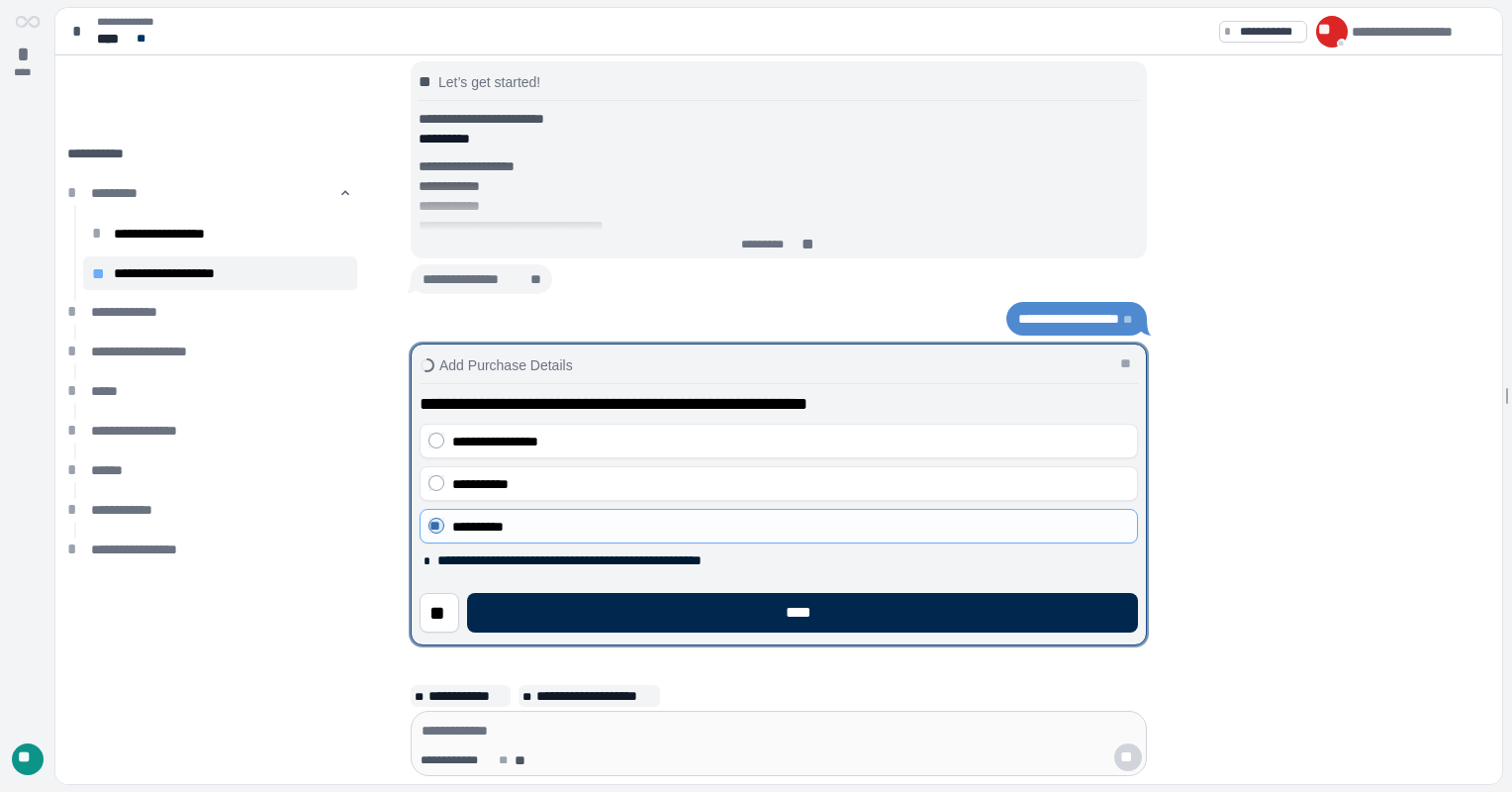 click on "****" at bounding box center (803, 613) 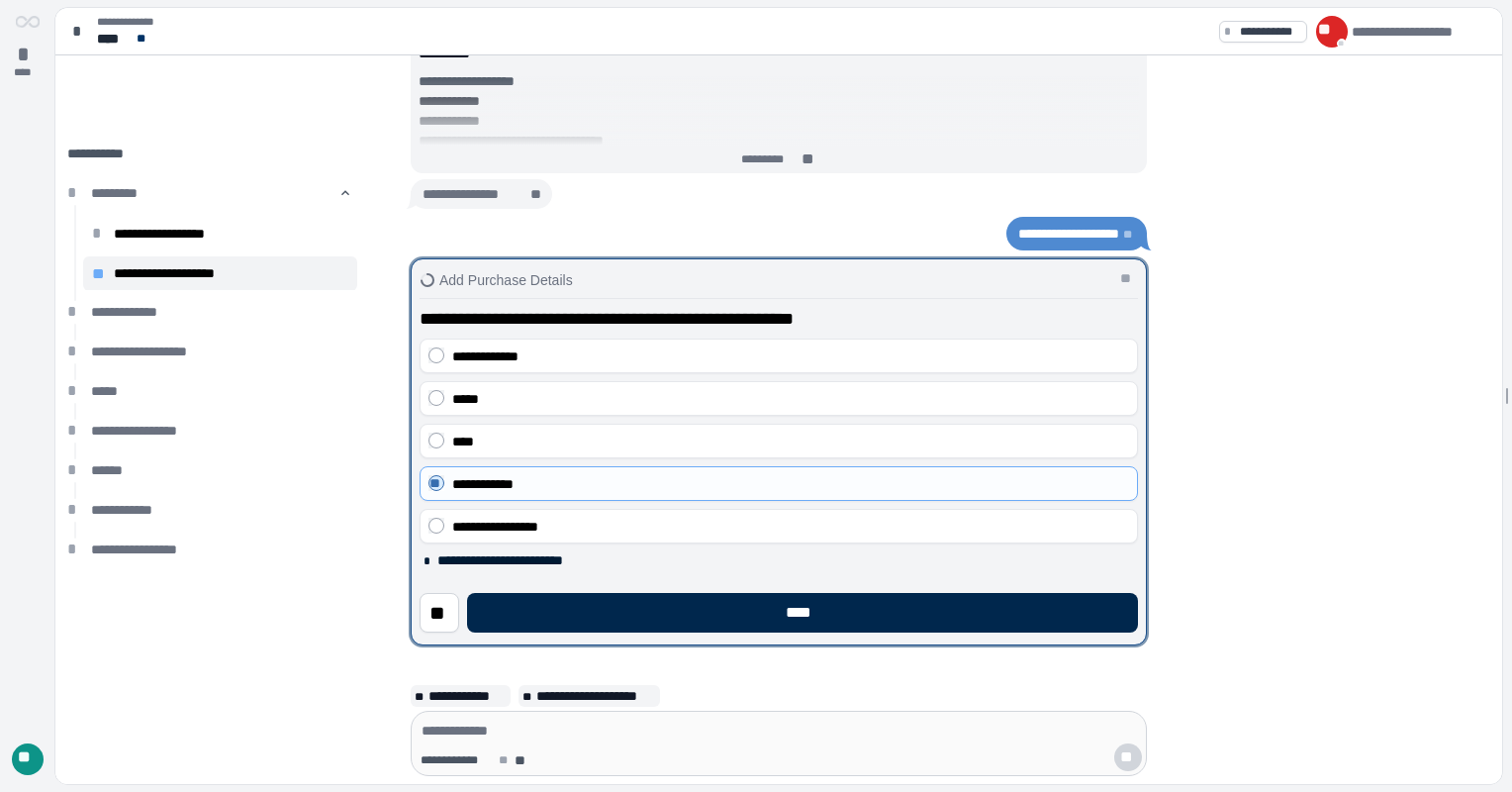 click on "****" at bounding box center (803, 613) 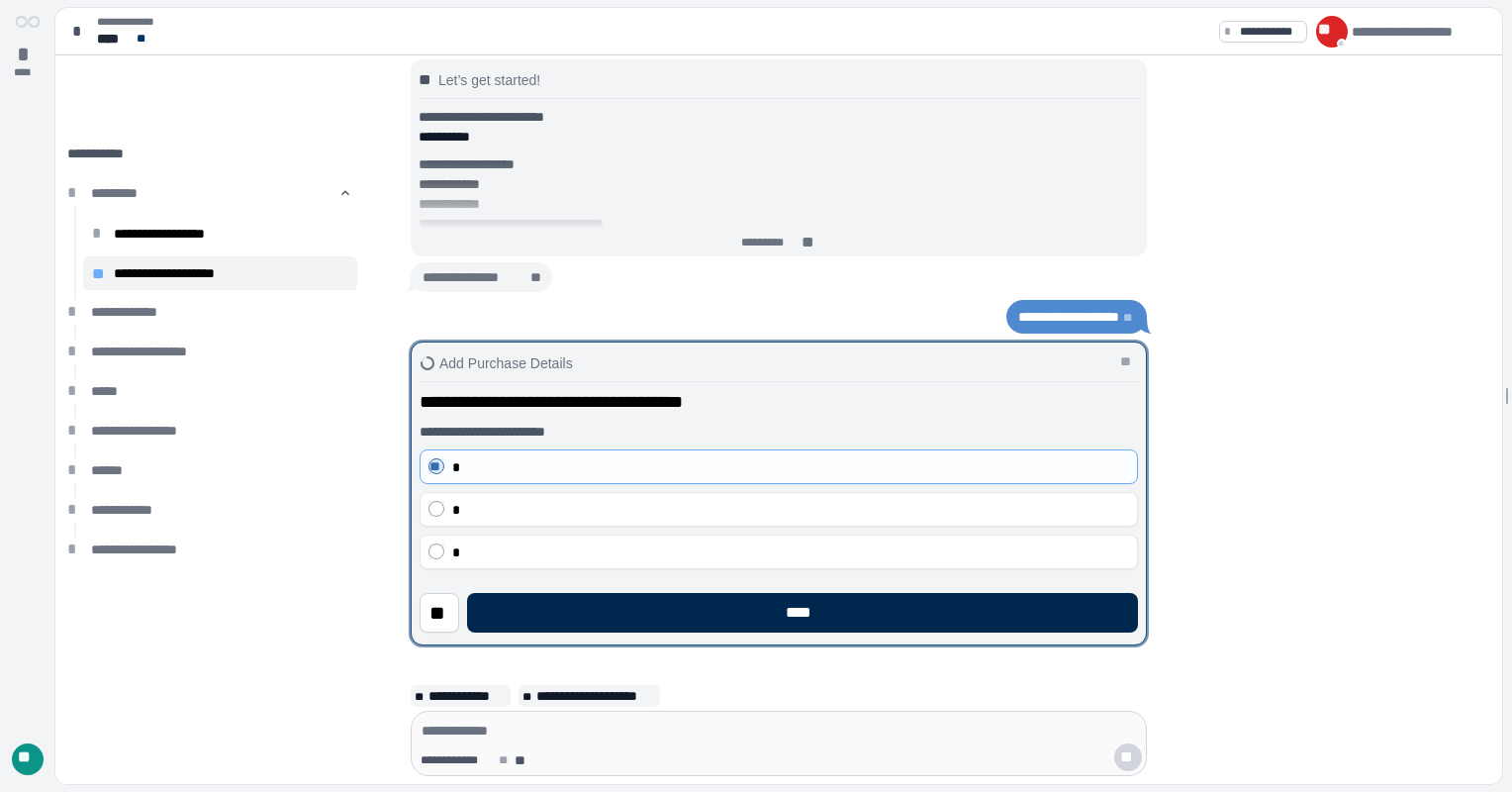 click on "****" at bounding box center (803, 613) 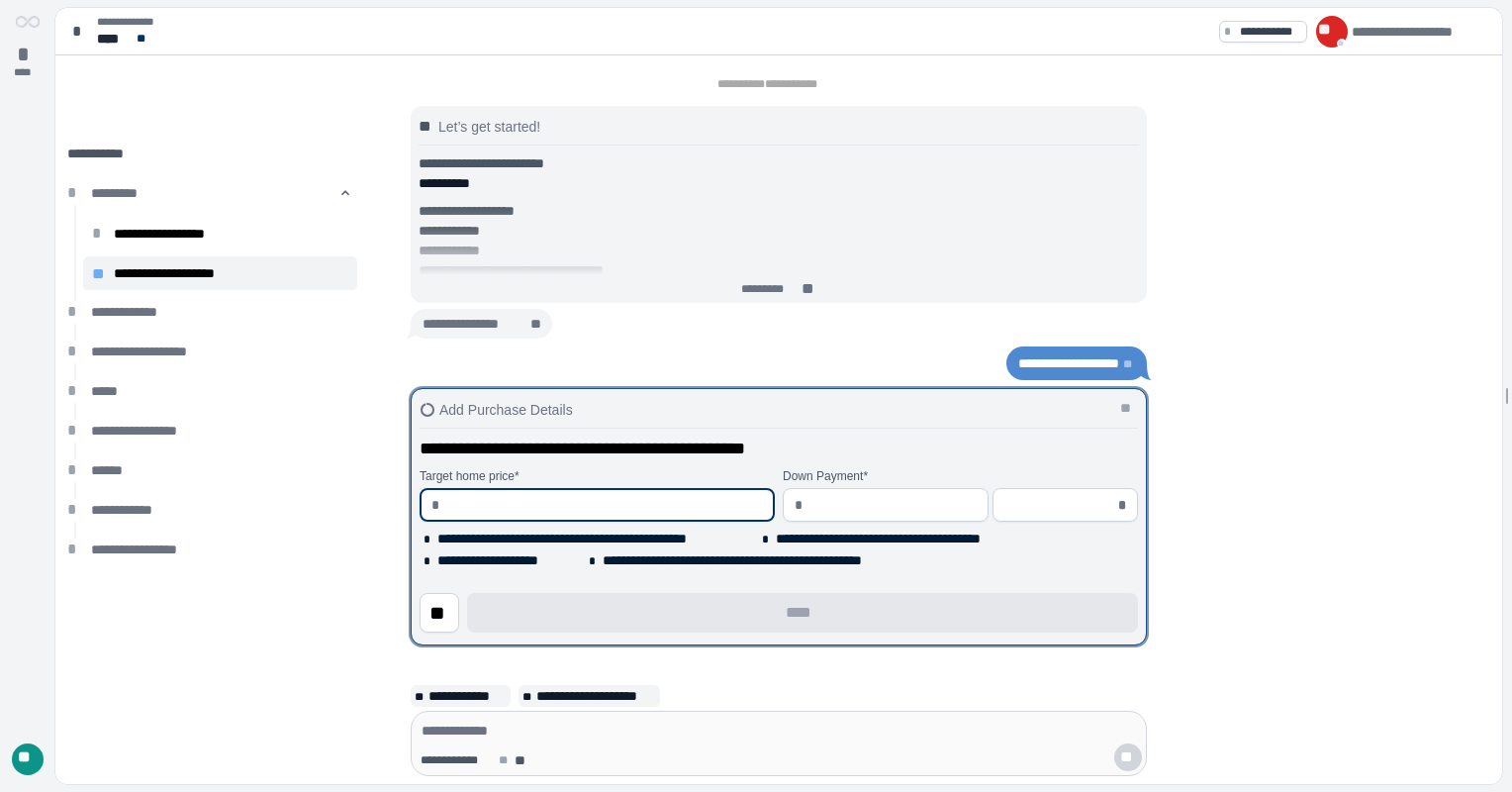 click at bounding box center (605, 505) 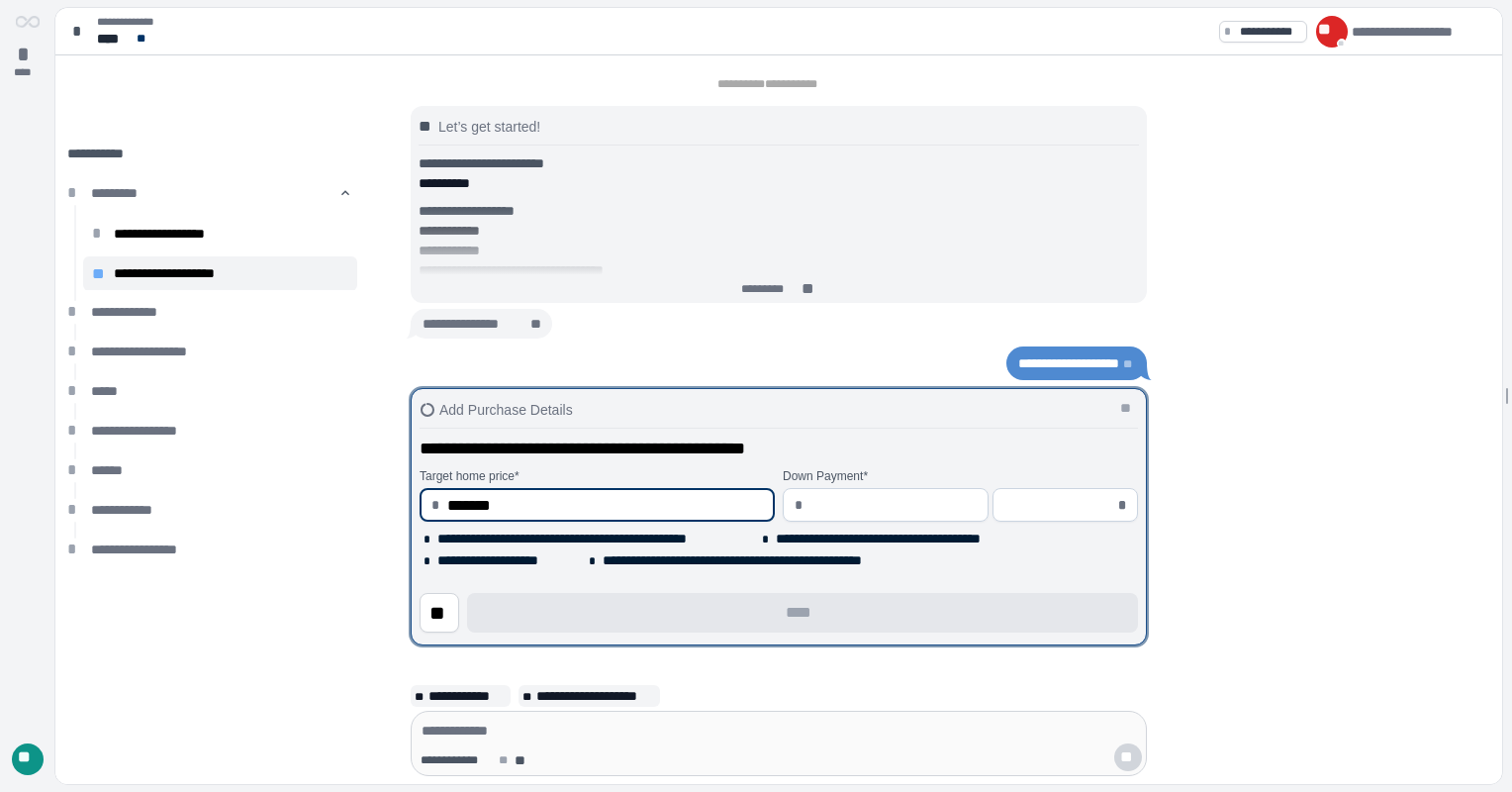 type on "**********" 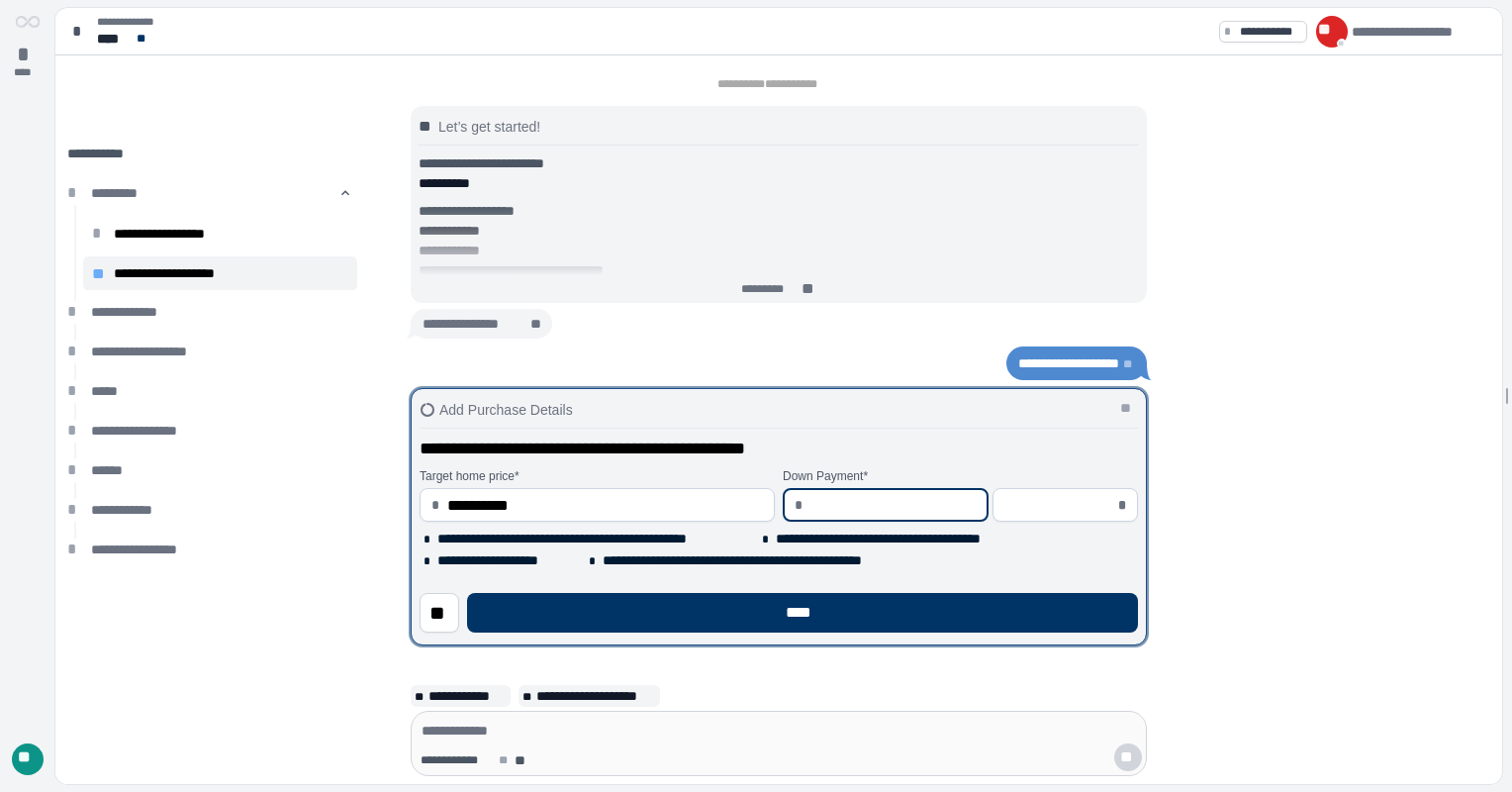 type on "*" 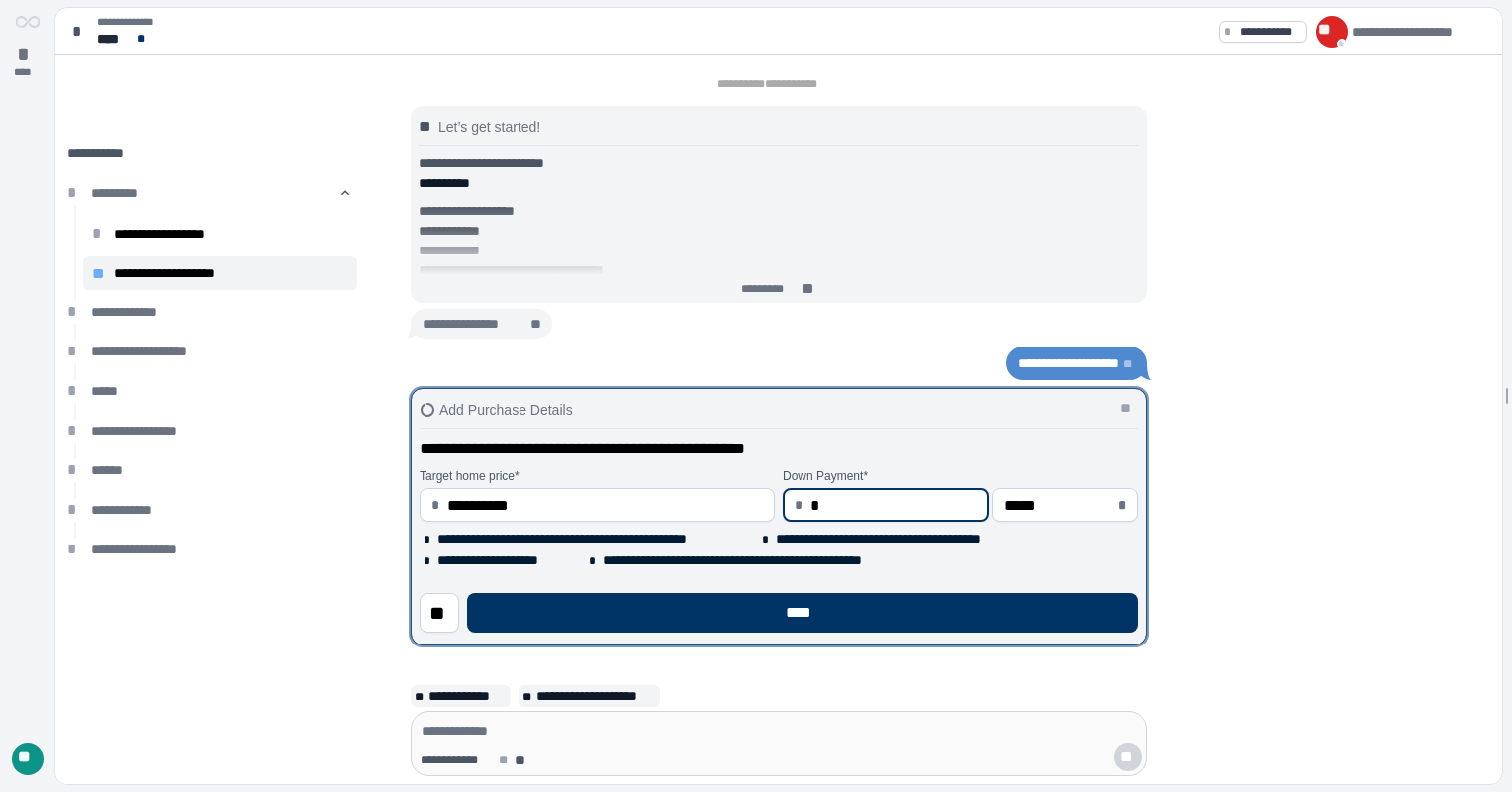 type on "**" 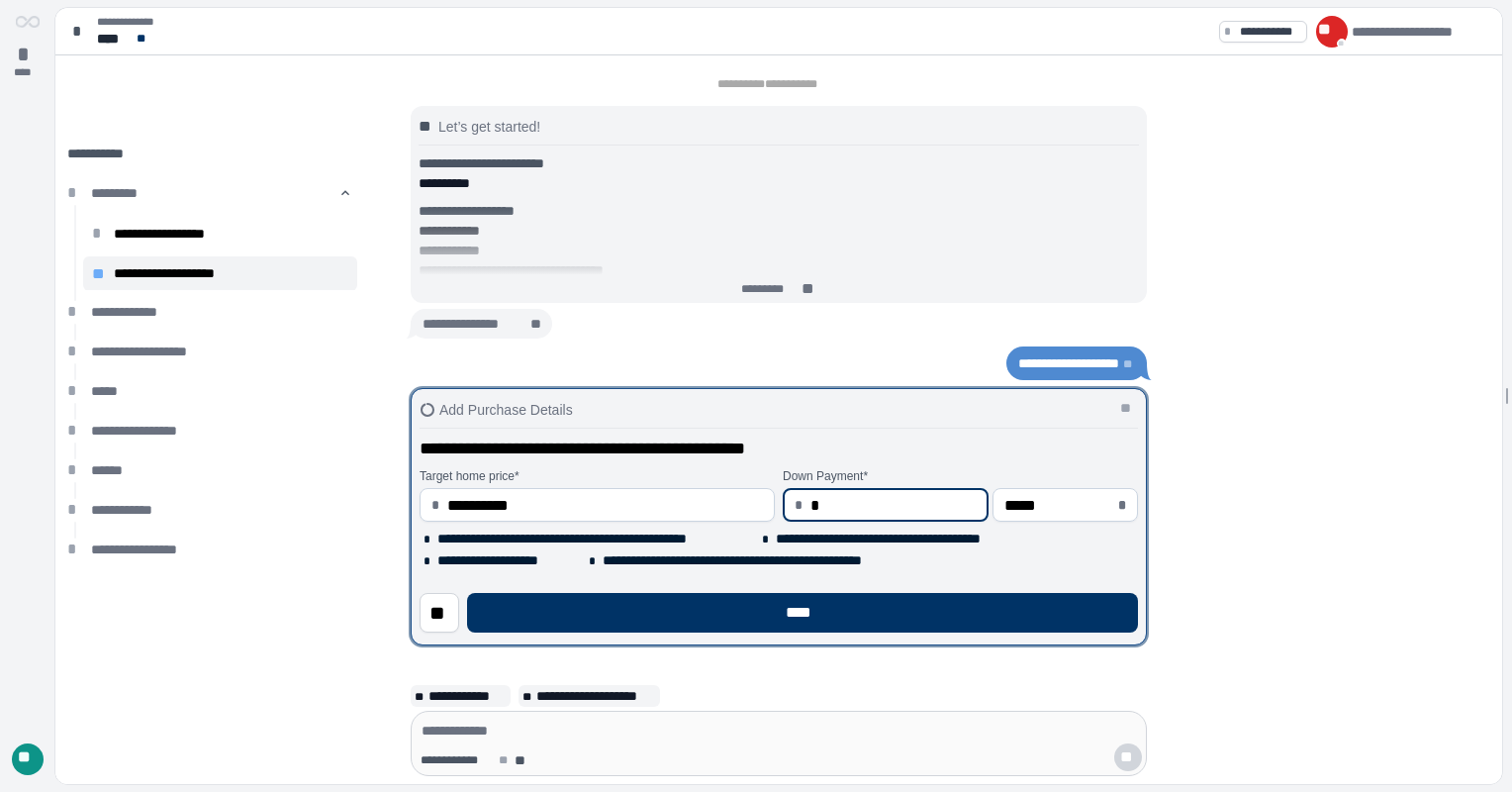type on "*****" 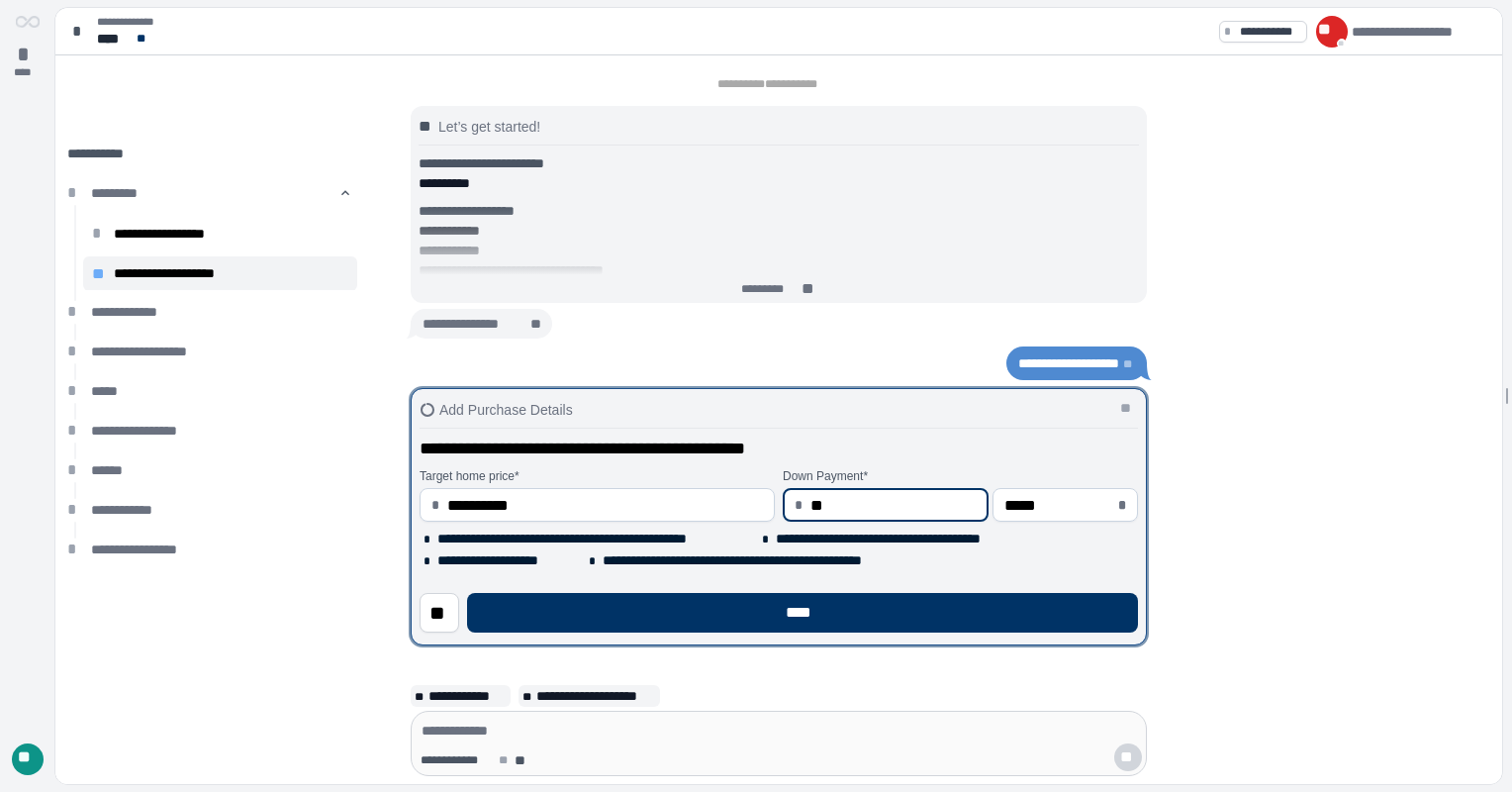 type on "***" 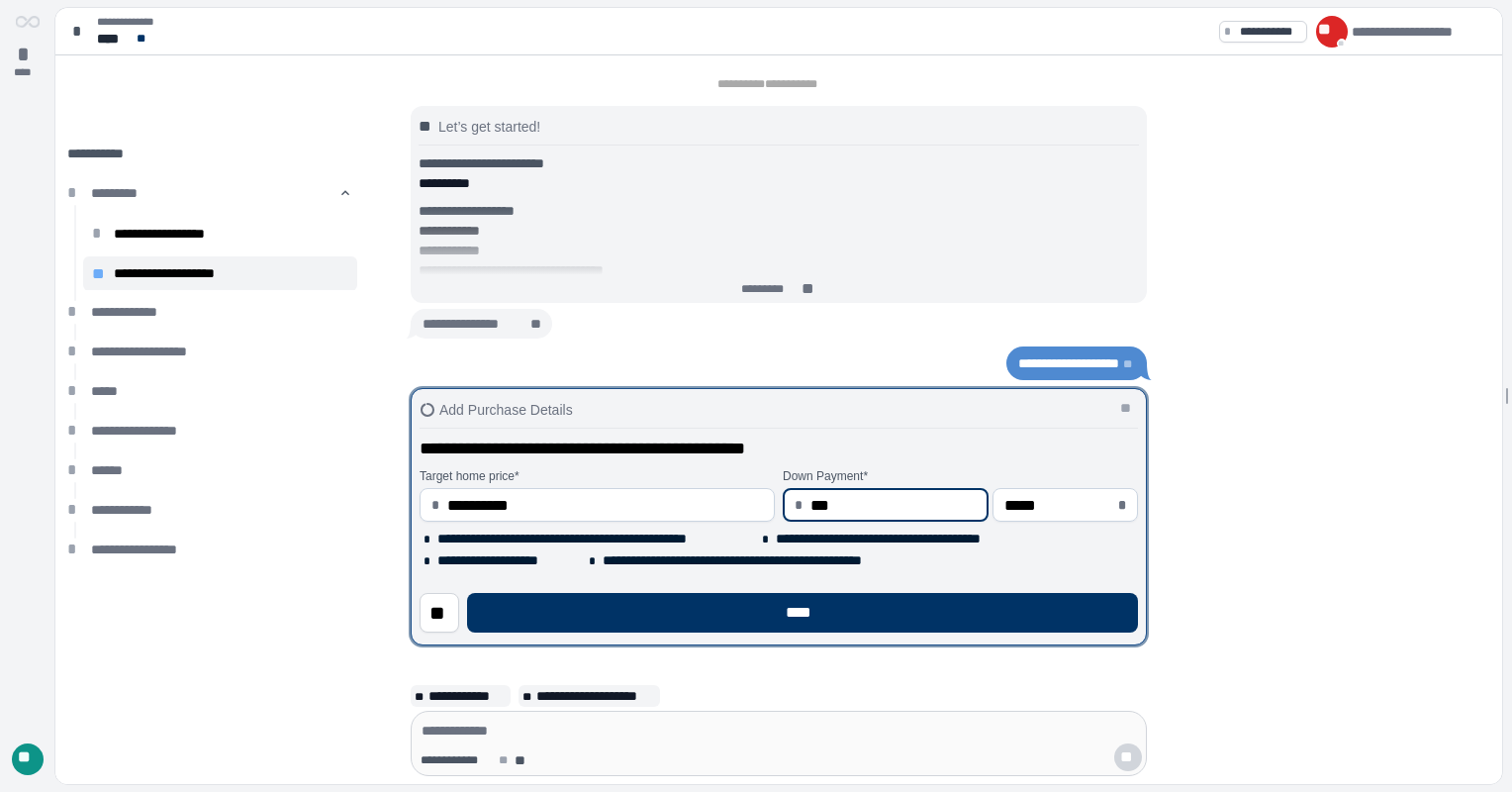type on "*****" 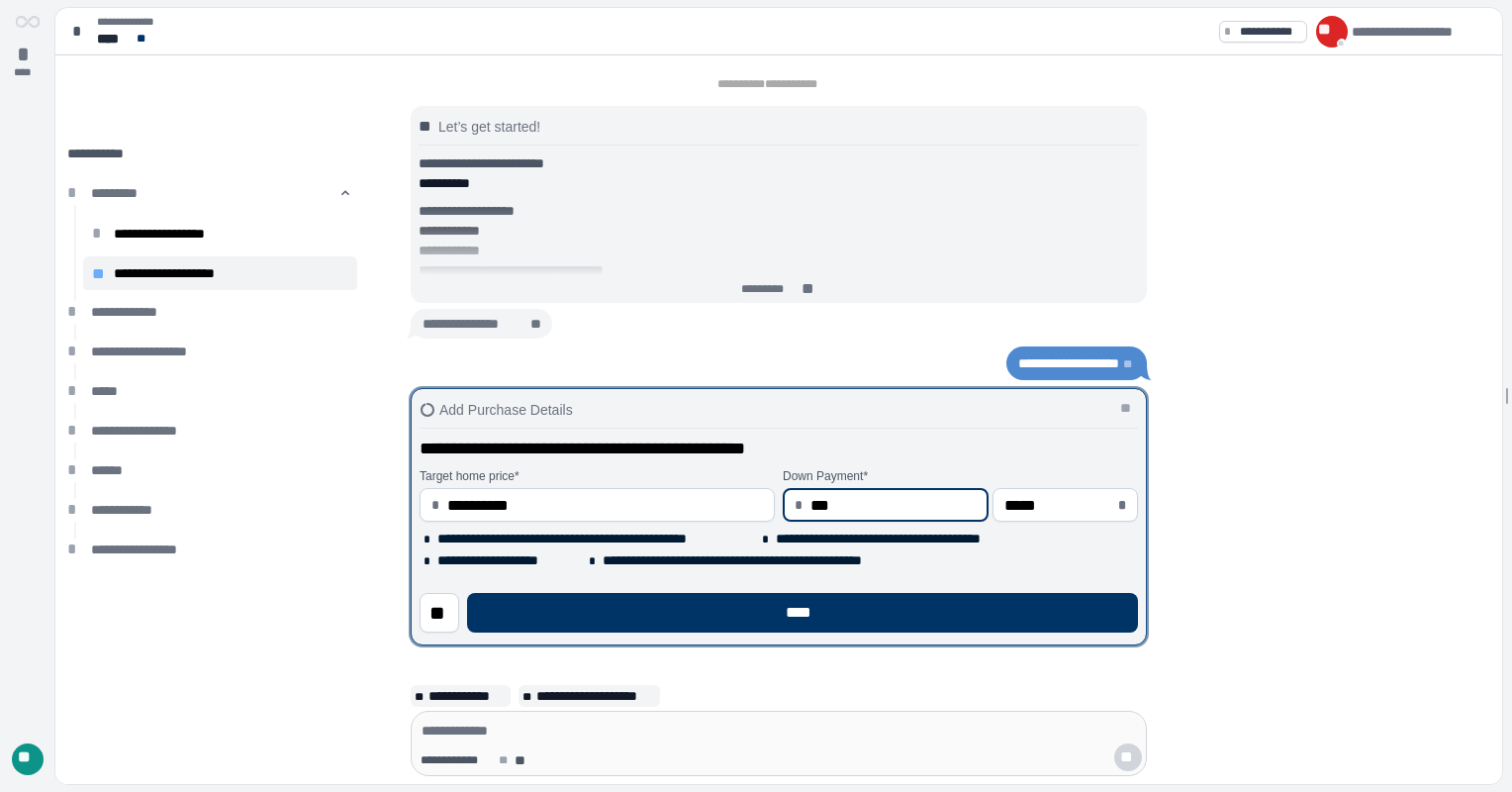 type on "*****" 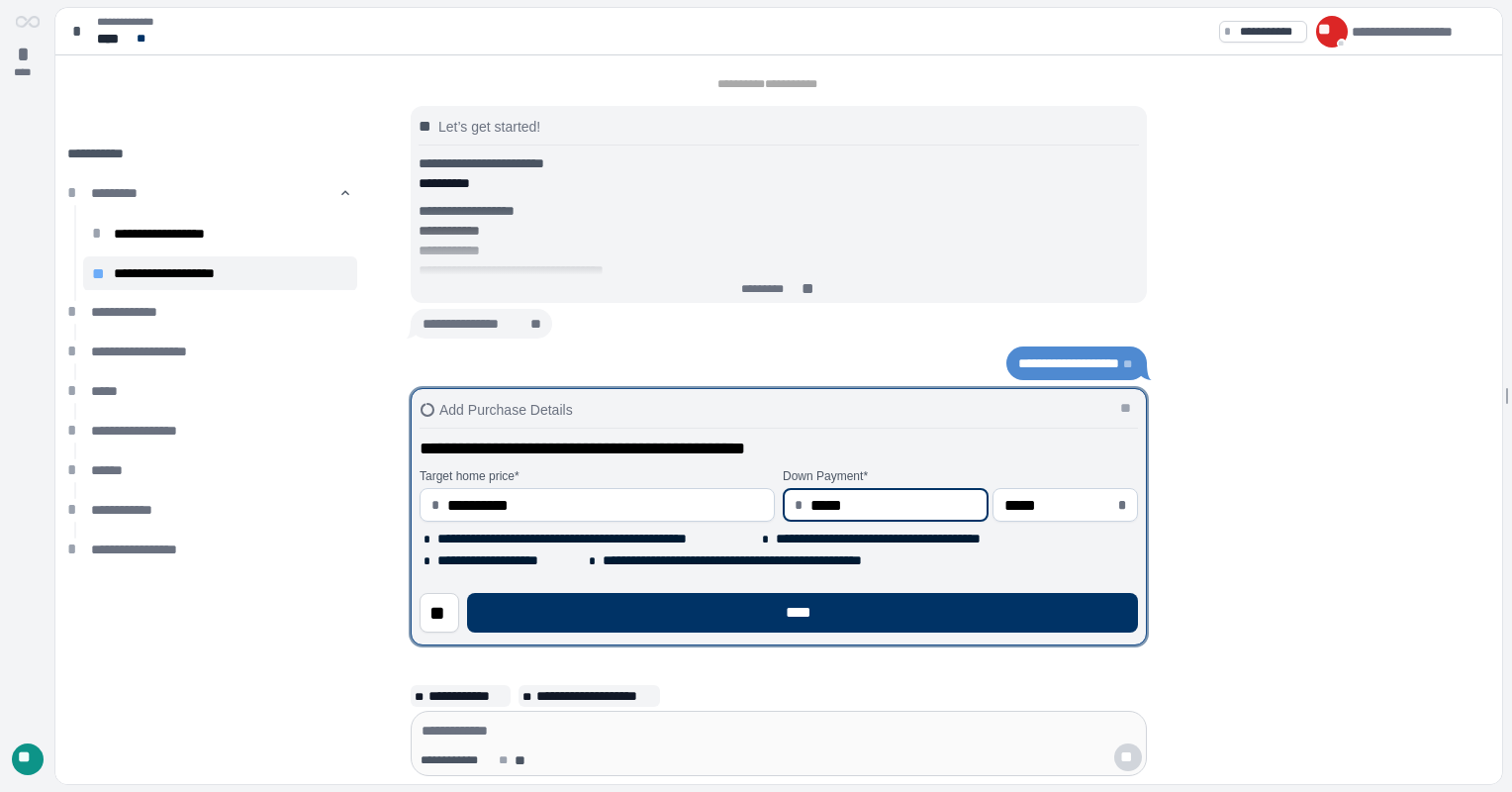 type on "***" 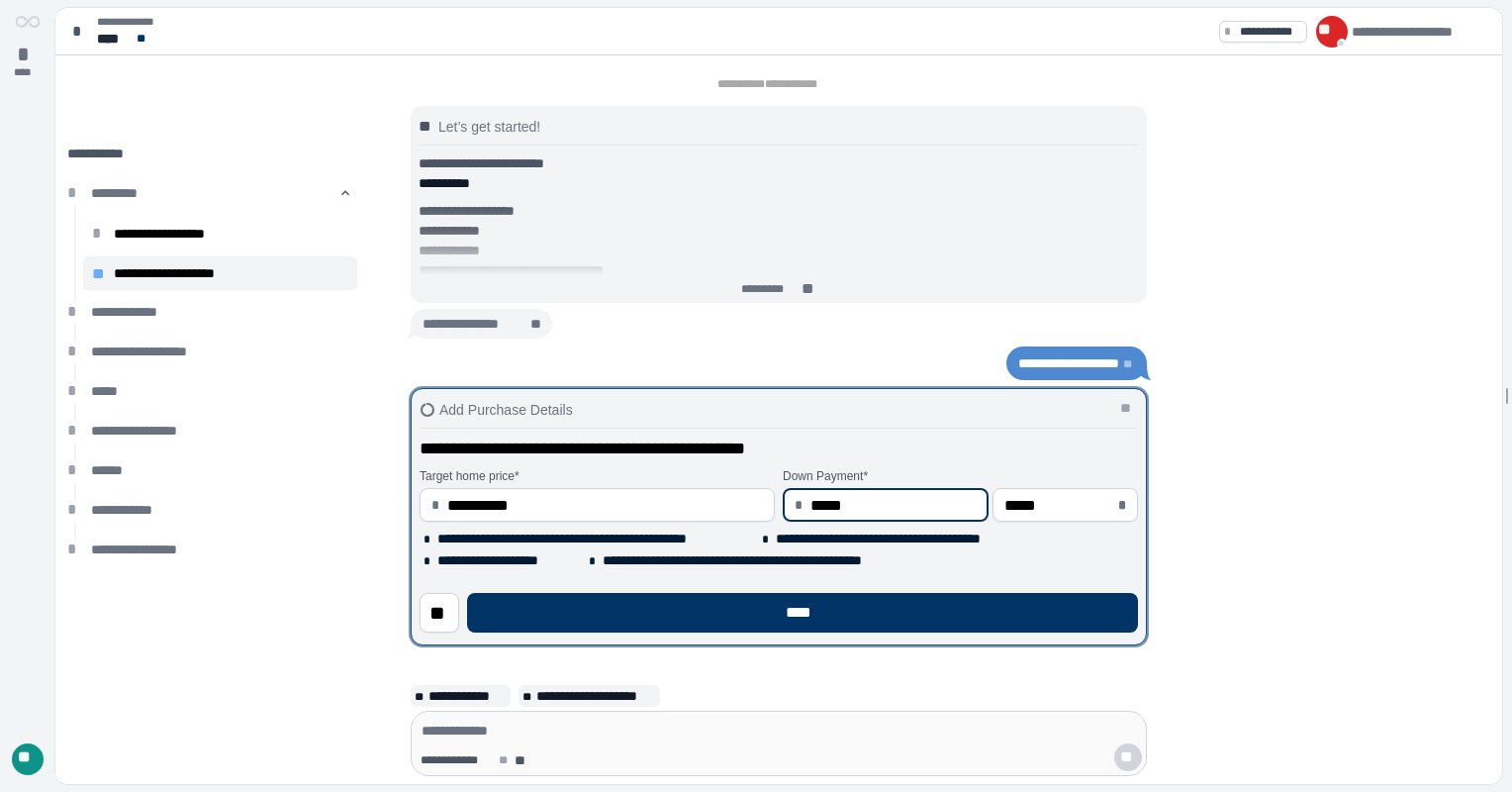 type on "*****" 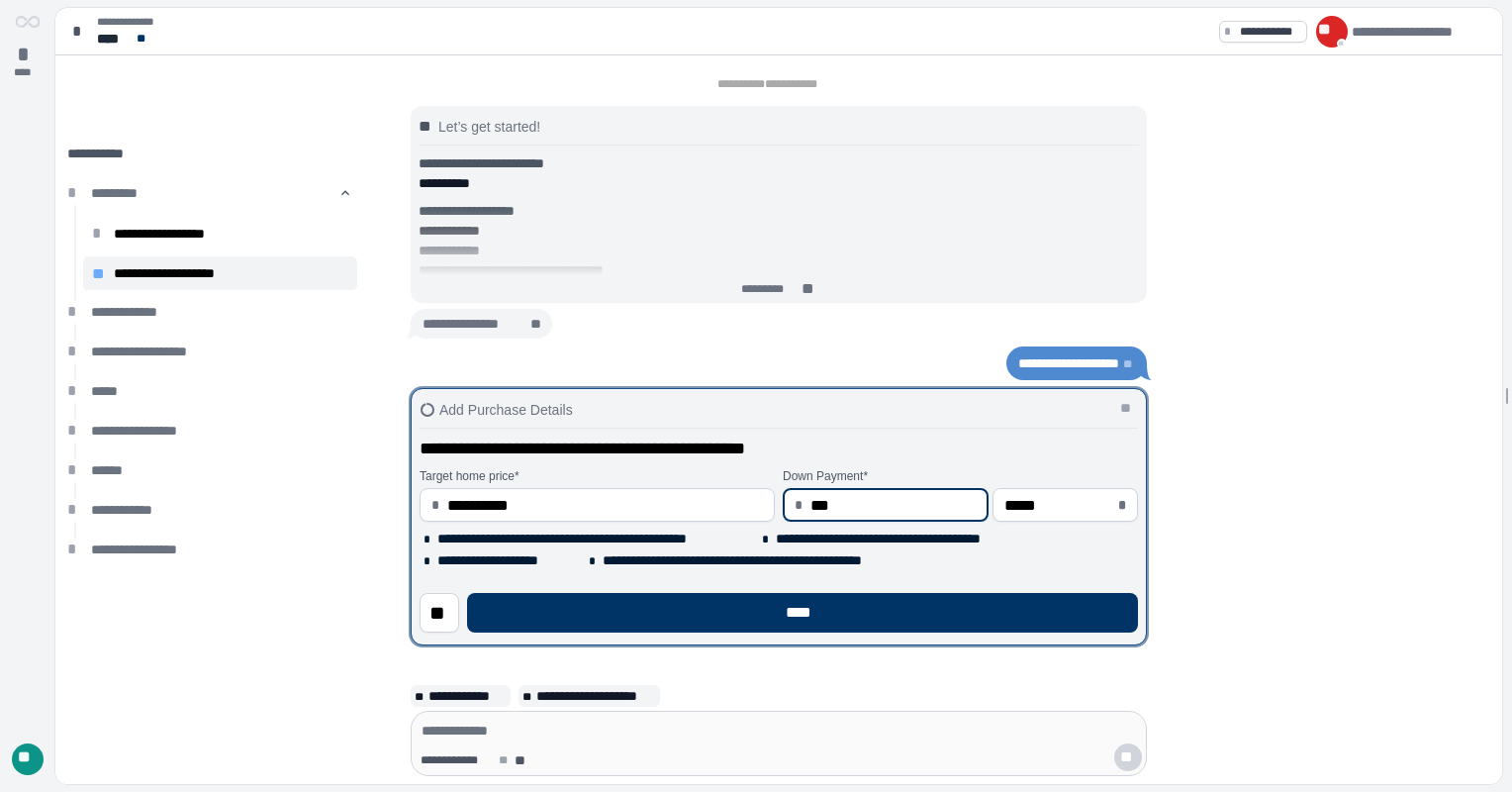 type on "**" 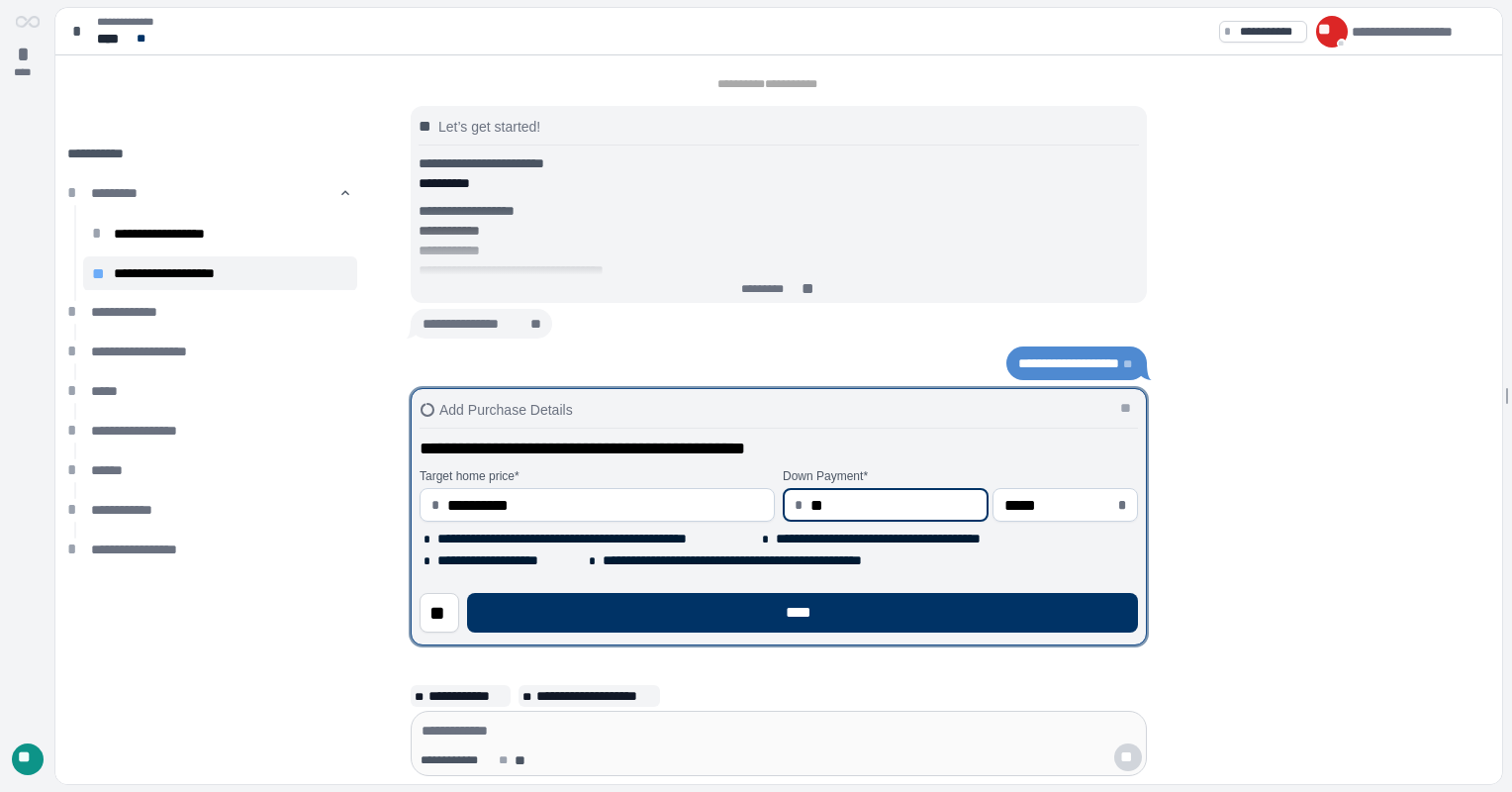 type on "***" 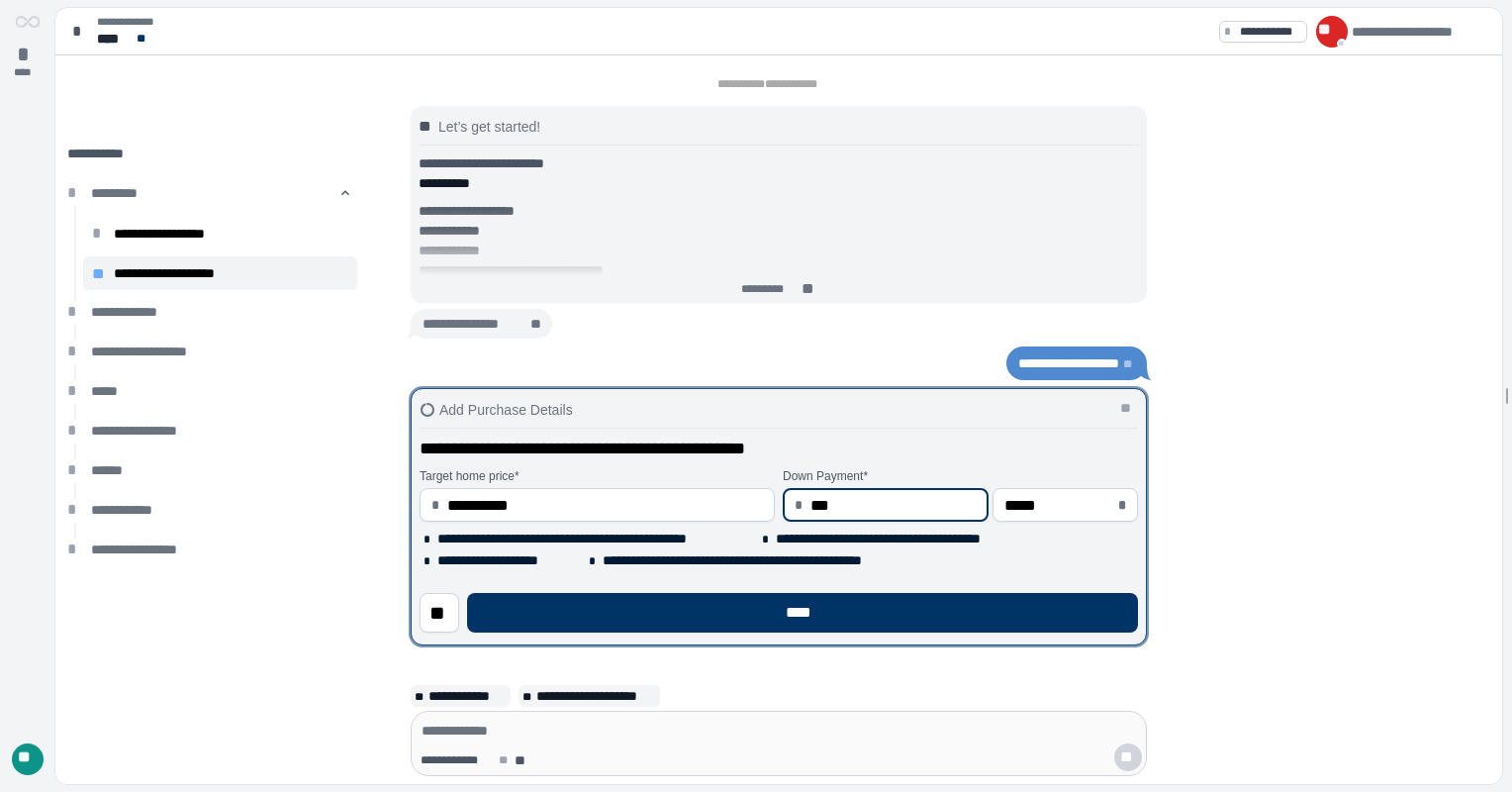 type on "*****" 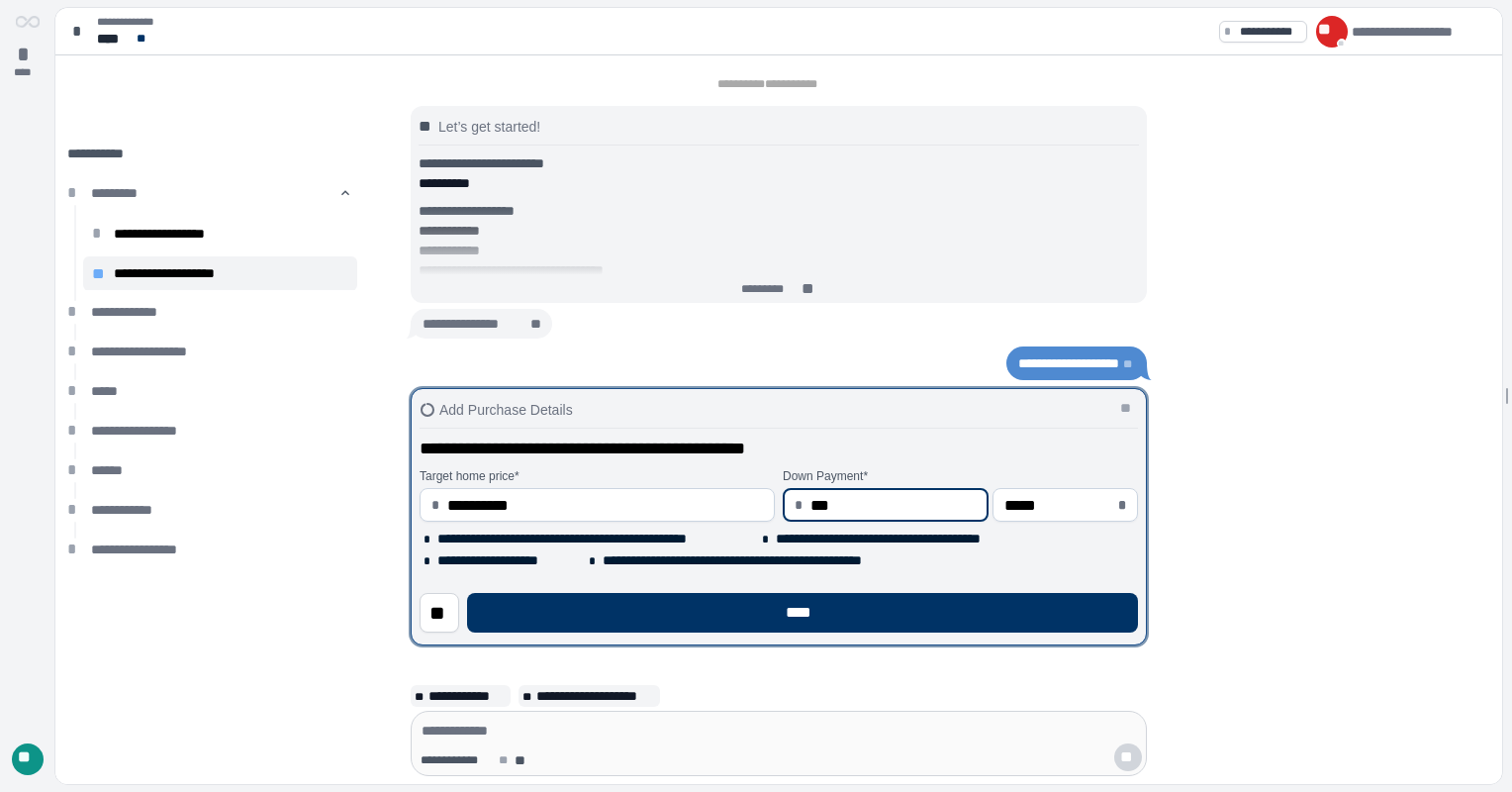type on "*****" 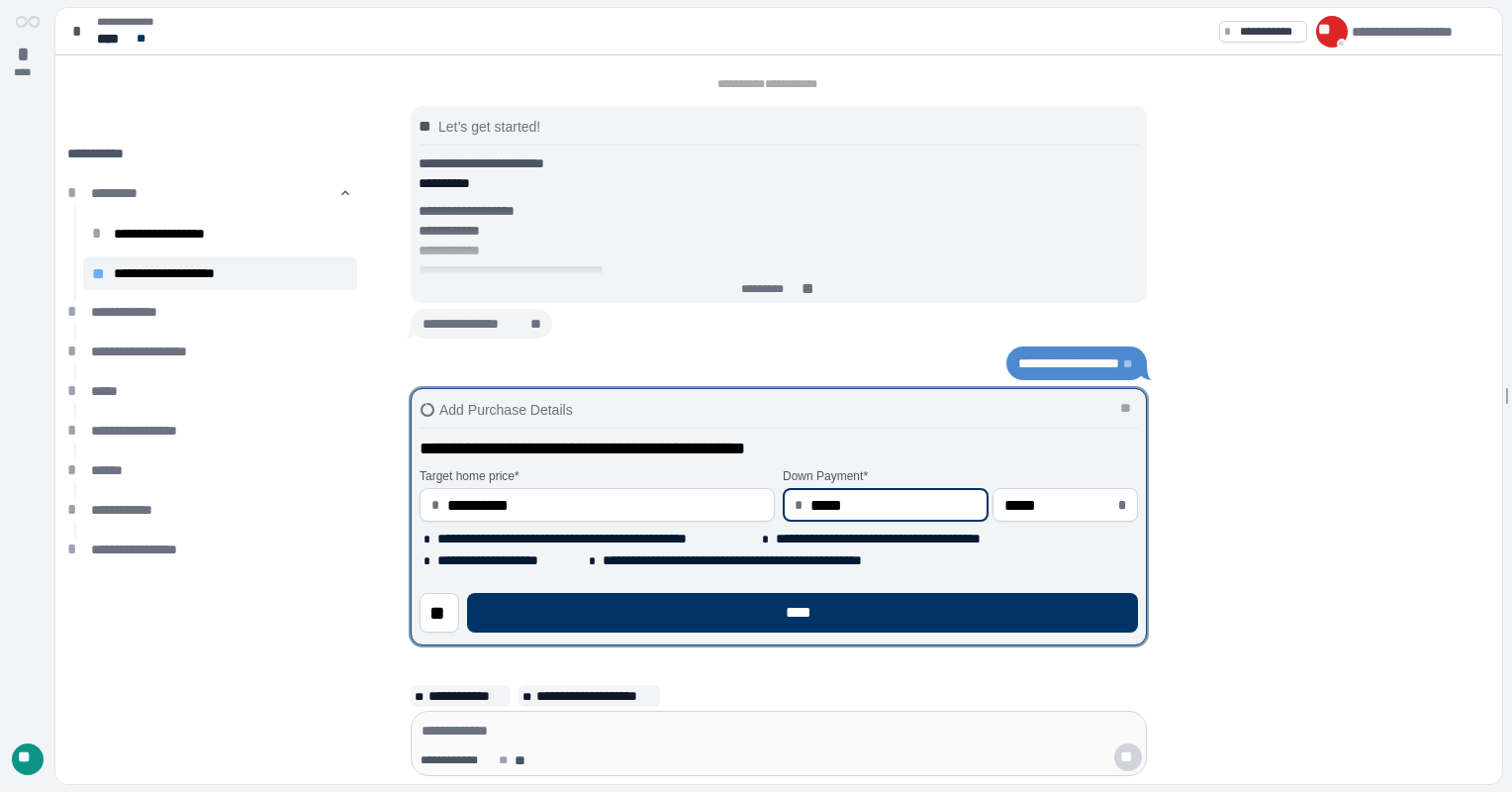 type on "******" 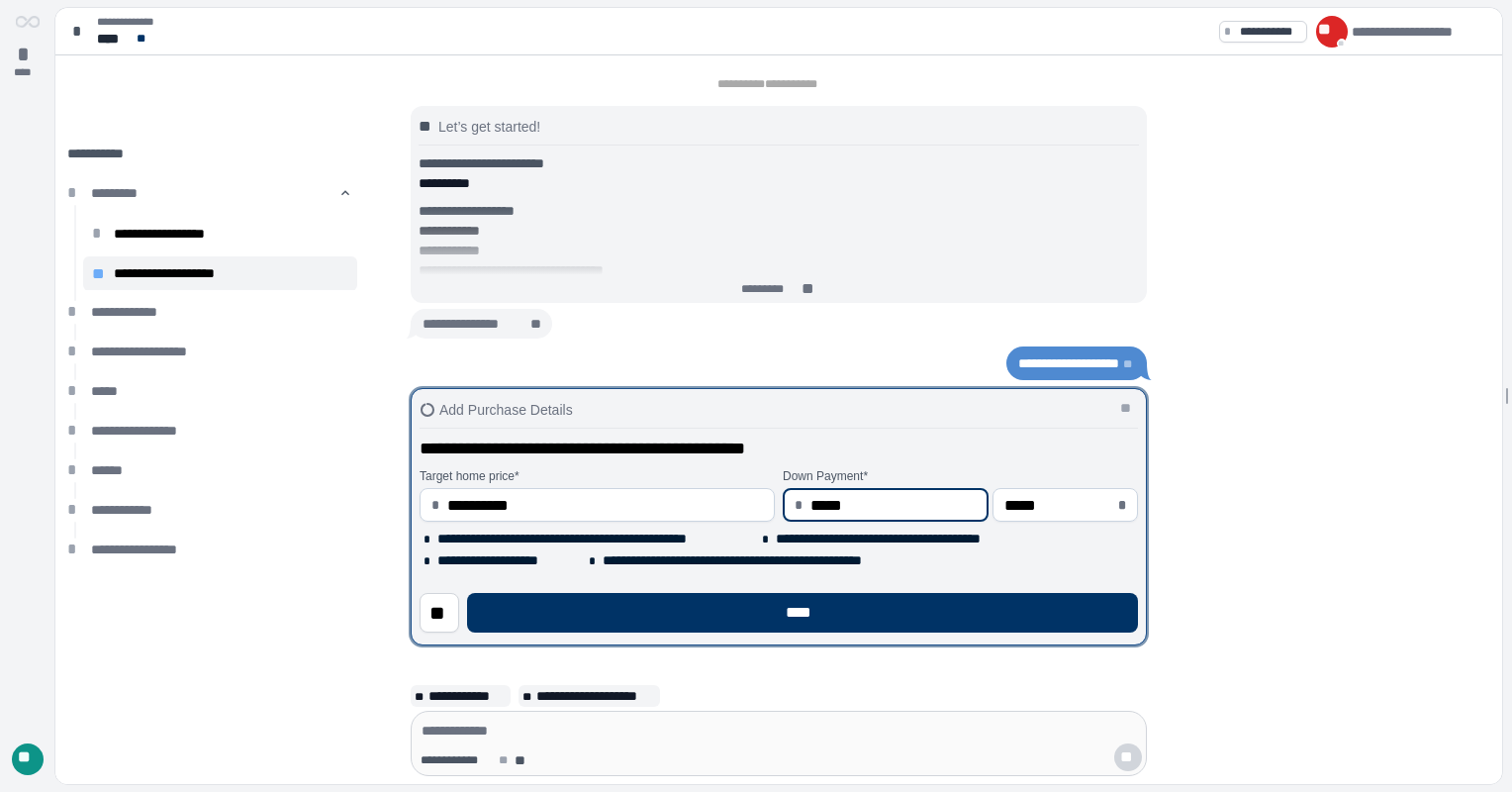 type on "*****" 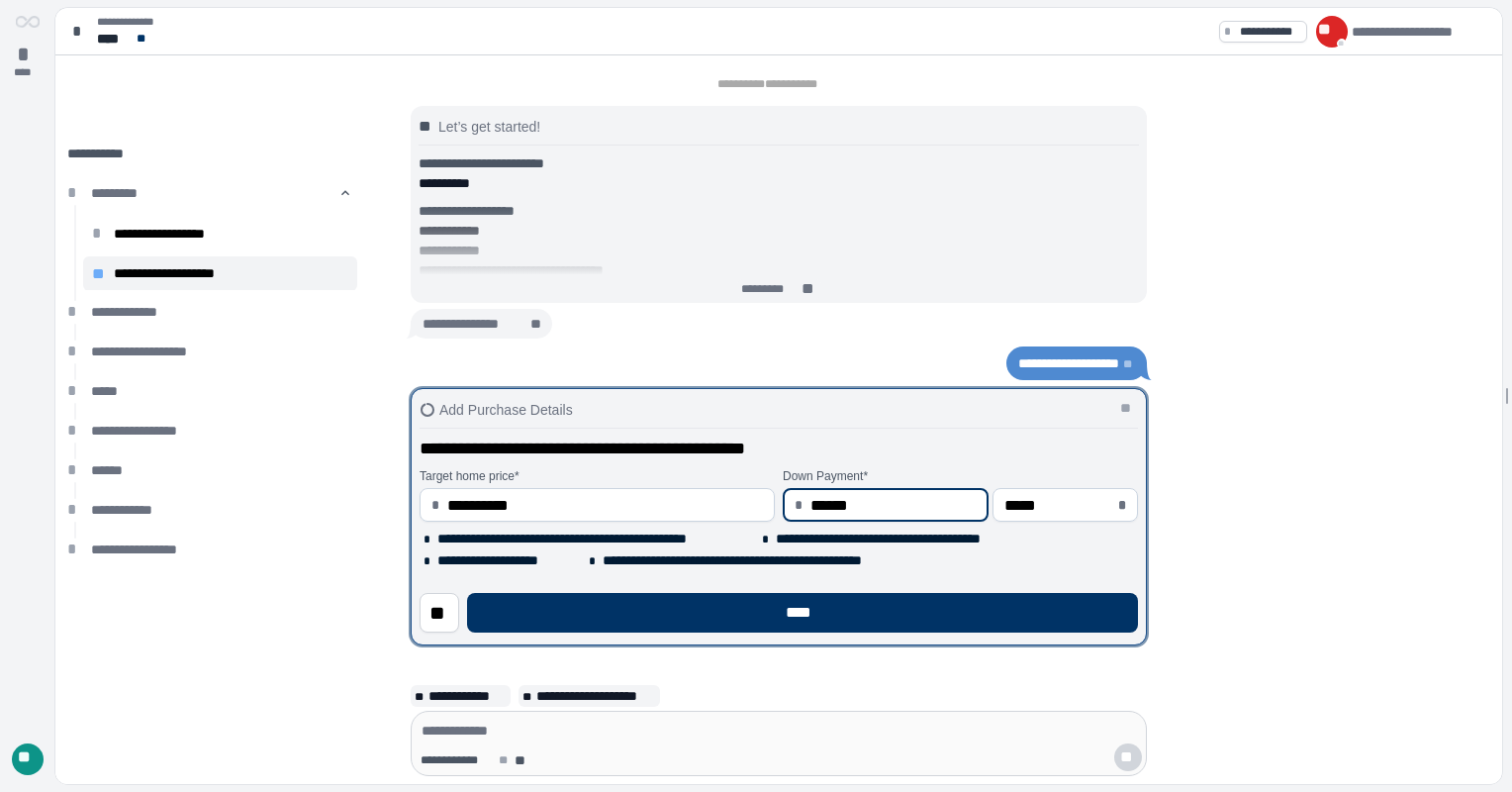 type on "*******" 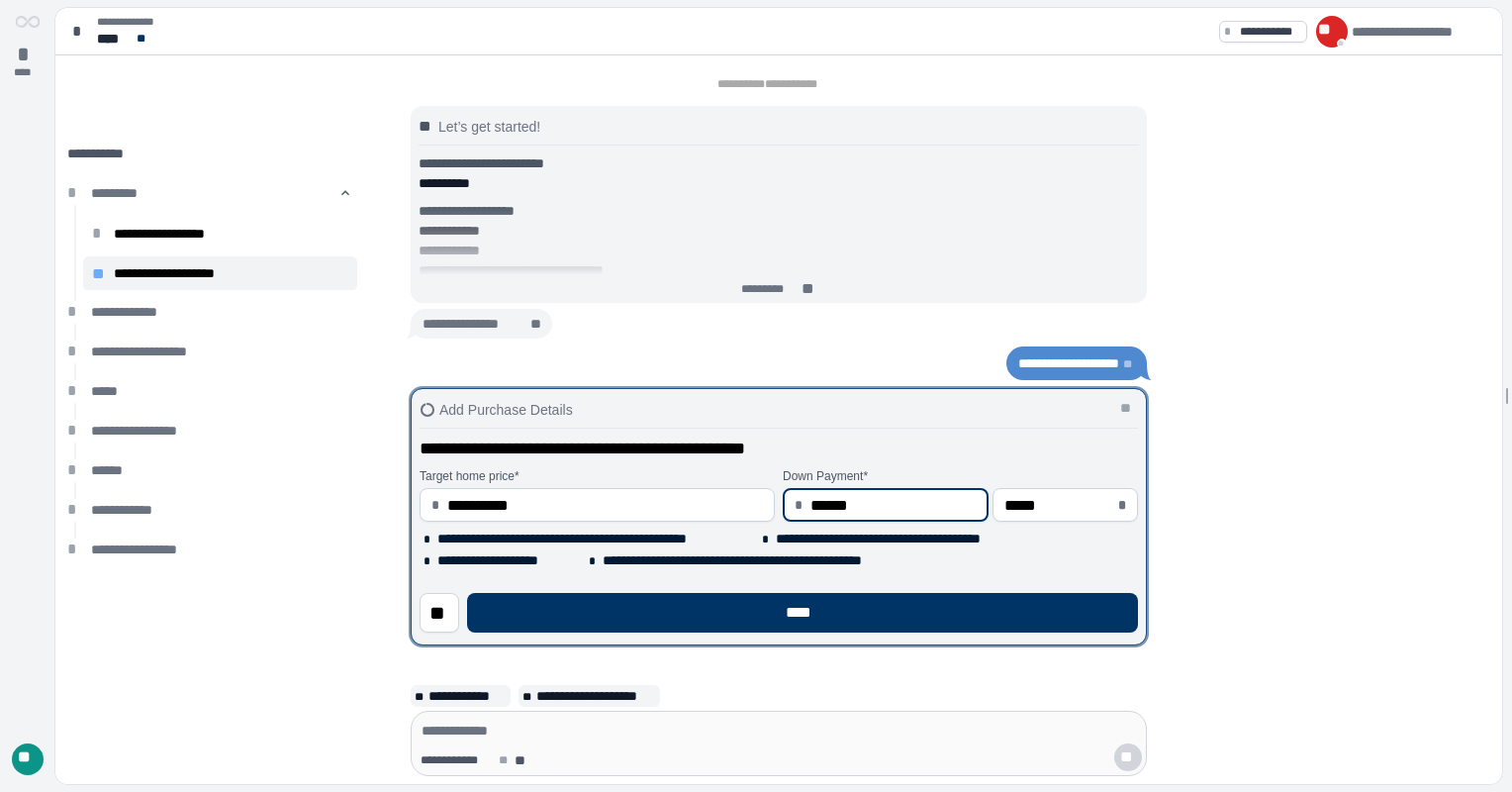 type on "******" 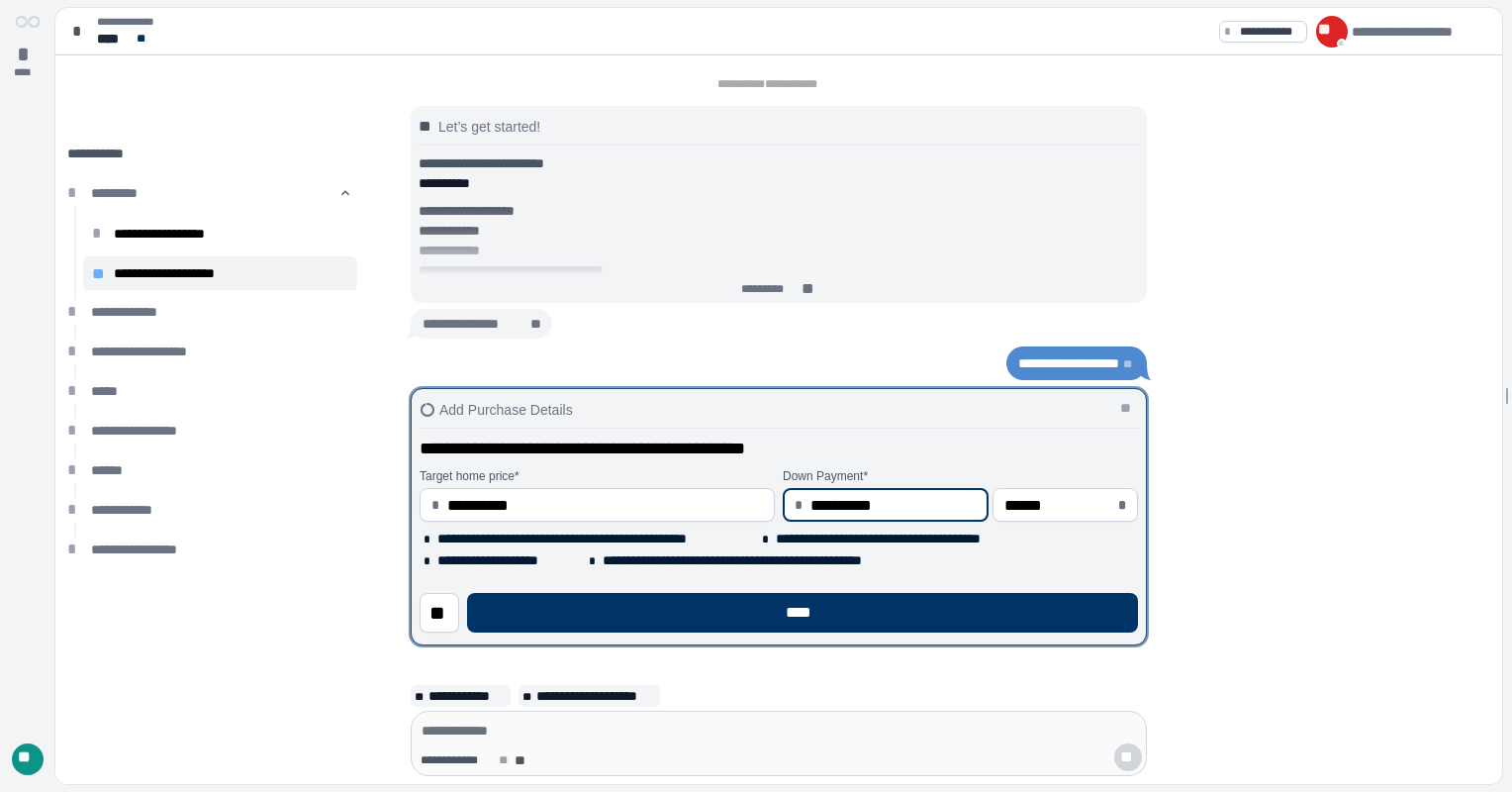 click on "**********" at bounding box center [894, 505] 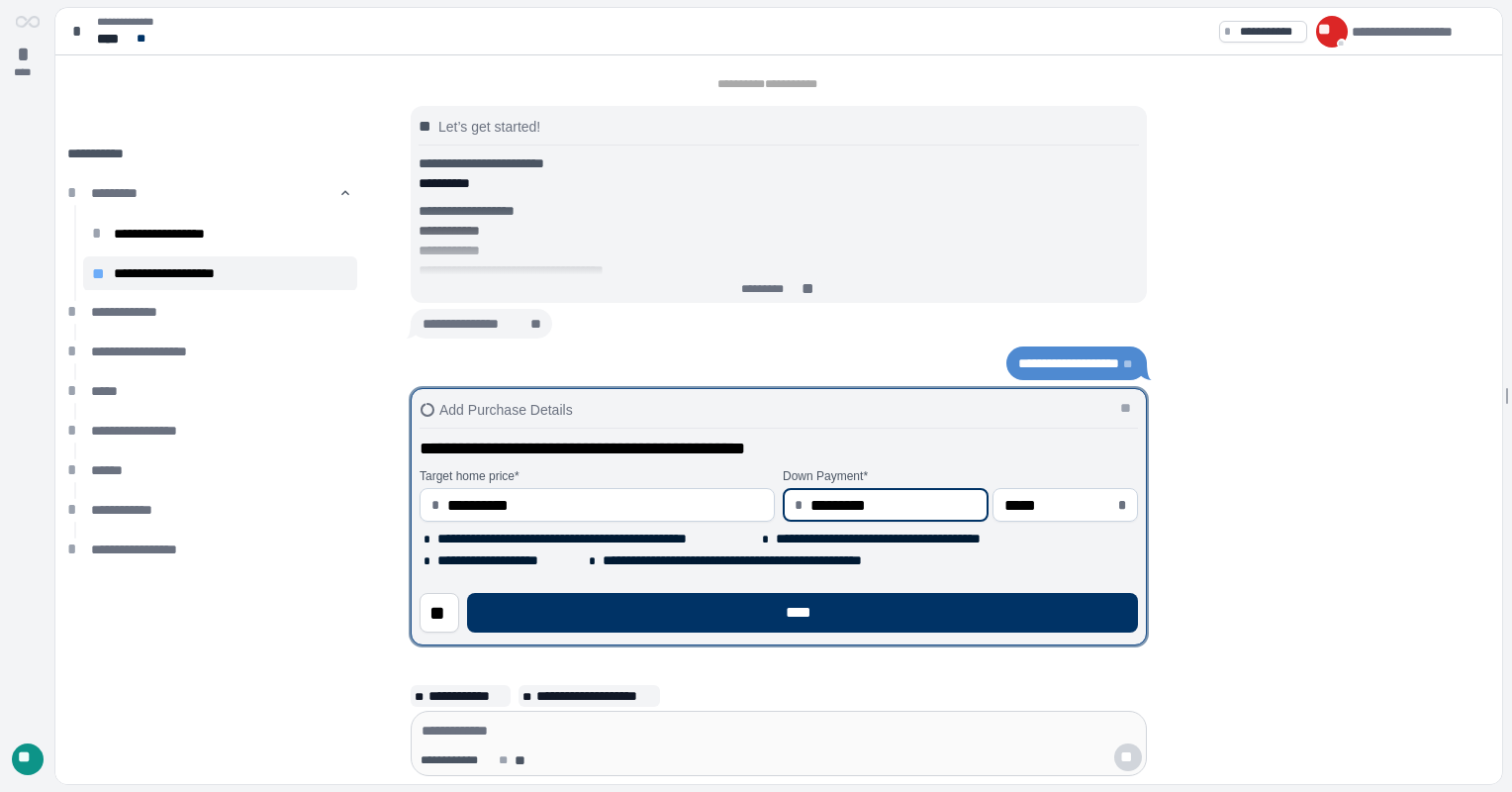 type on "**********" 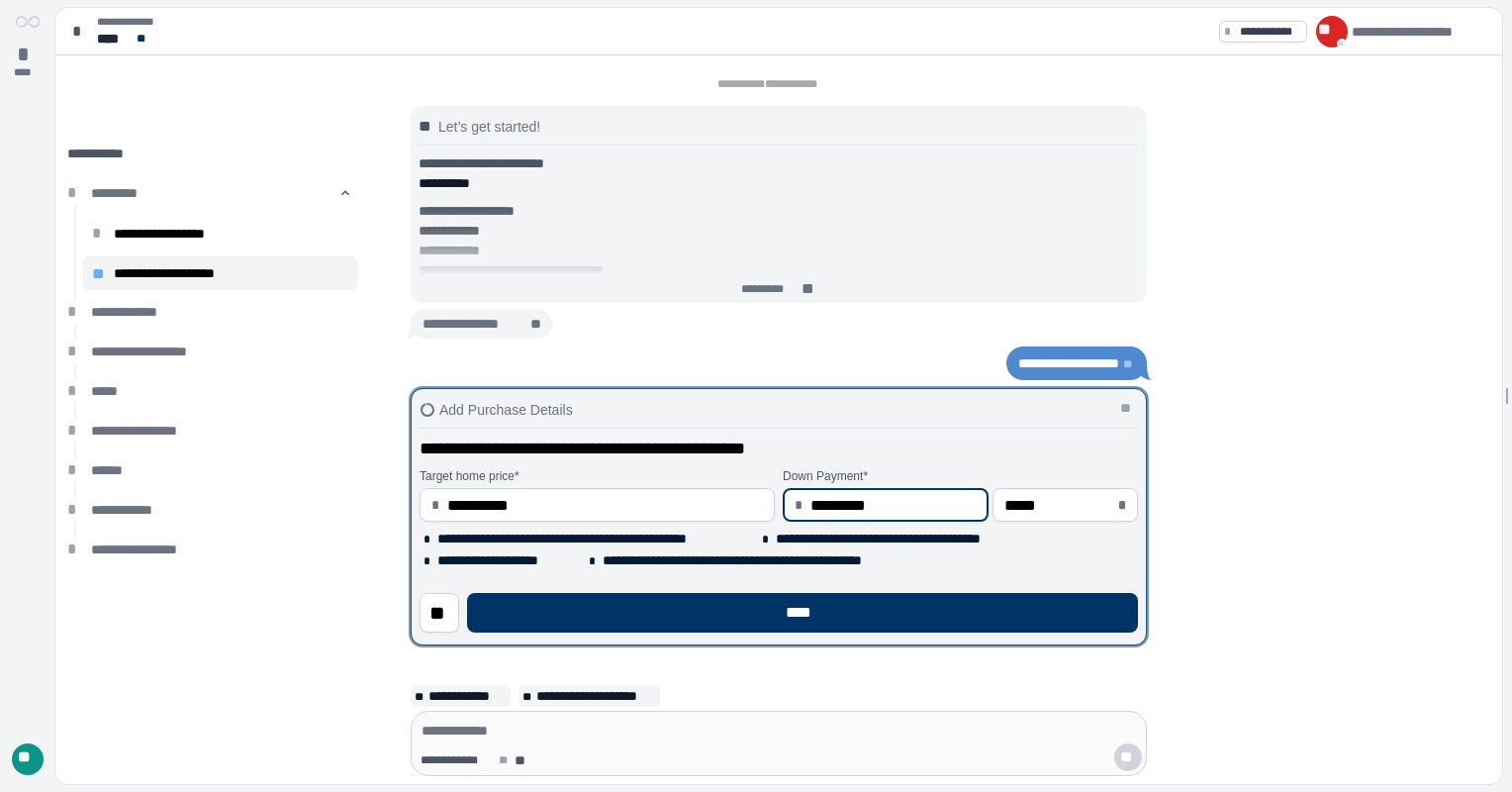 type on "******" 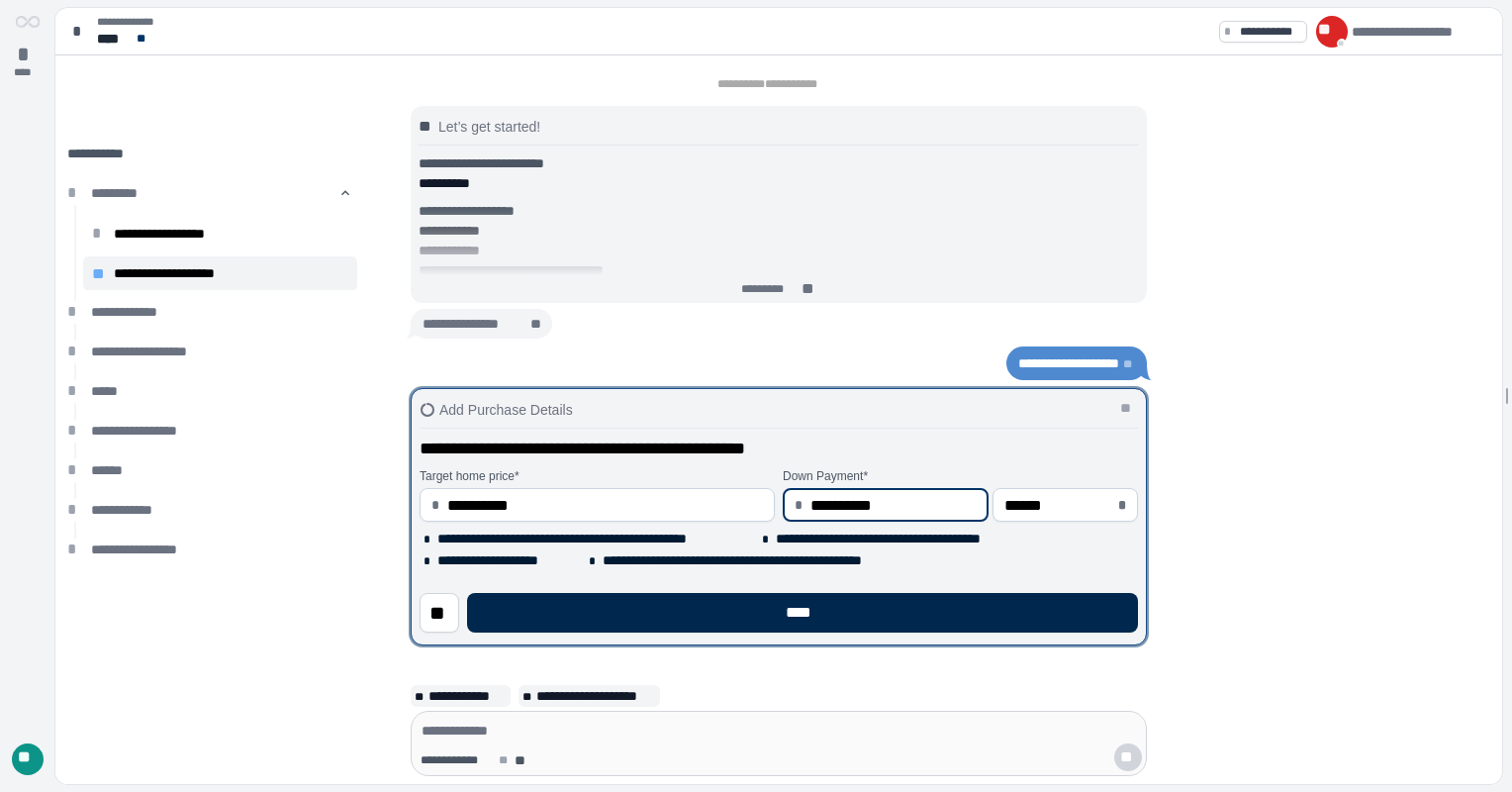 type on "**********" 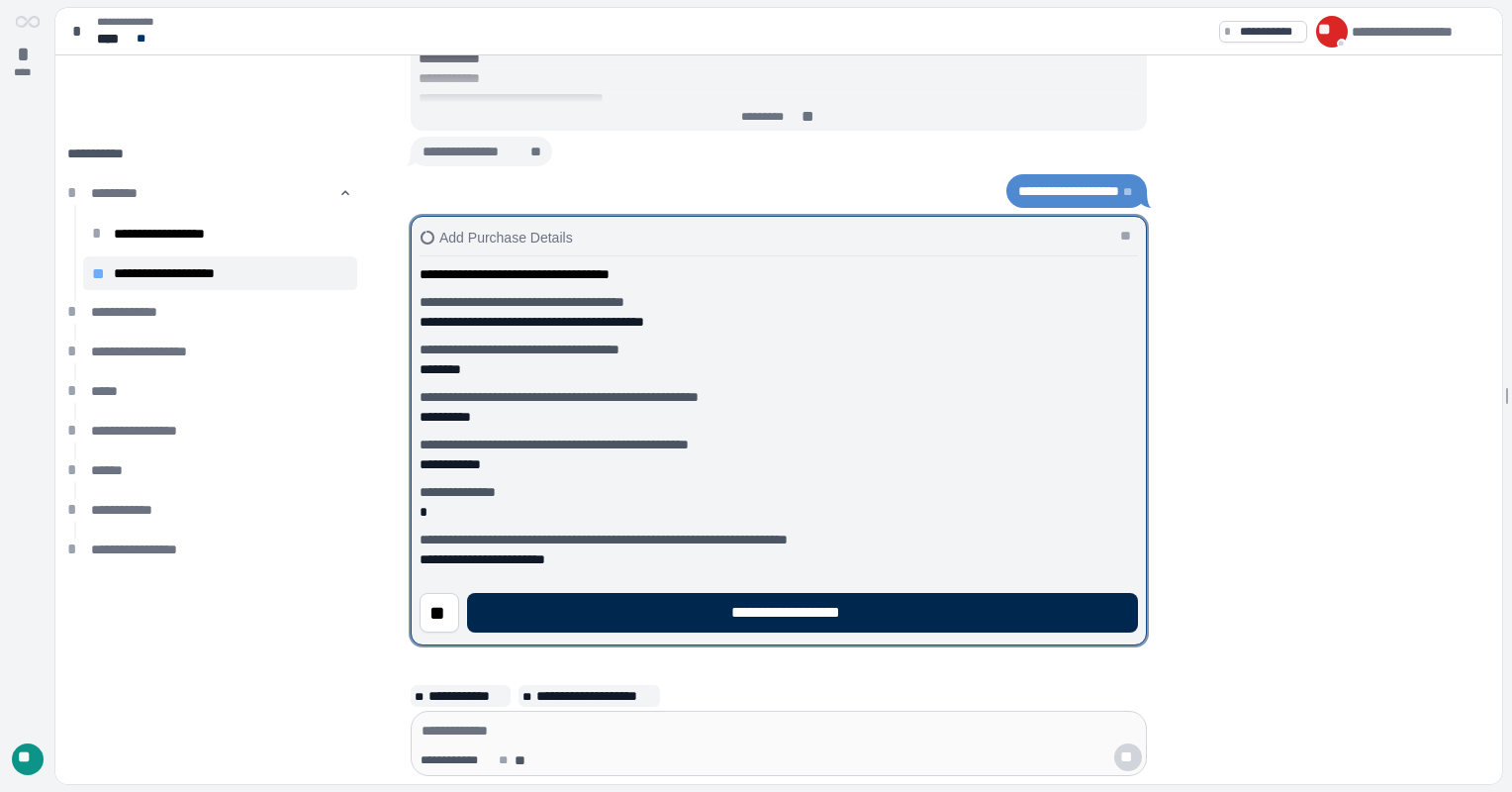 click on "**********" at bounding box center (803, 613) 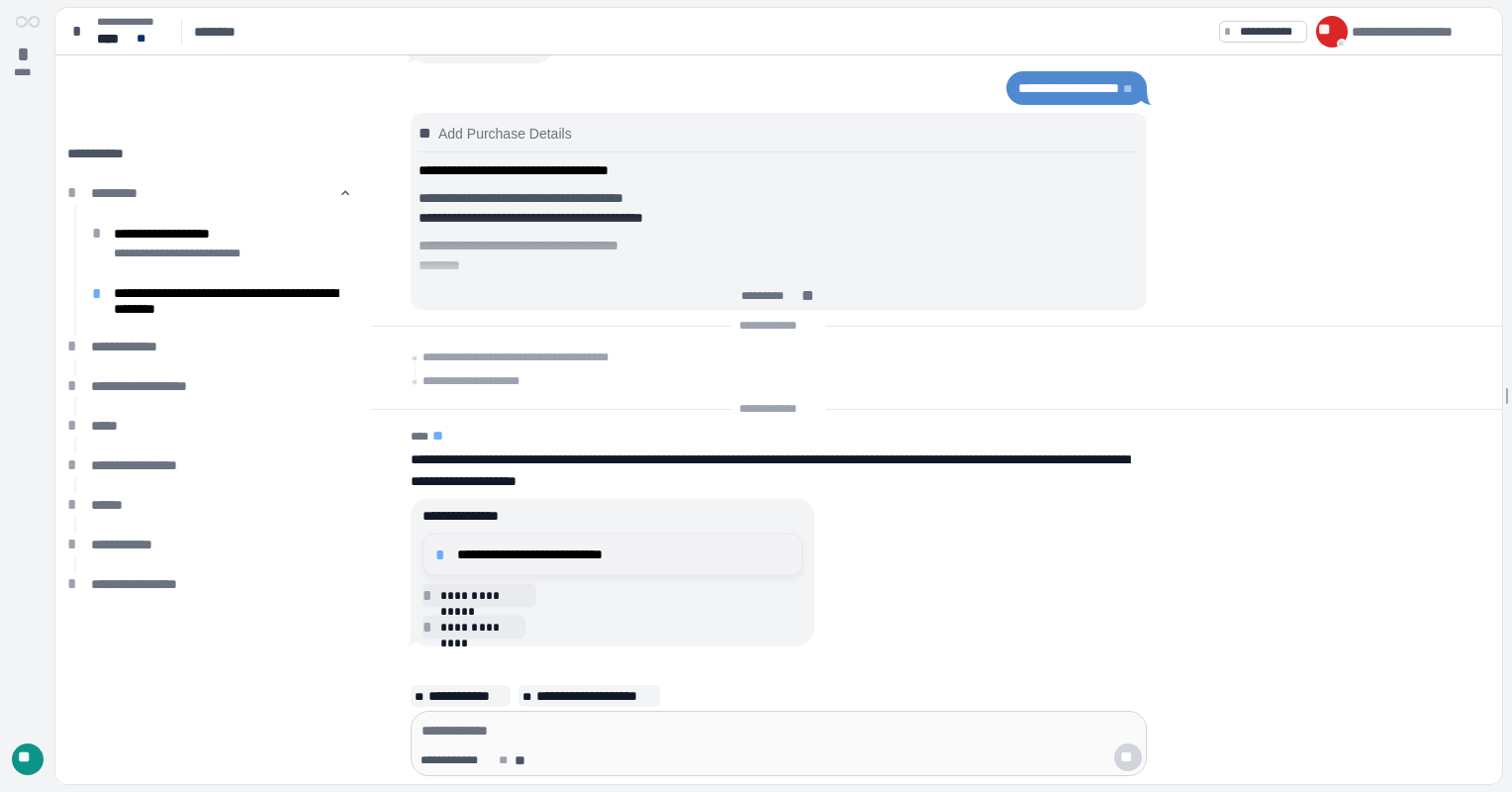 click on "*" at bounding box center (443, 554) 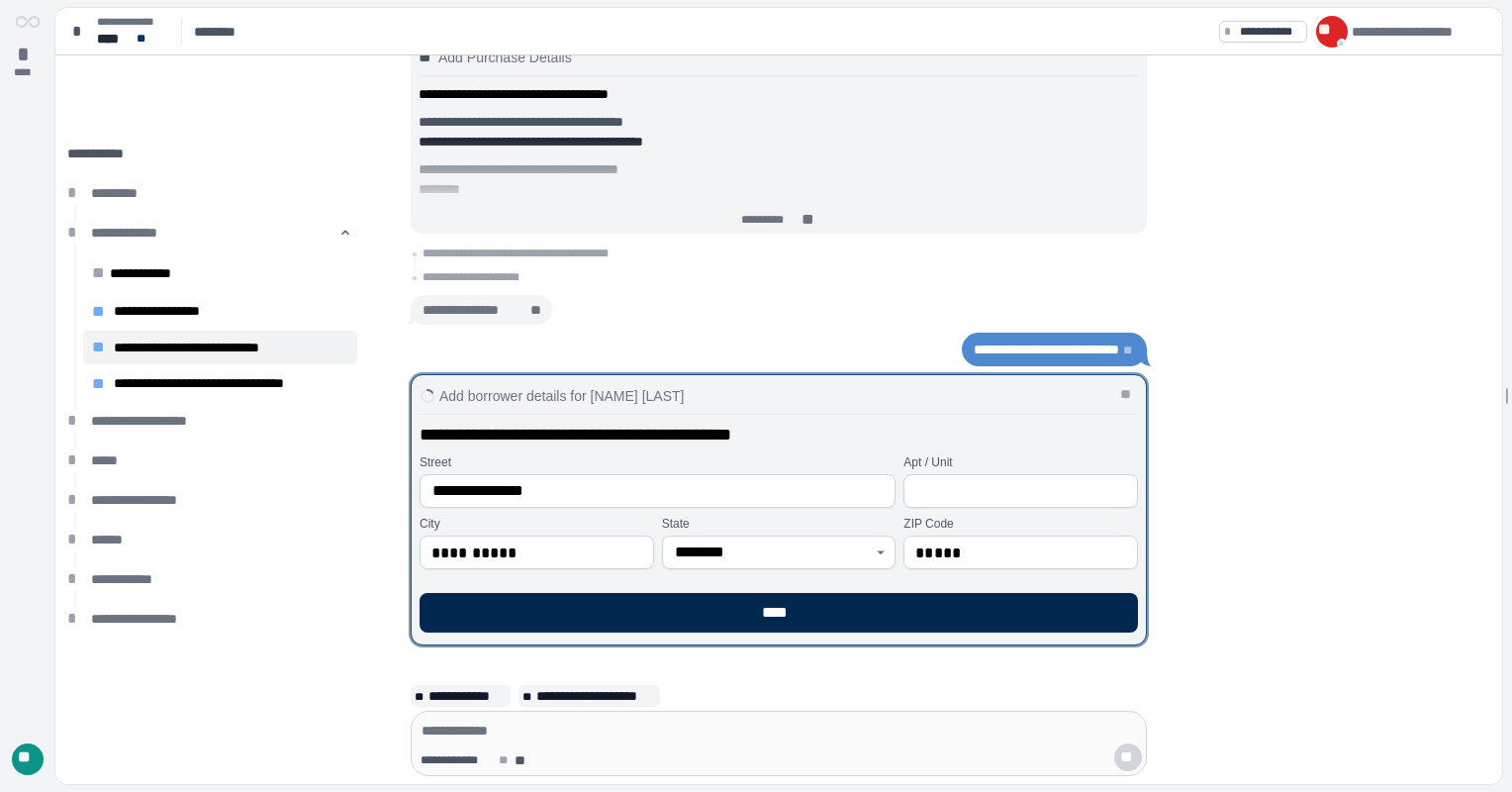 drag, startPoint x: 831, startPoint y: 590, endPoint x: 823, endPoint y: 606, distance: 17.888544 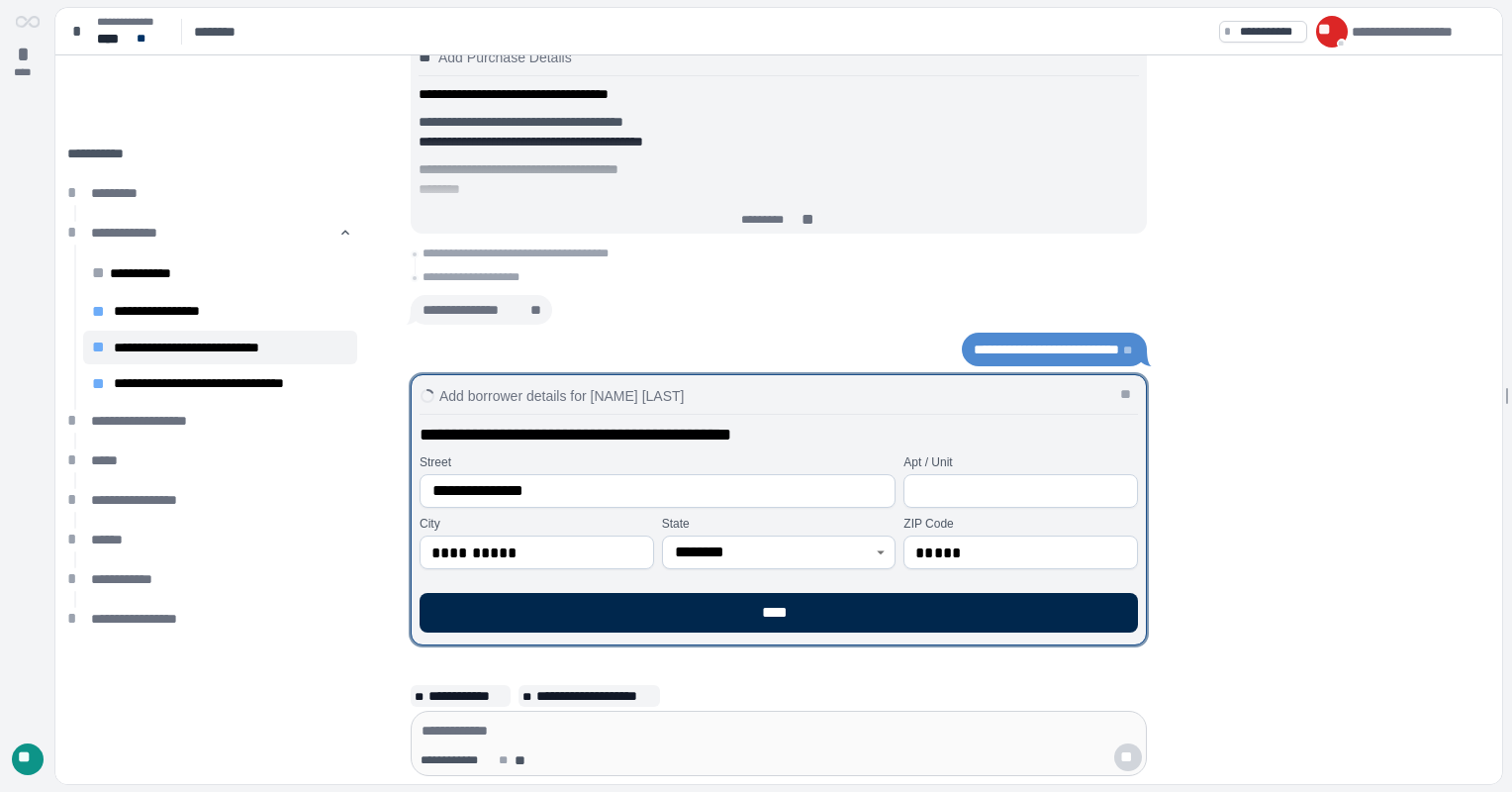 click on "**********" at bounding box center (779, 528) 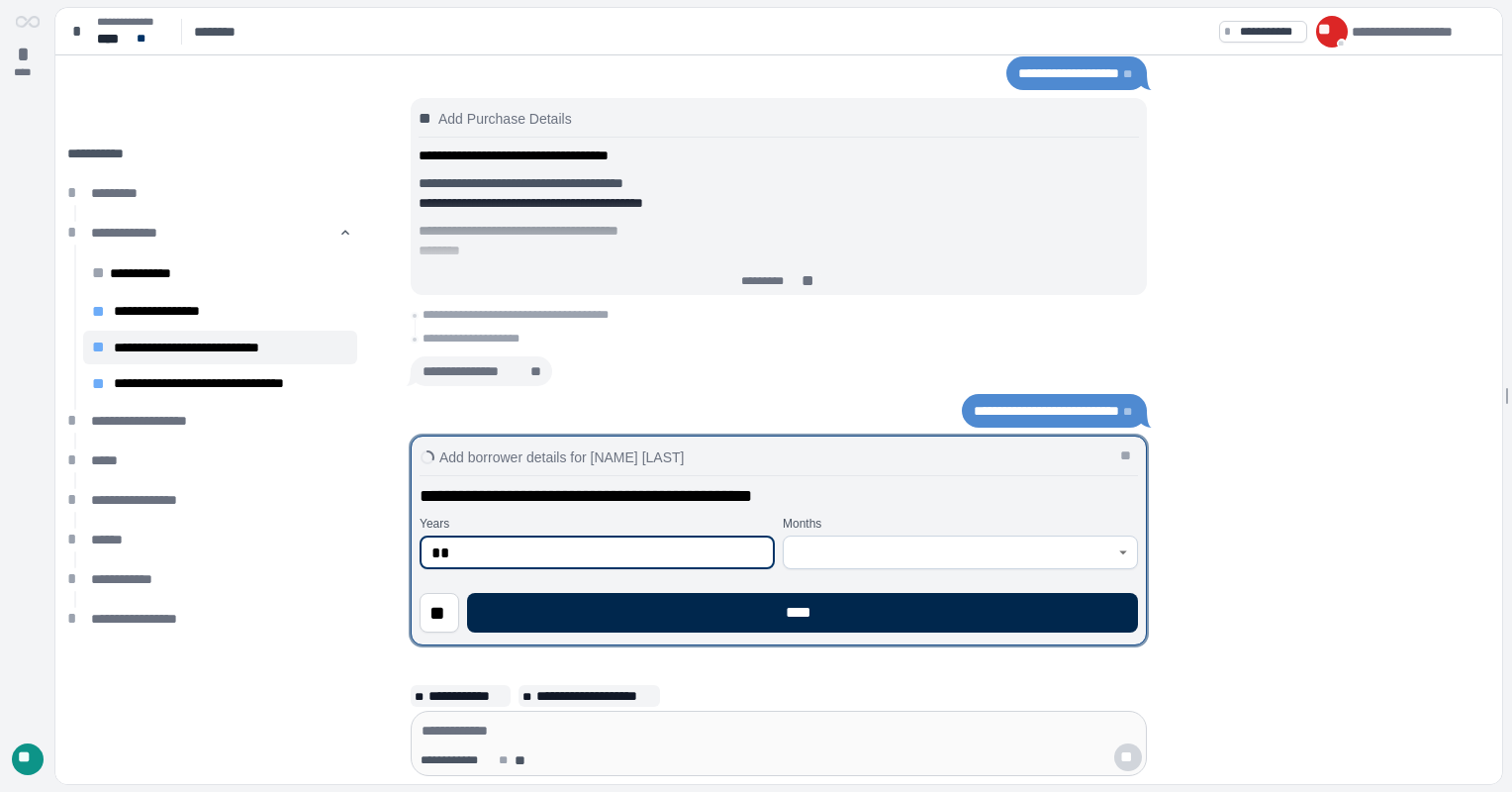 type on "**" 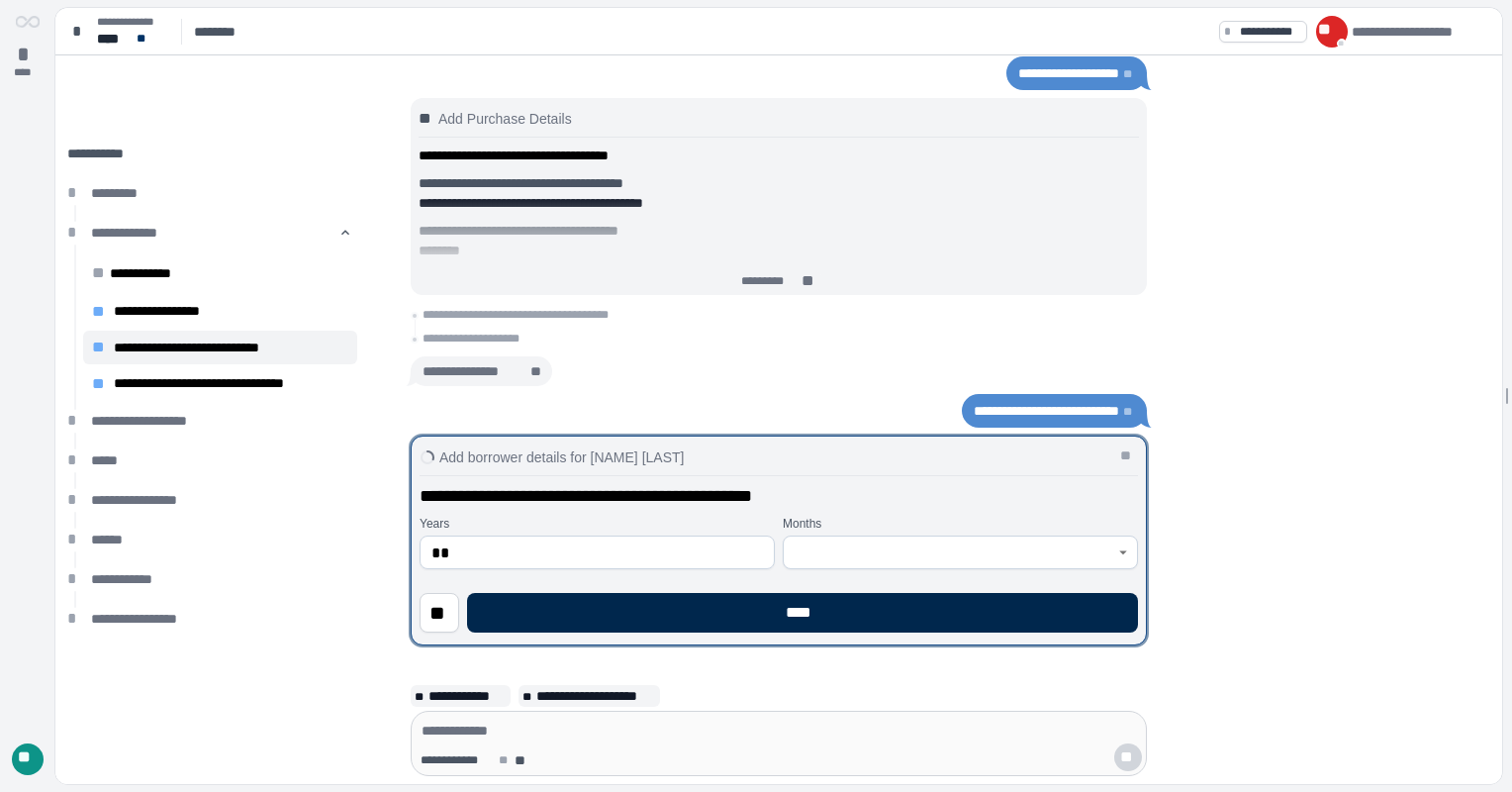 click on "****" at bounding box center [803, 613] 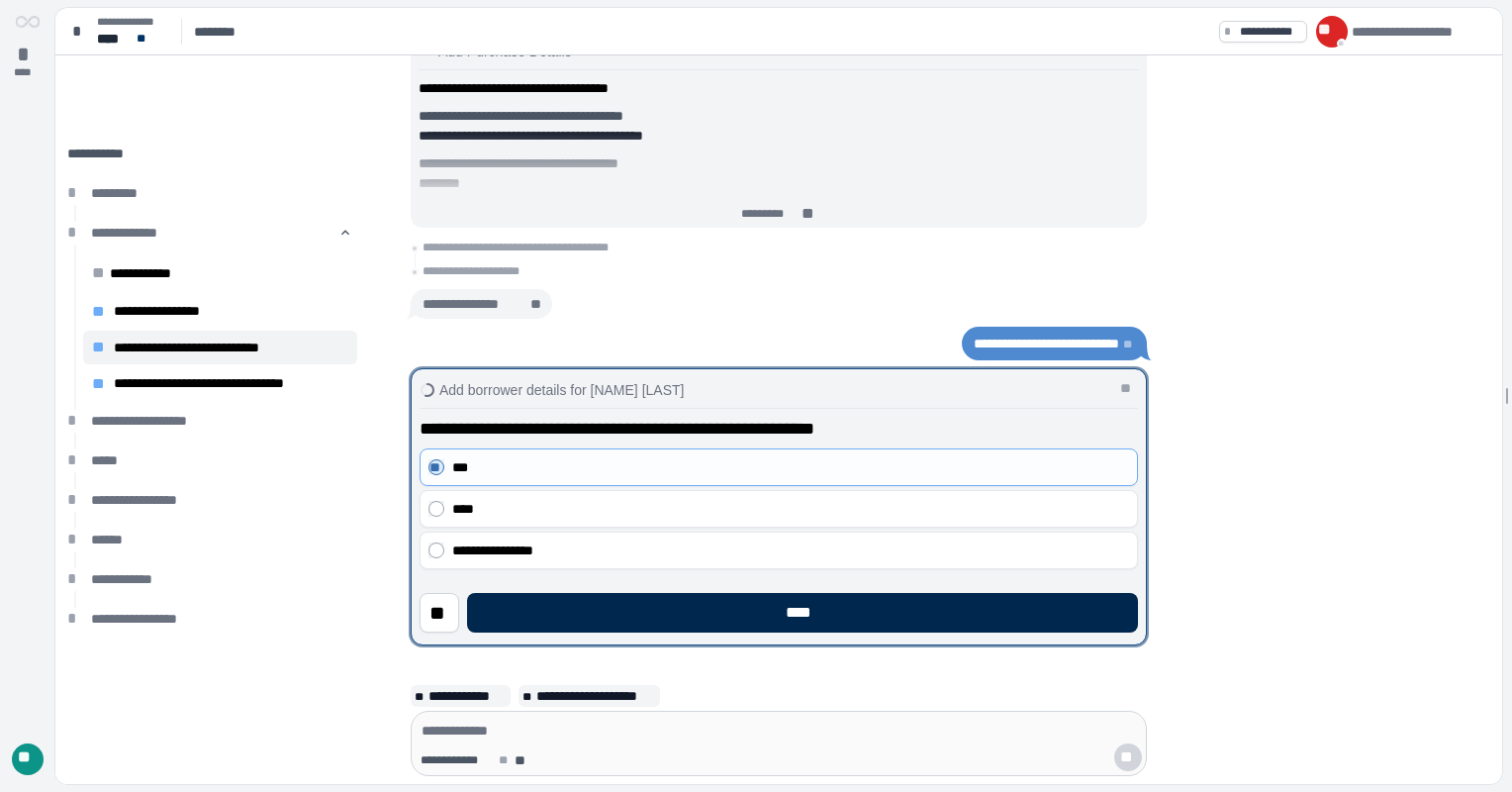 click on "****" at bounding box center [803, 613] 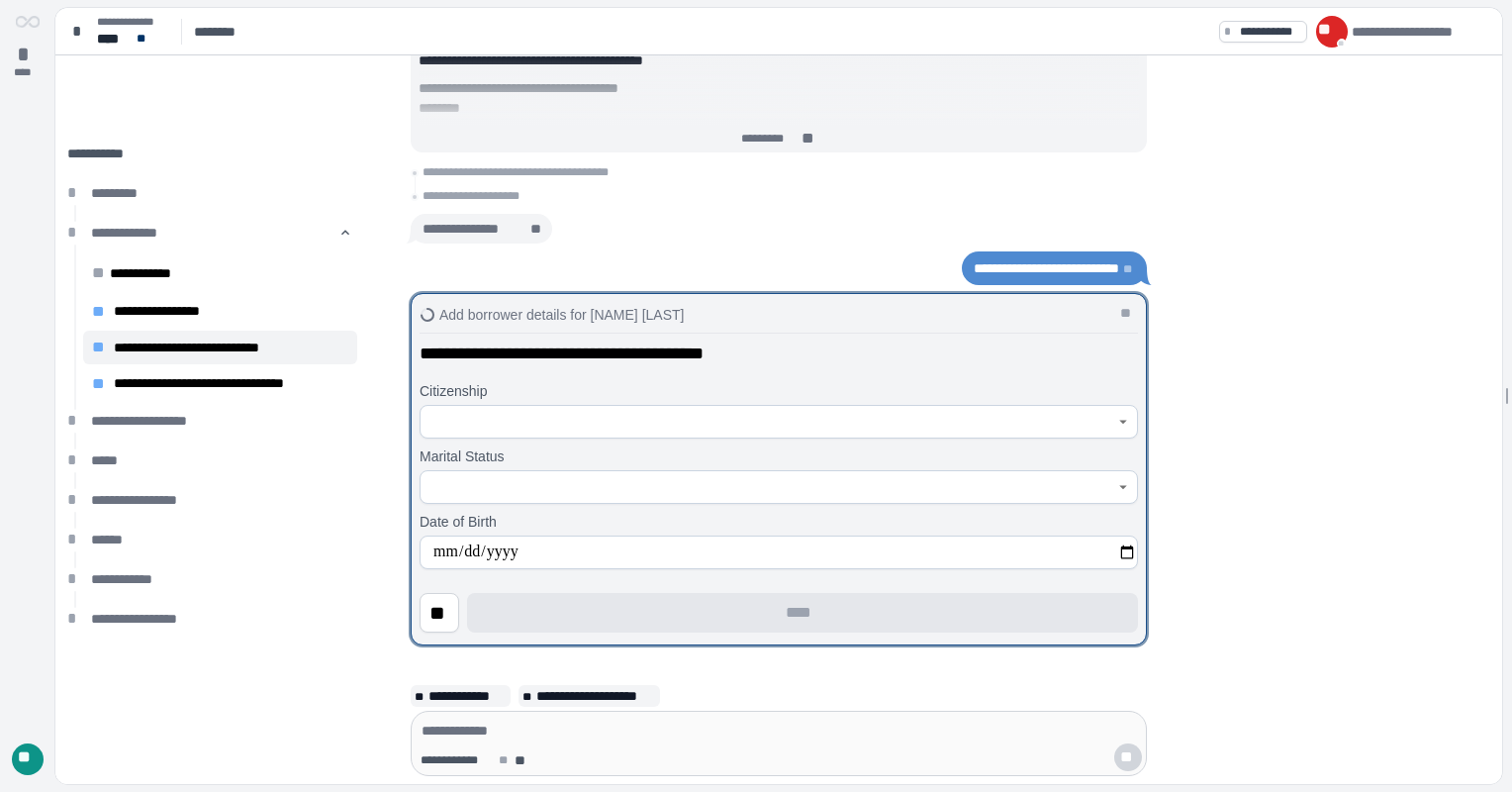 click 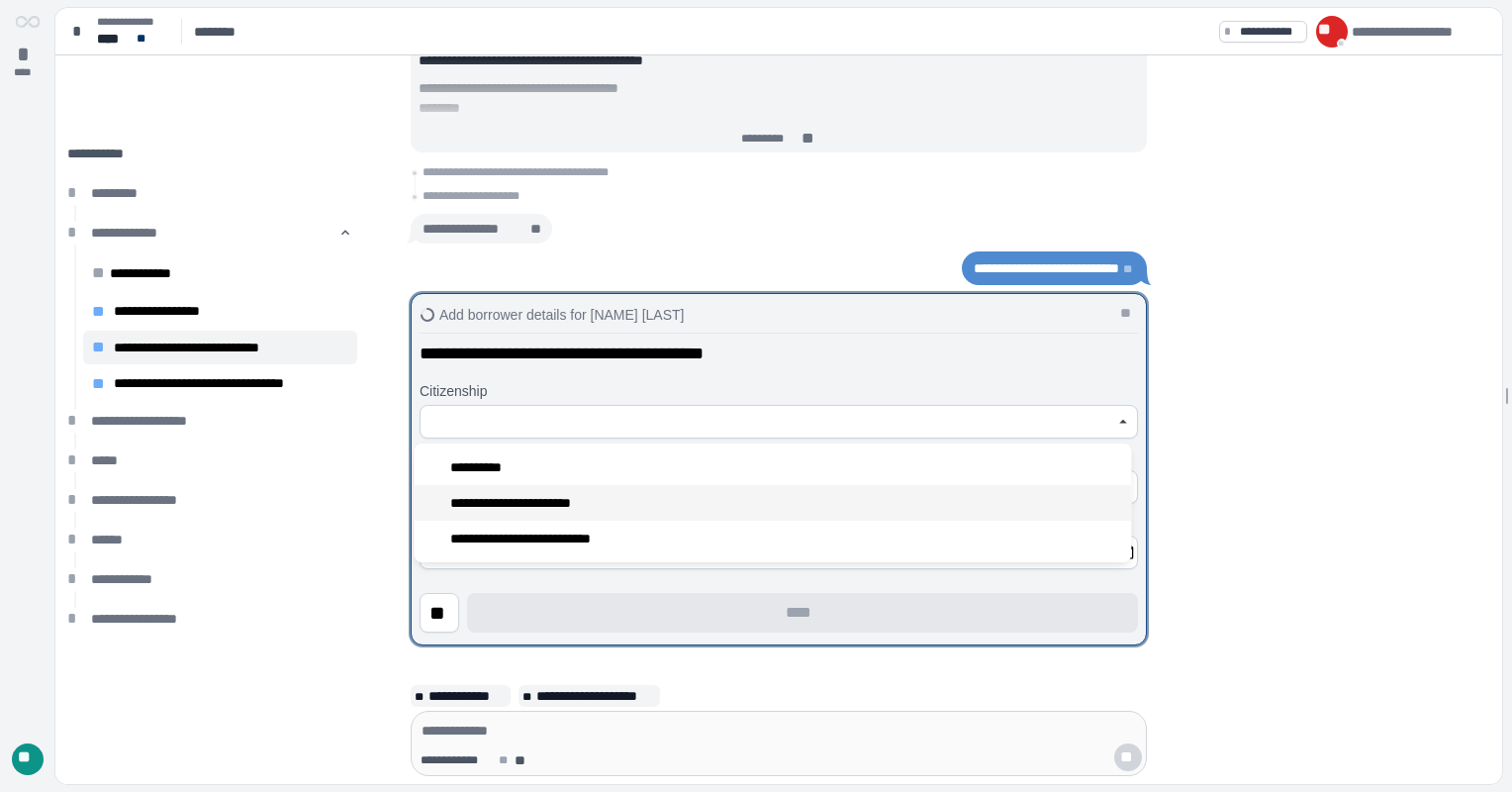click on "**********" at bounding box center (772, 503) 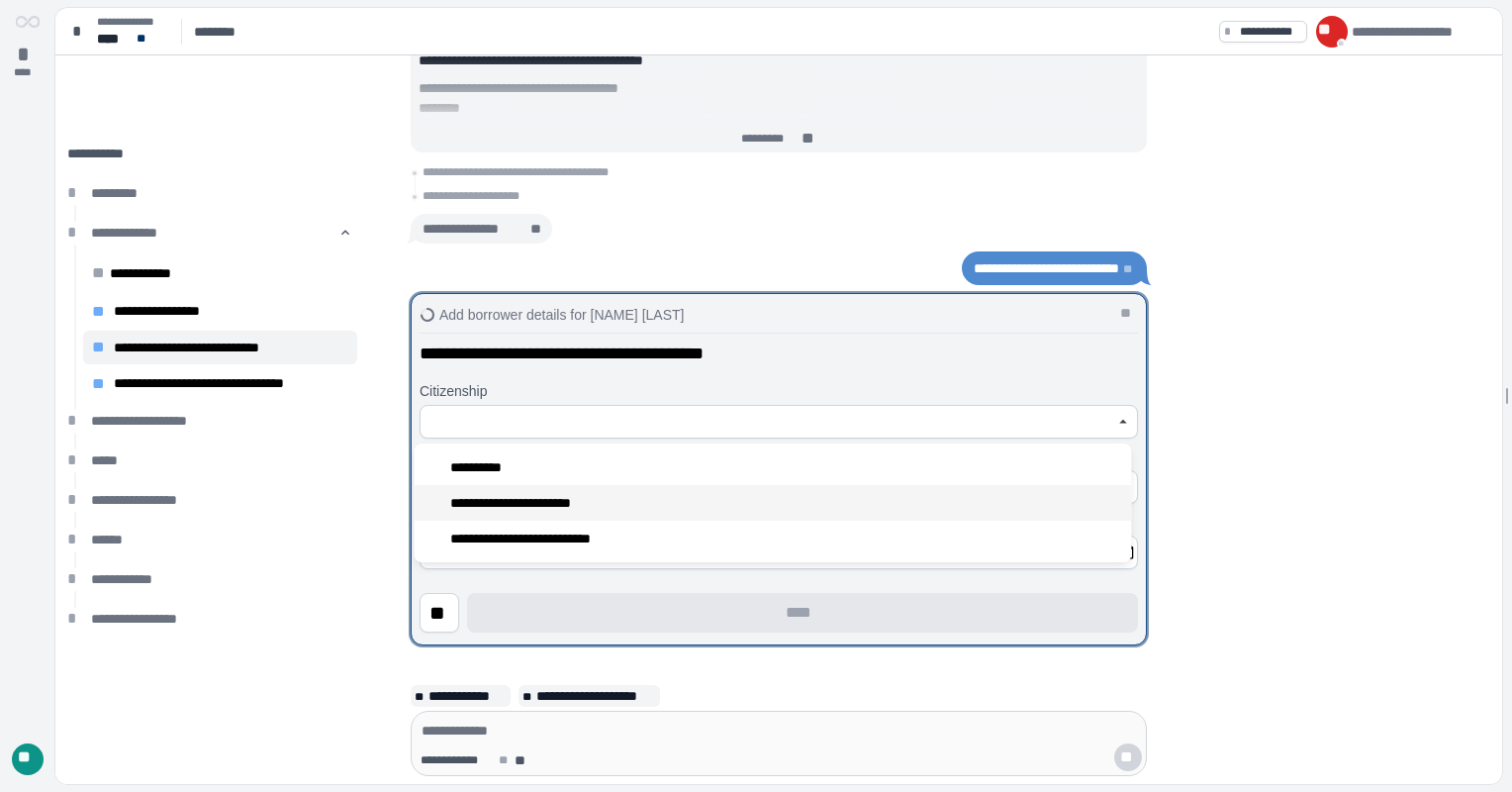 type on "**********" 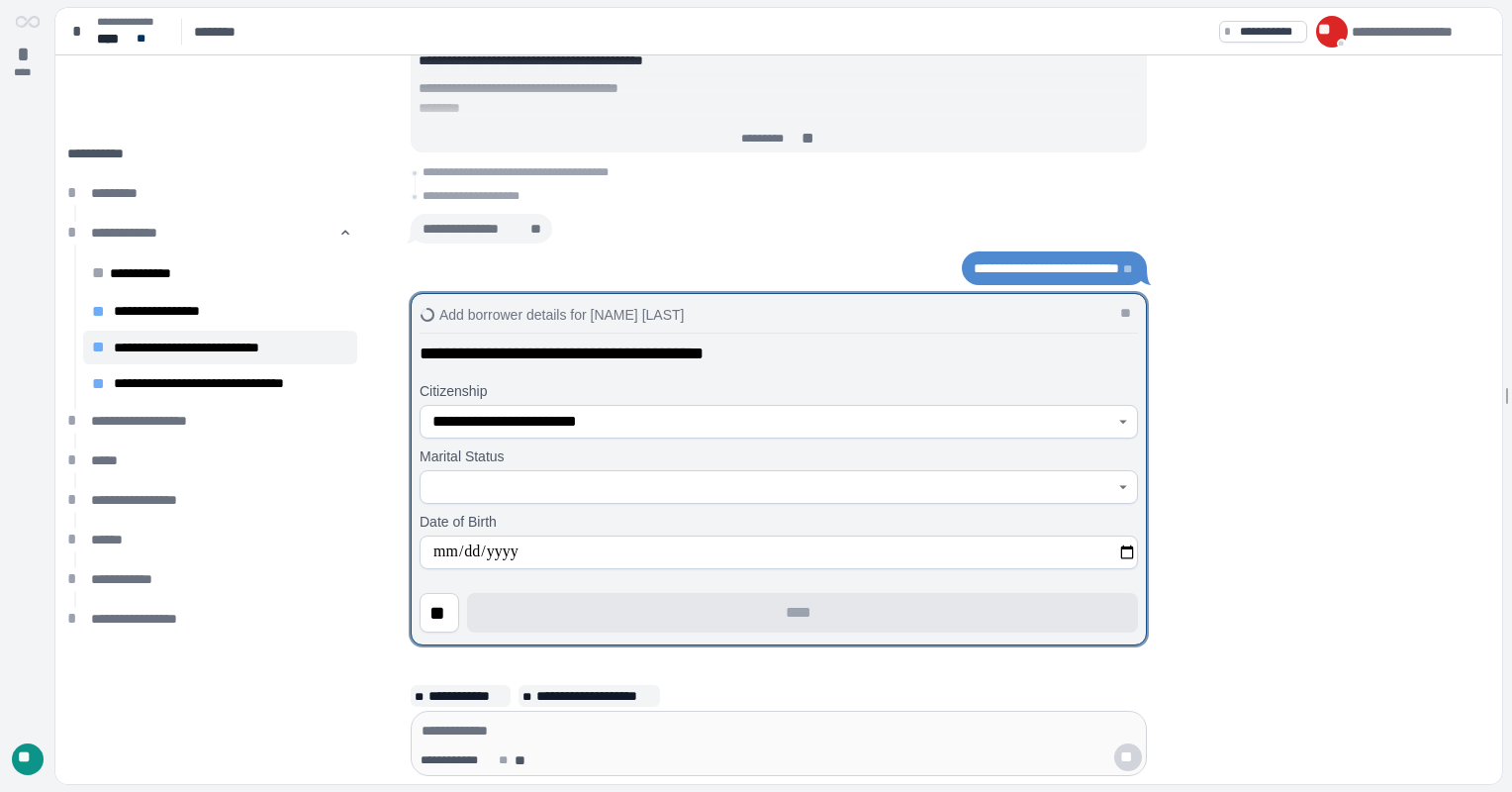 click 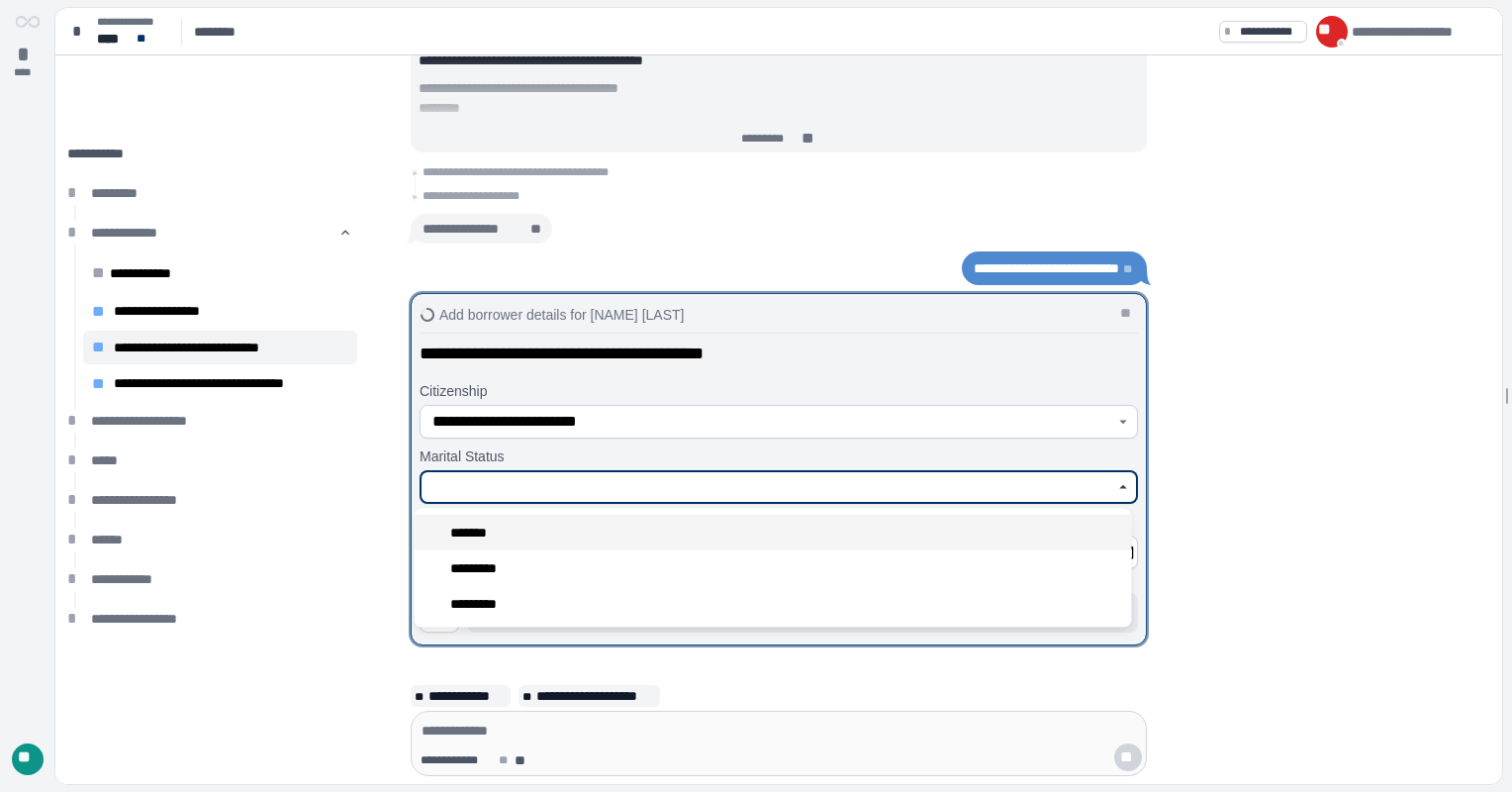 click on "*******" at bounding box center (772, 533) 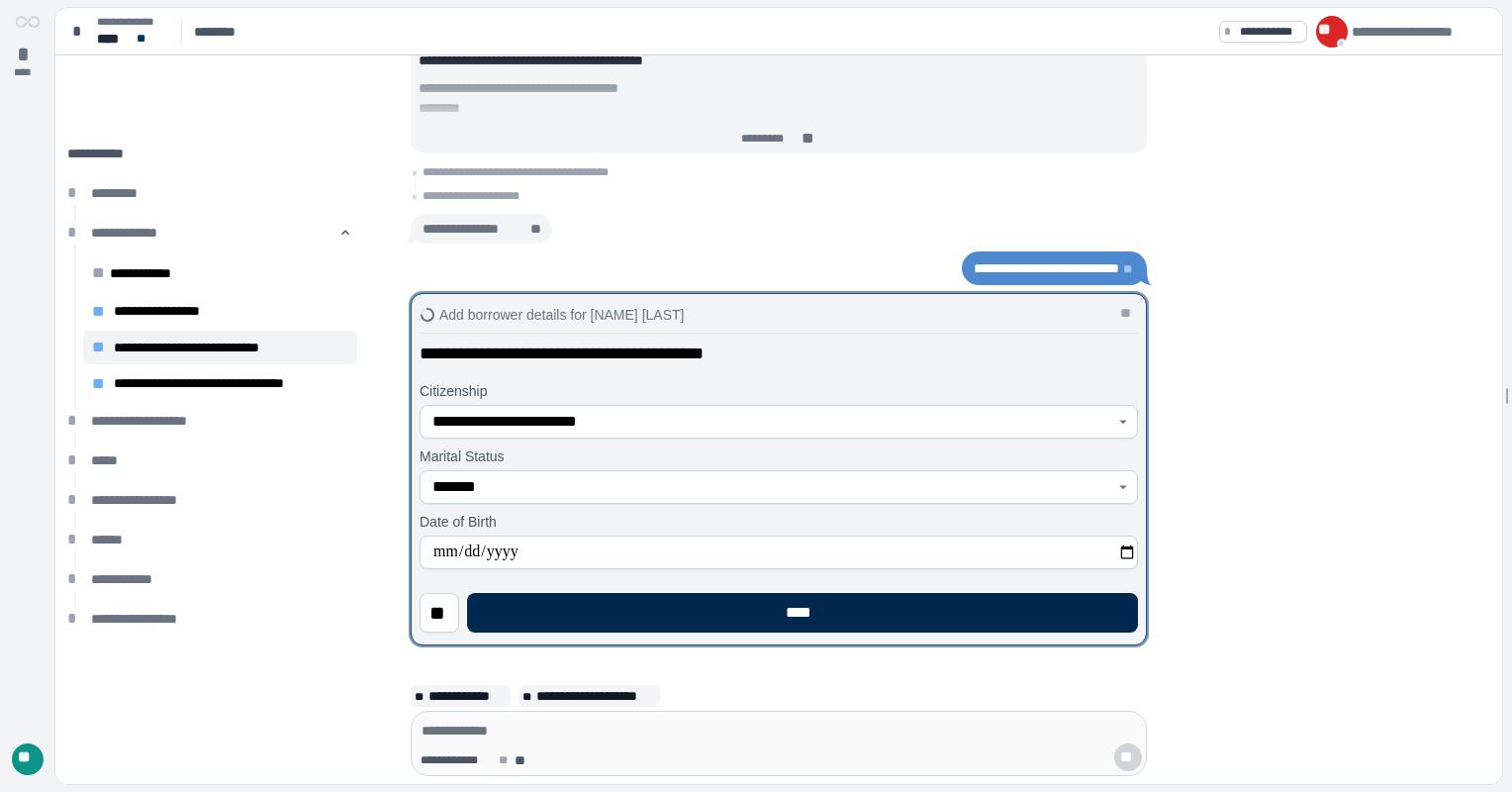 click on "****" at bounding box center [803, 613] 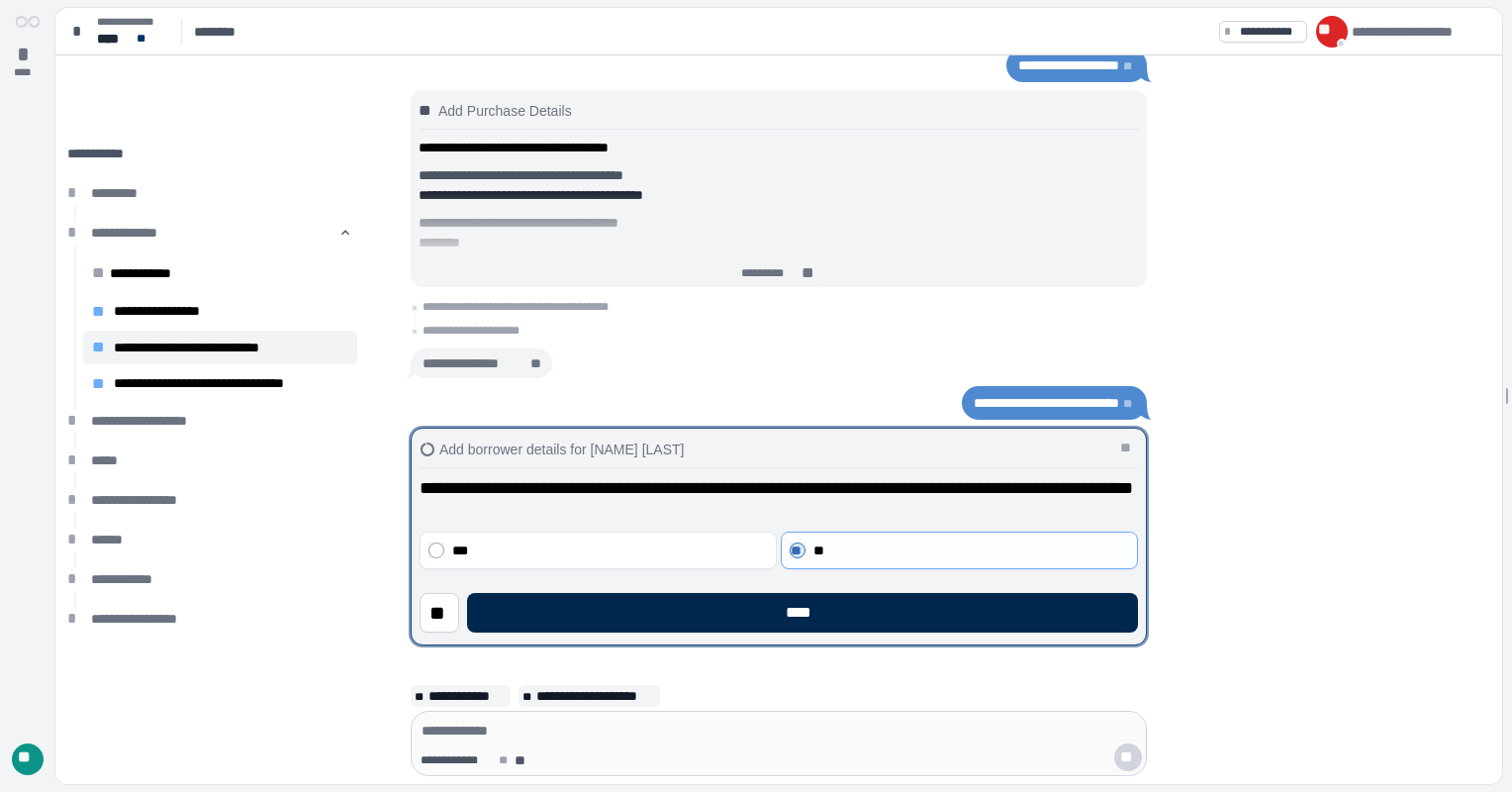 click on "****" at bounding box center [803, 613] 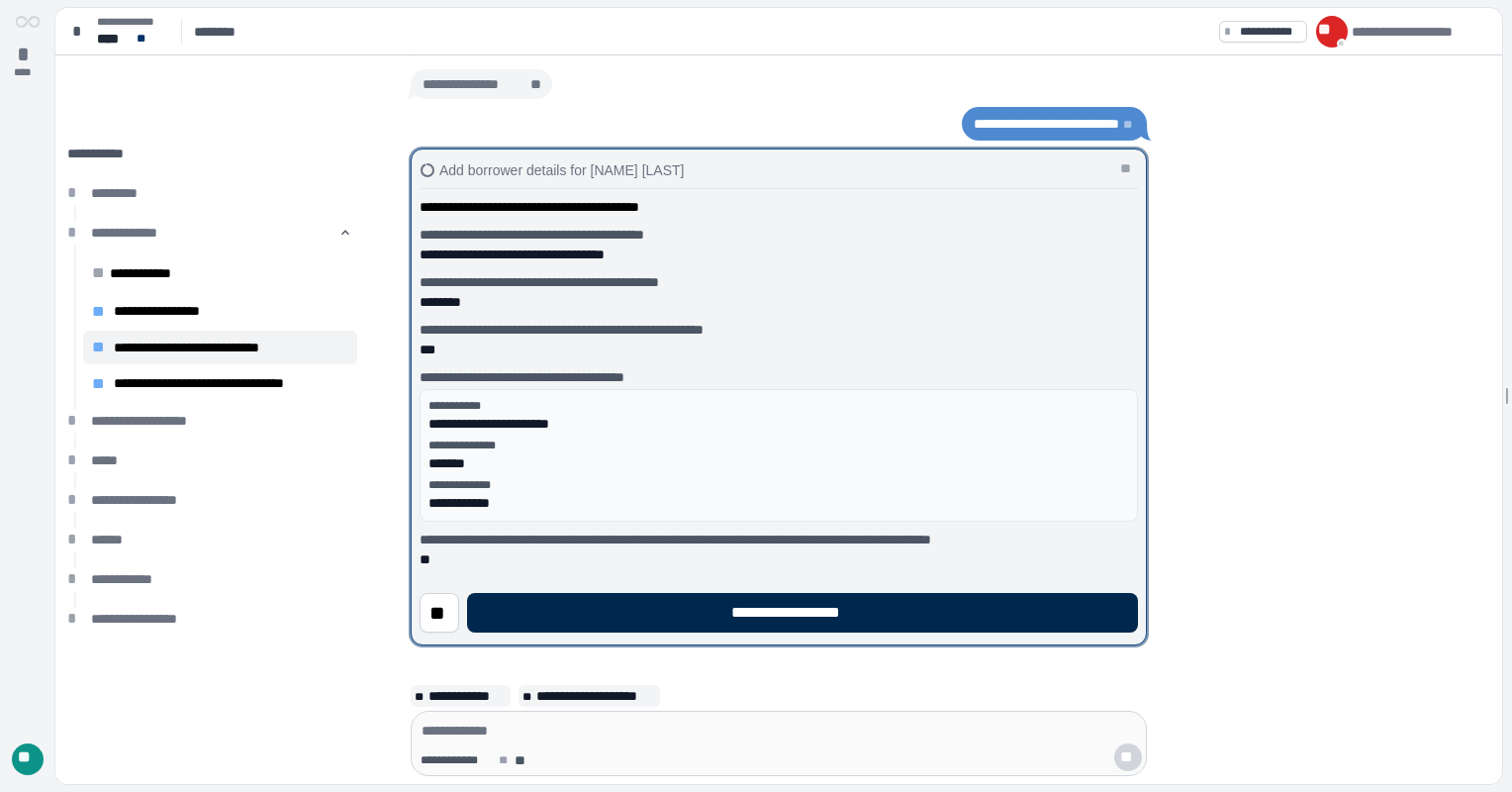 click on "**********" at bounding box center (803, 613) 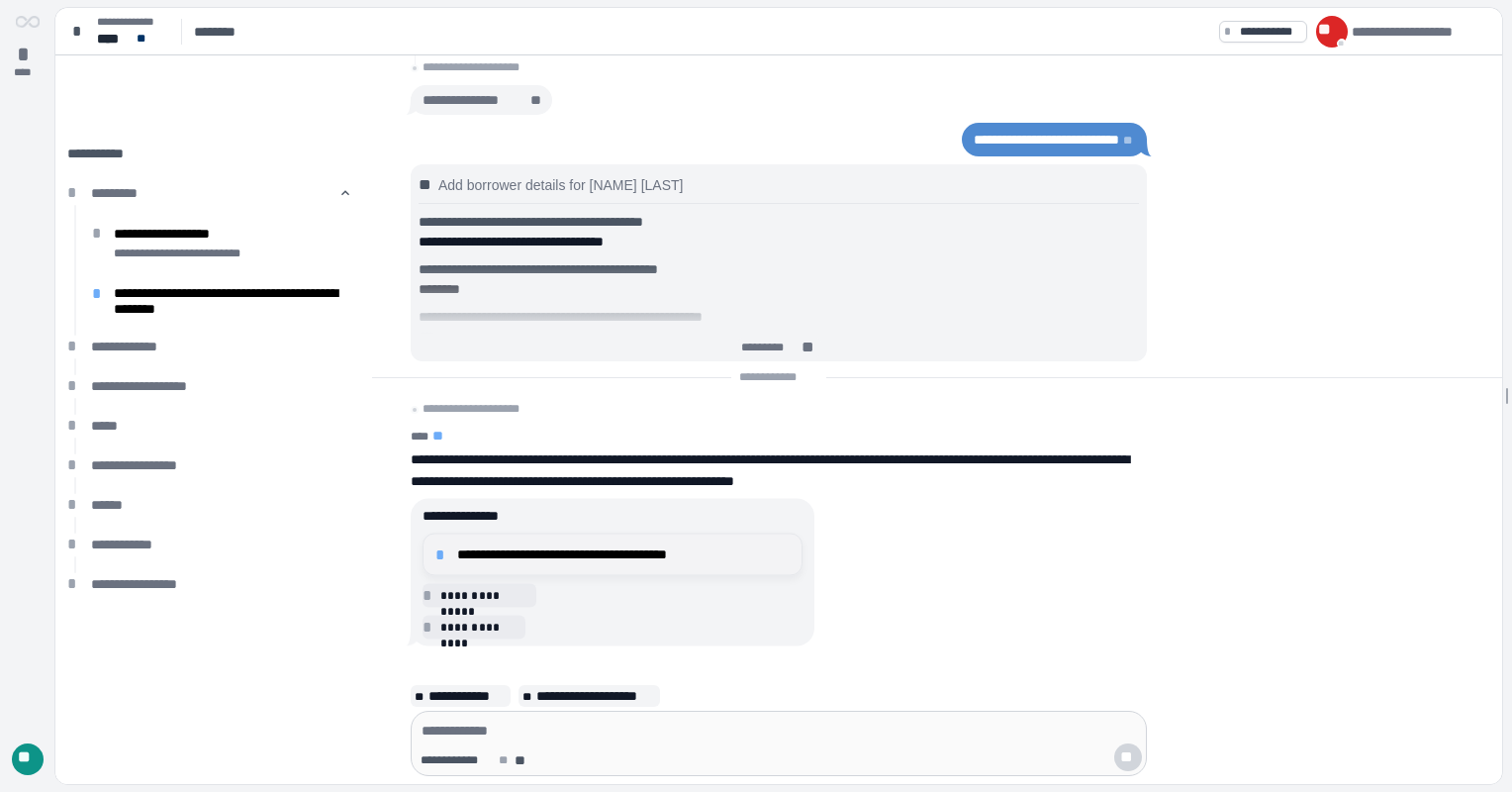 click on "*" at bounding box center (443, 554) 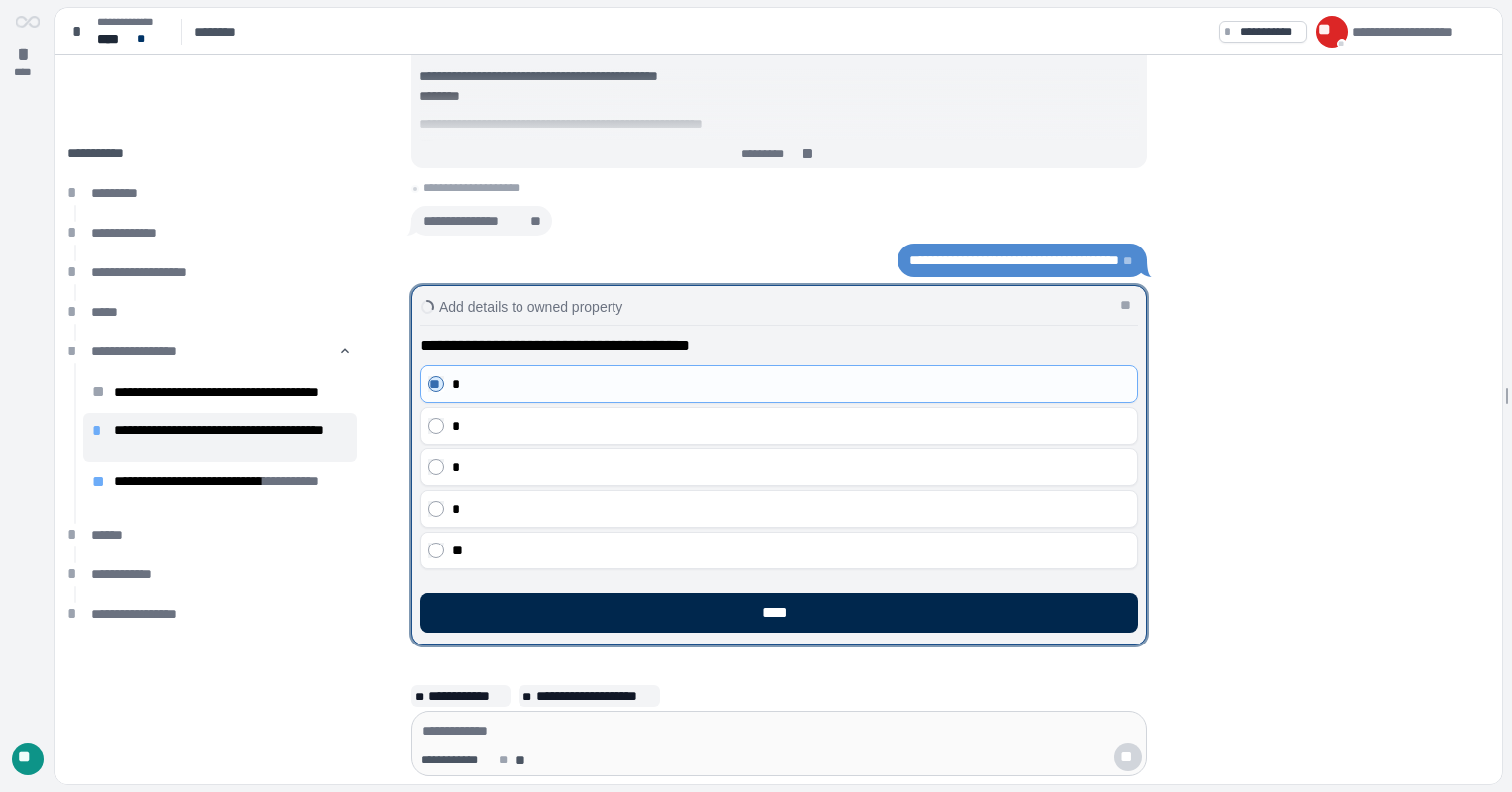 click on "****" at bounding box center (779, 613) 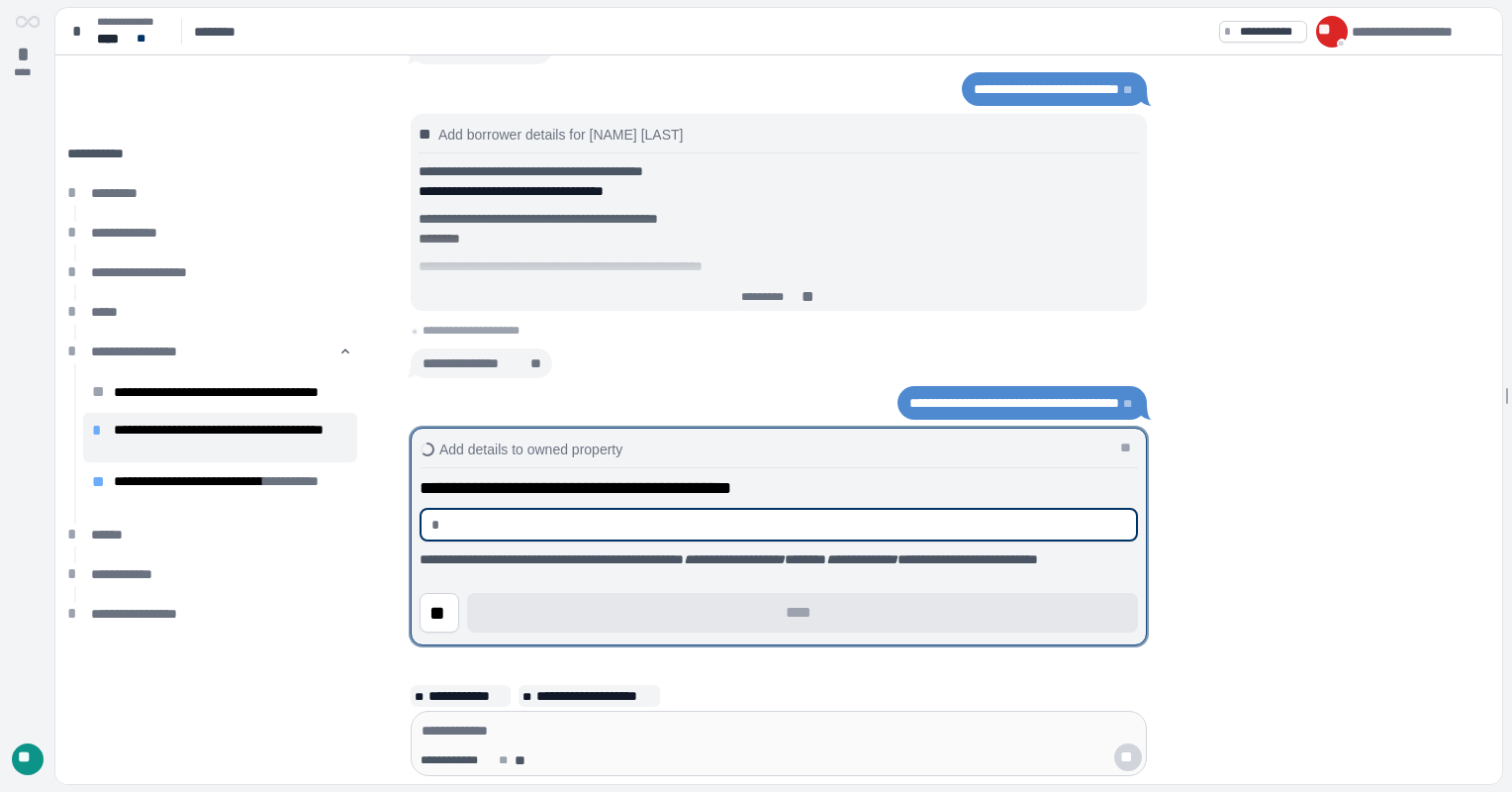 click at bounding box center [787, 525] 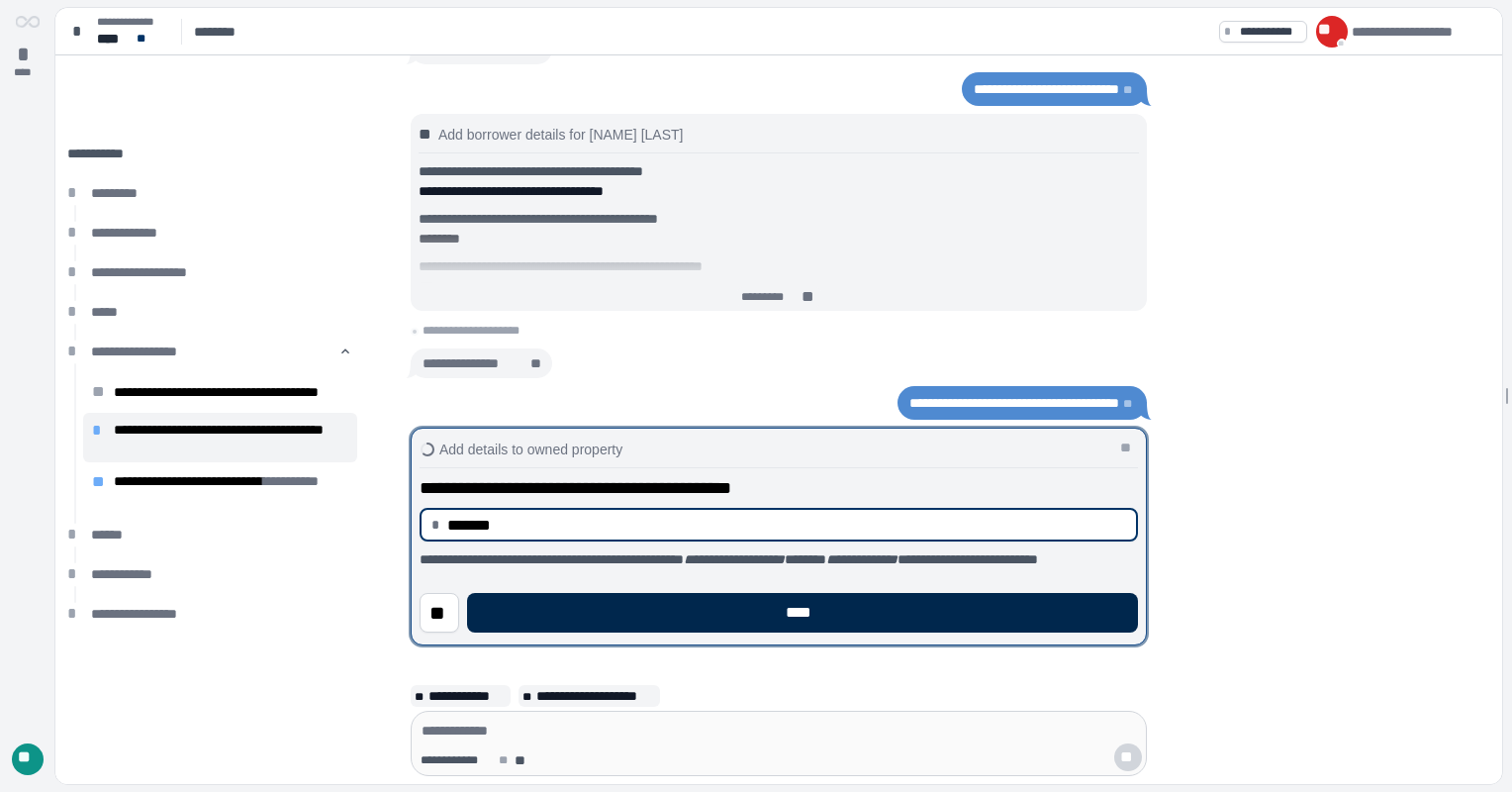 type on "**********" 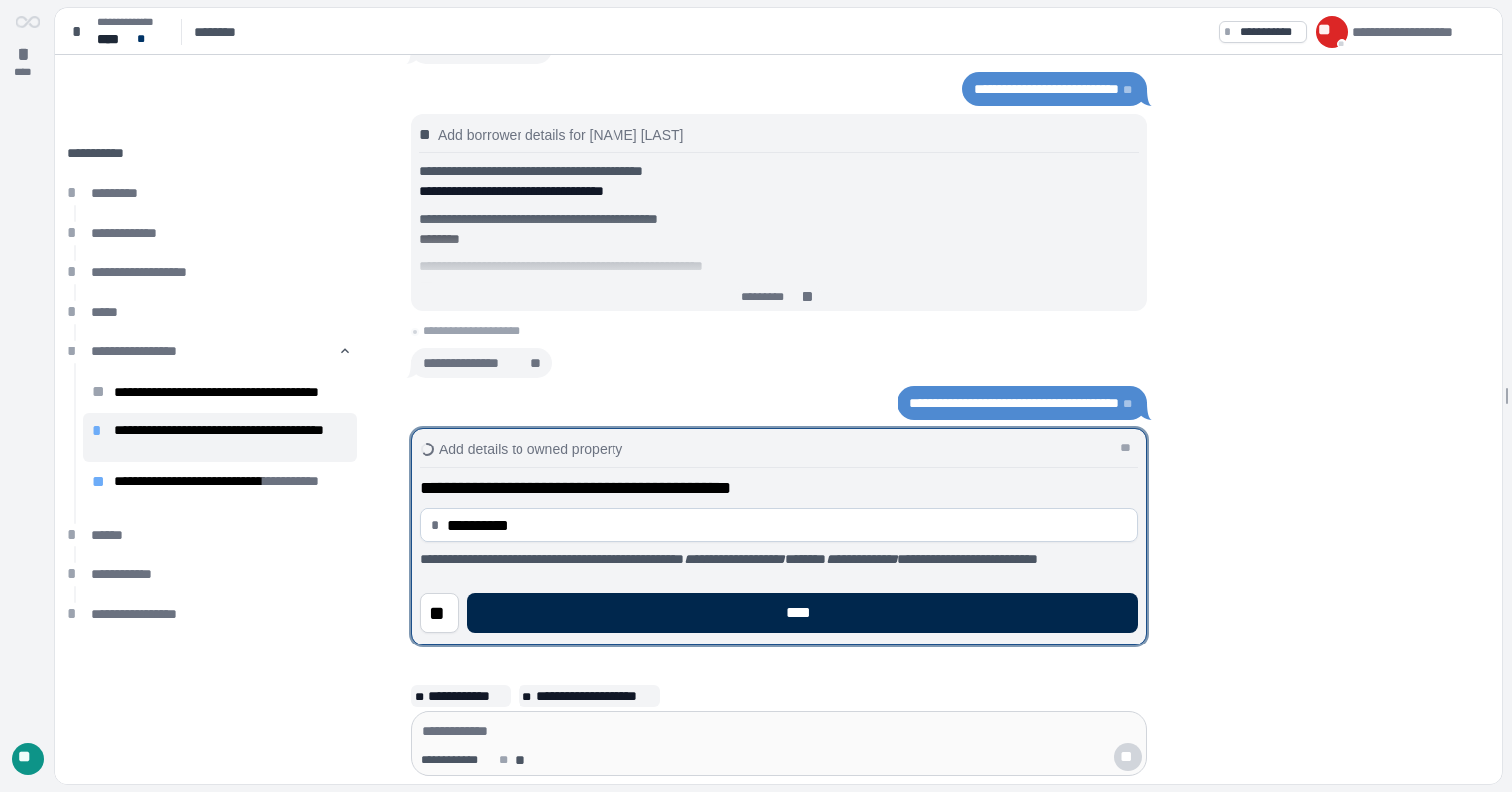 click on "****" at bounding box center (803, 613) 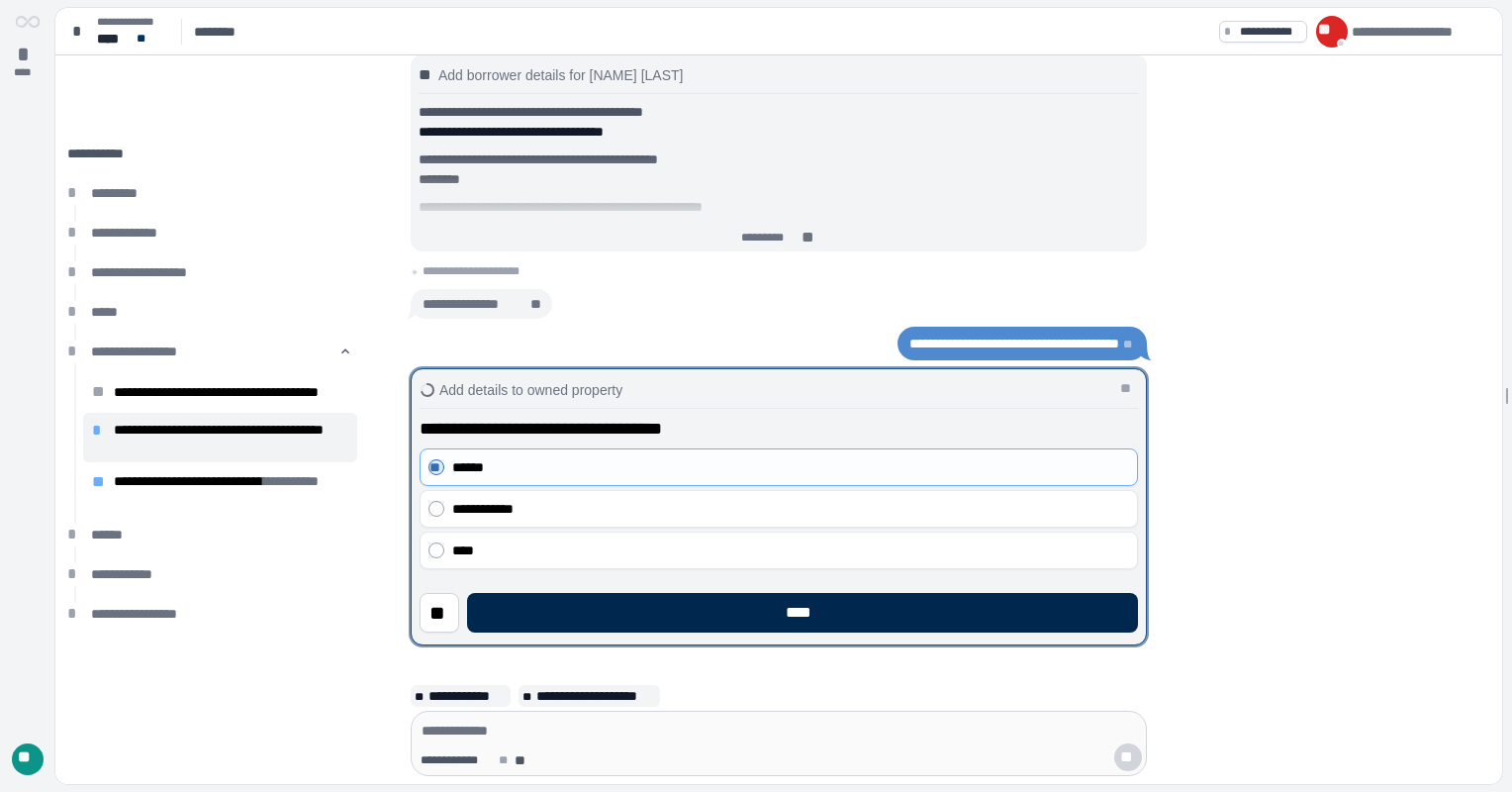 click on "****" at bounding box center (803, 613) 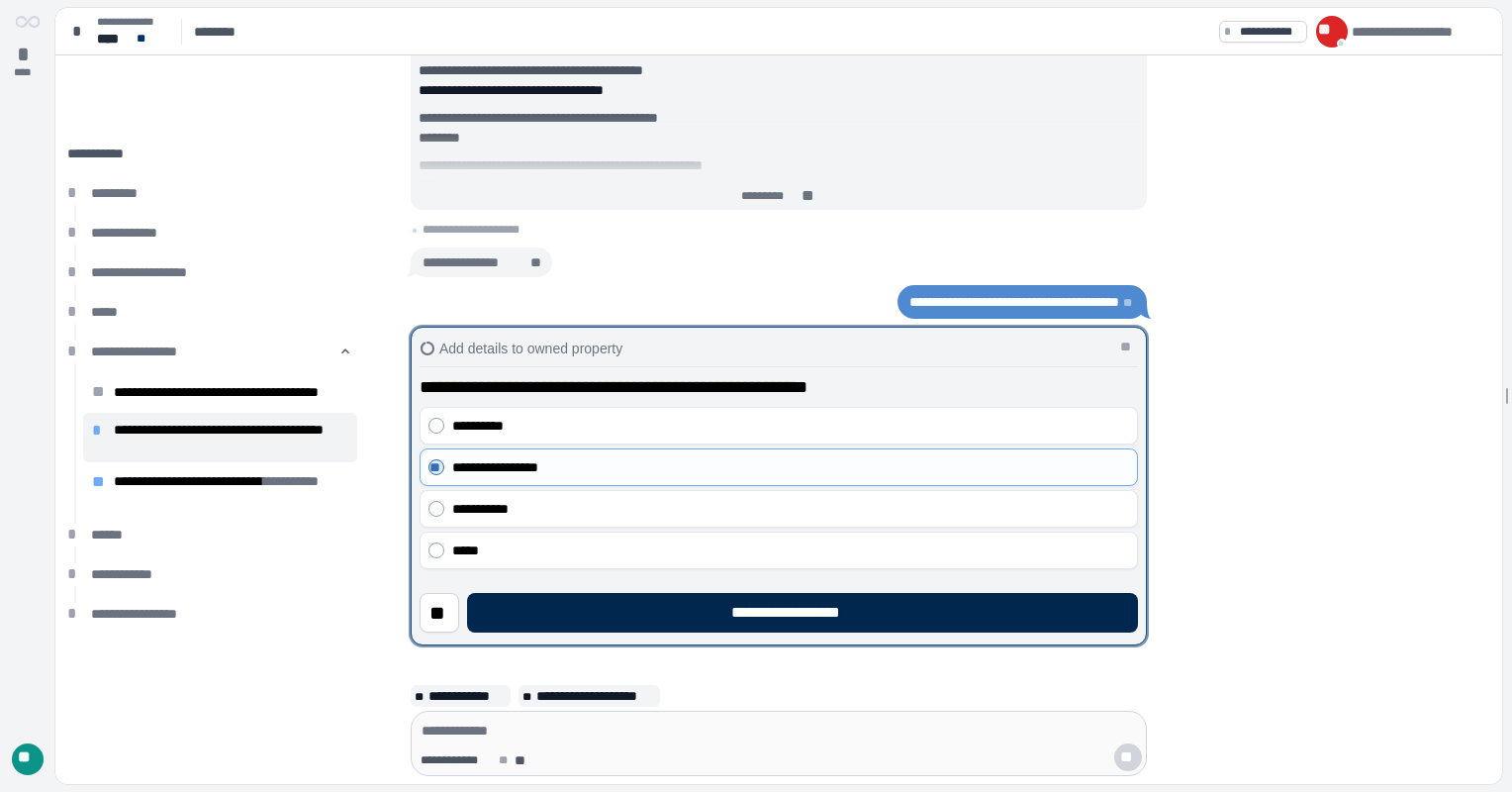 click on "**********" at bounding box center (803, 613) 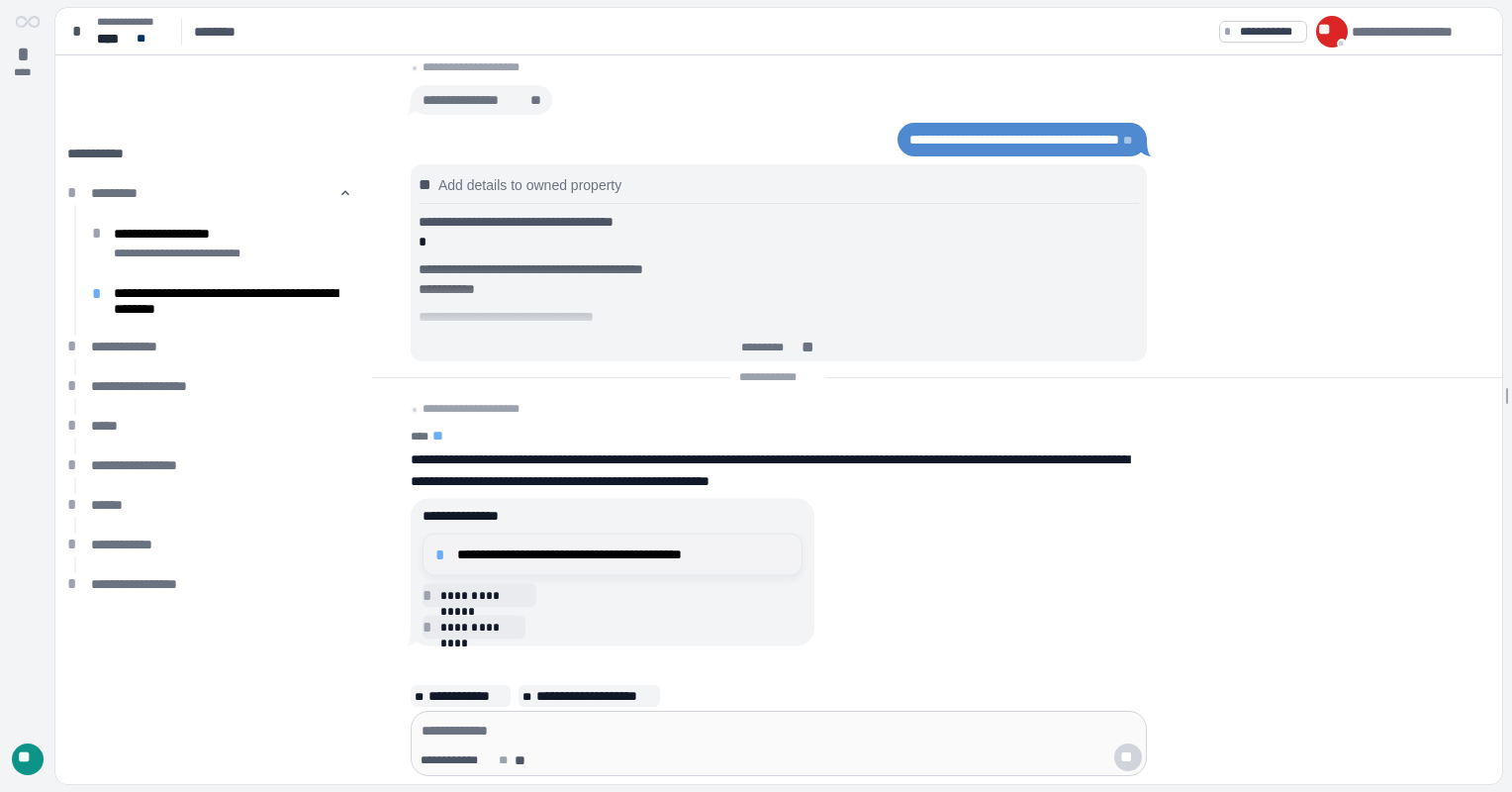 click on "**********" at bounding box center (613, 554) 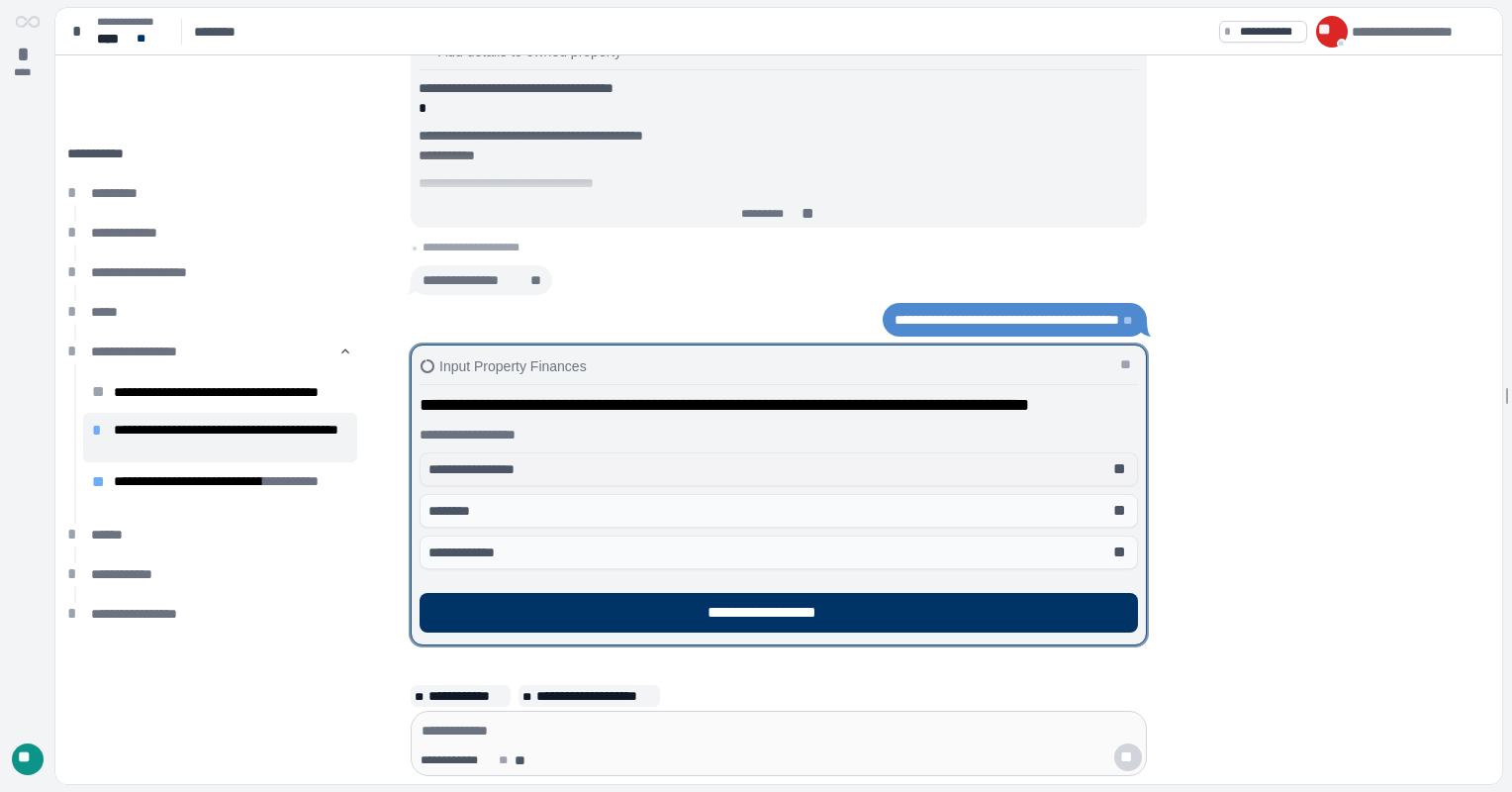 click on "**" at bounding box center (1121, 469) 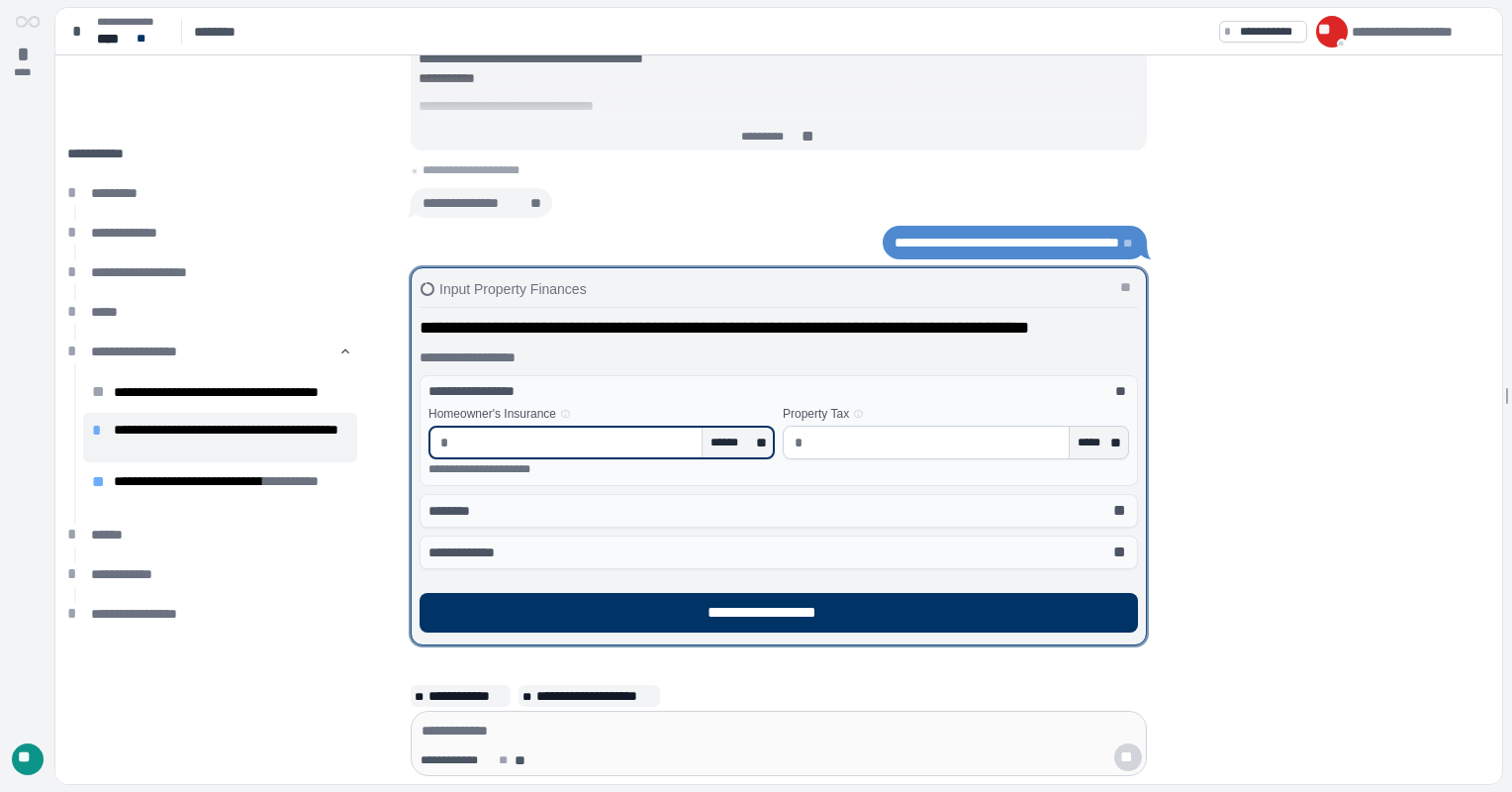 click at bounding box center [575, 443] 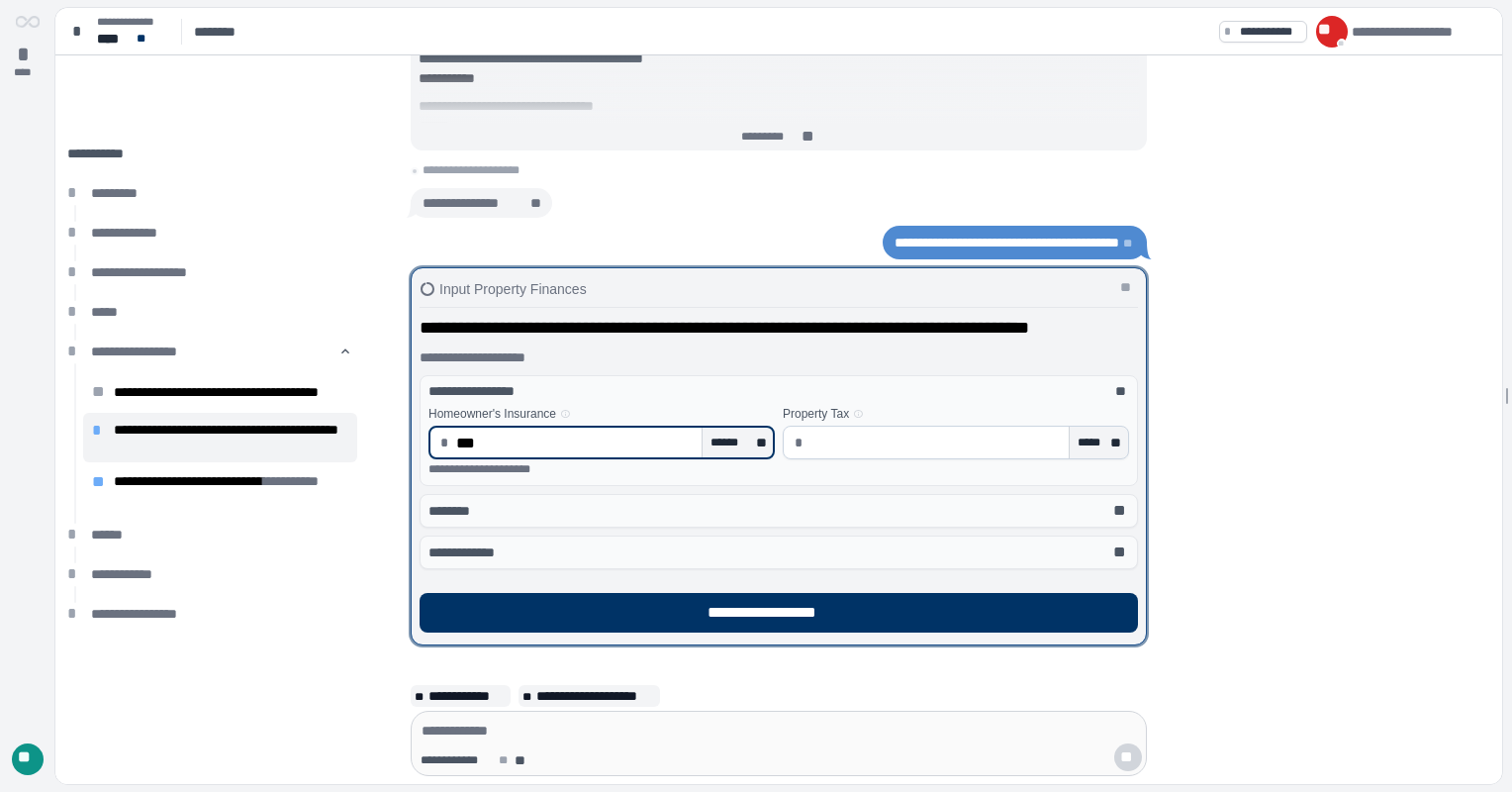 type on "******" 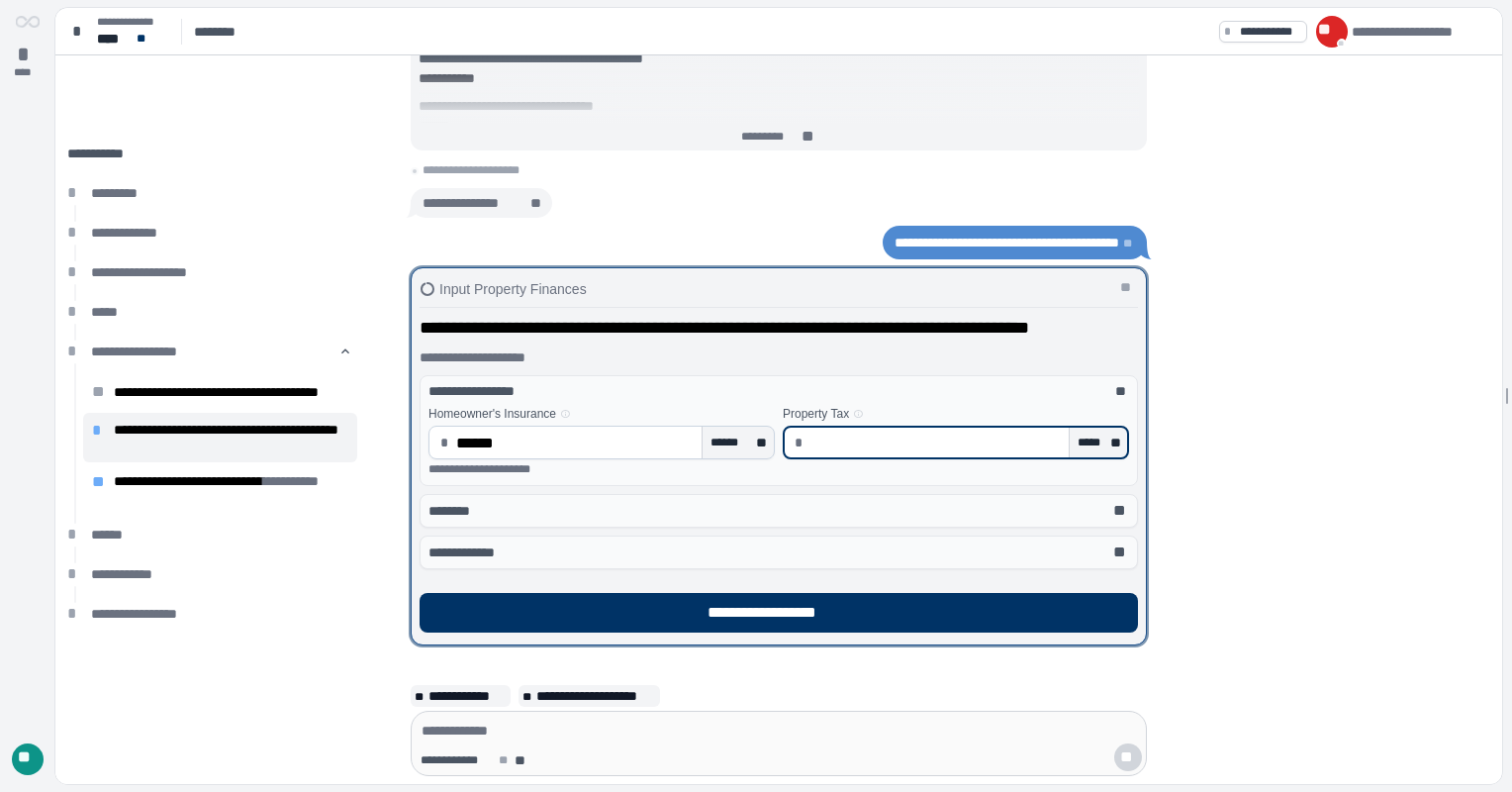 click at bounding box center [936, 443] 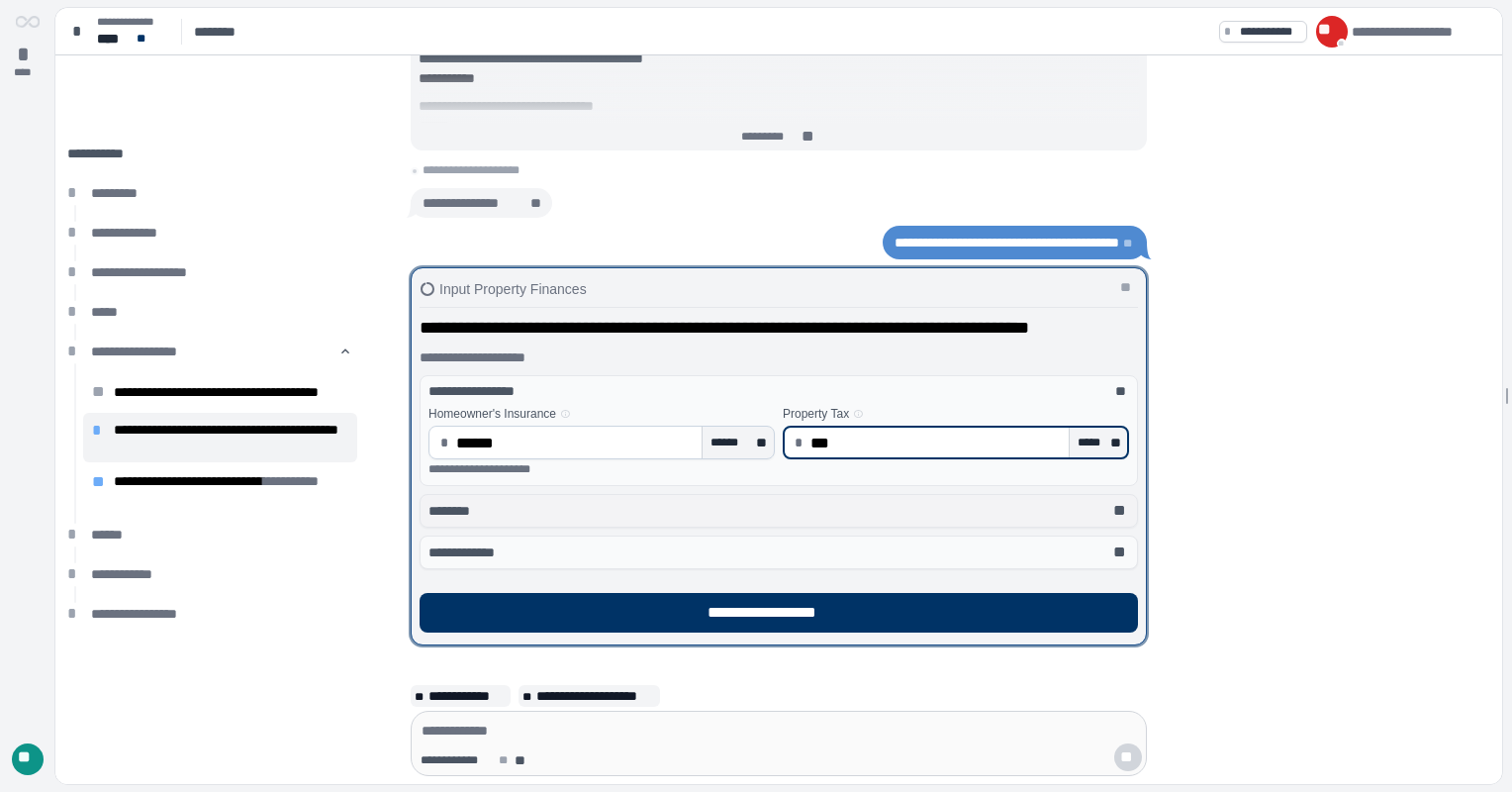 type on "******" 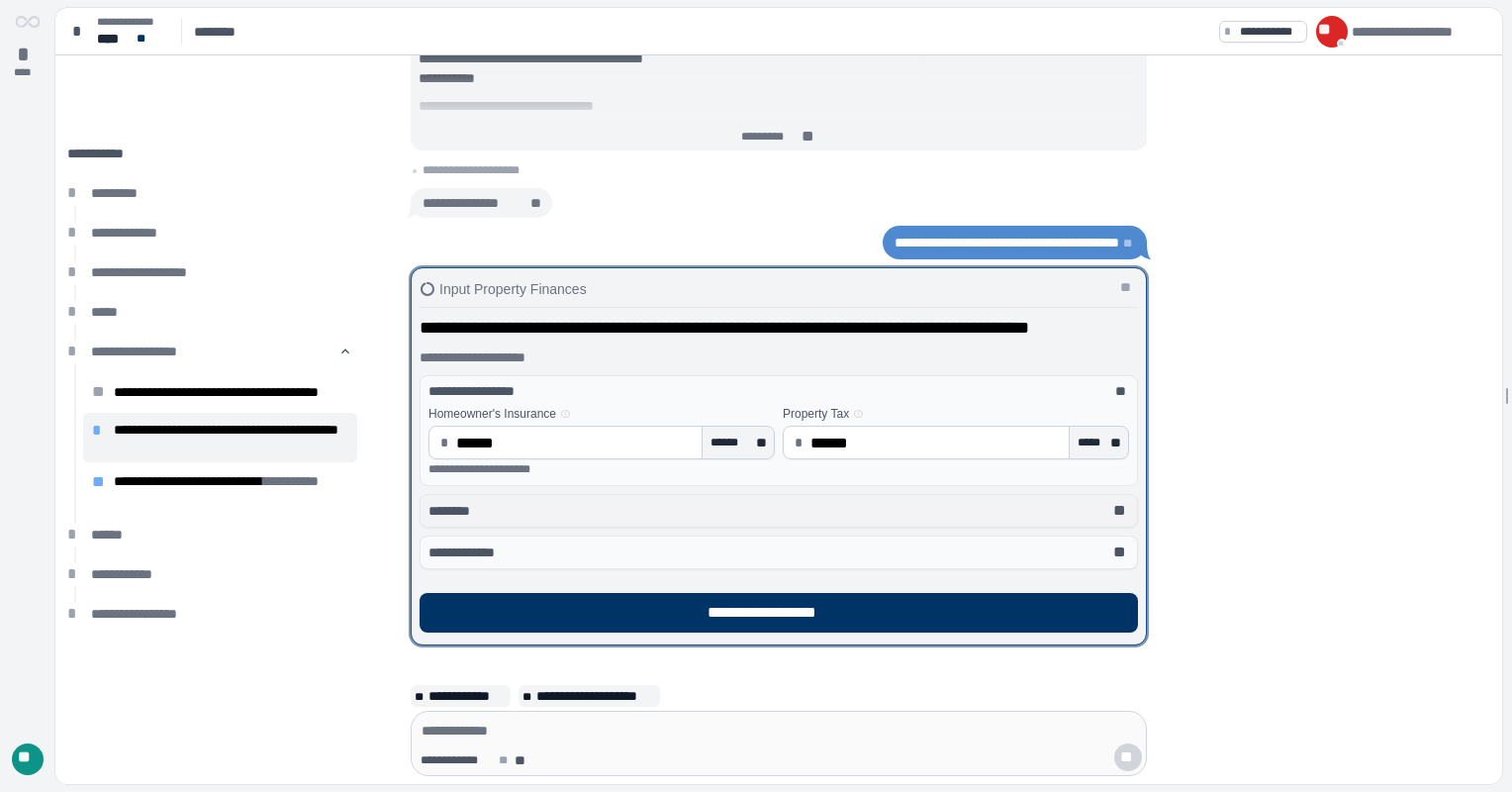 click on "**" at bounding box center (1121, 511) 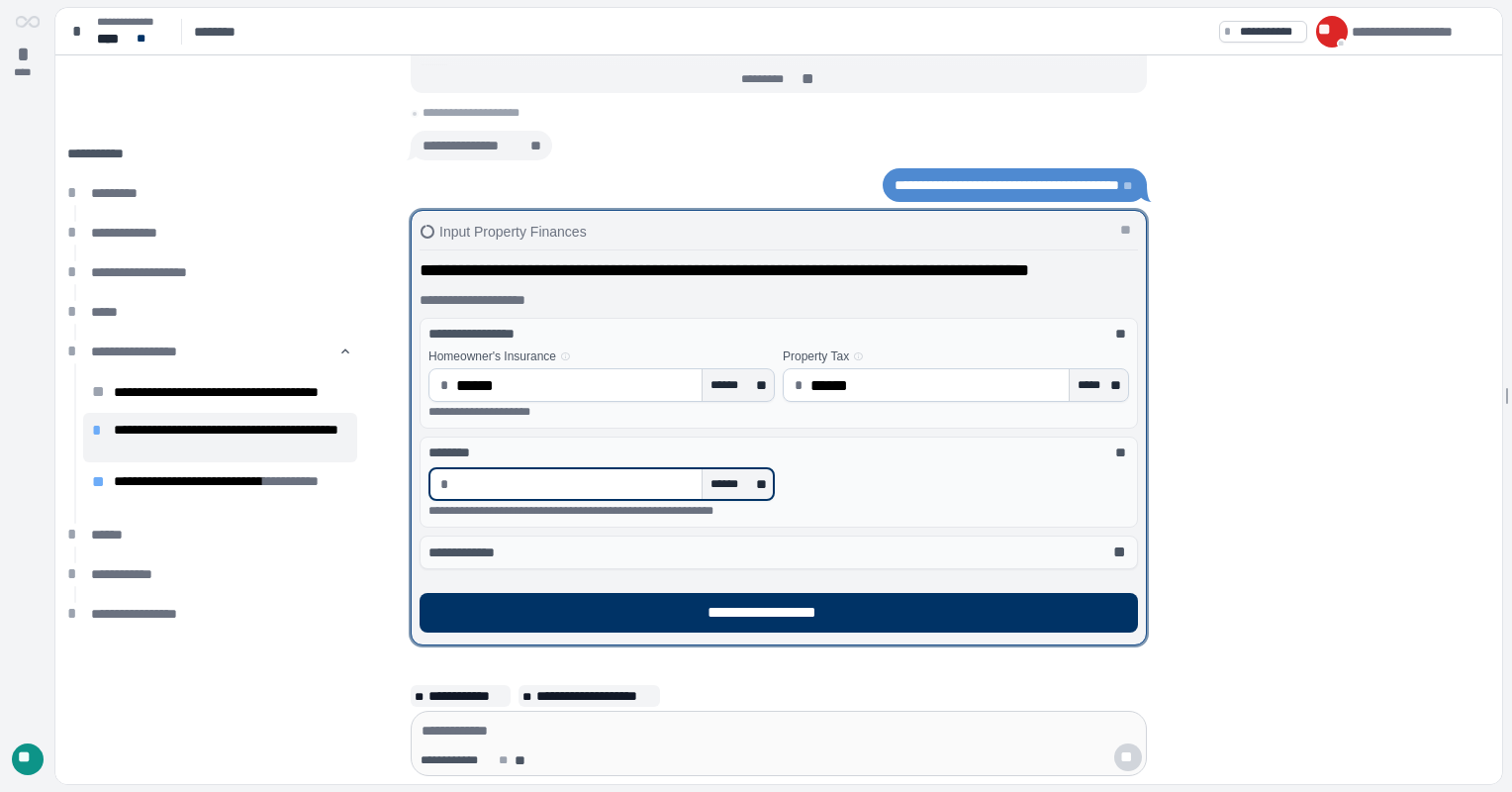 click at bounding box center (575, 484) 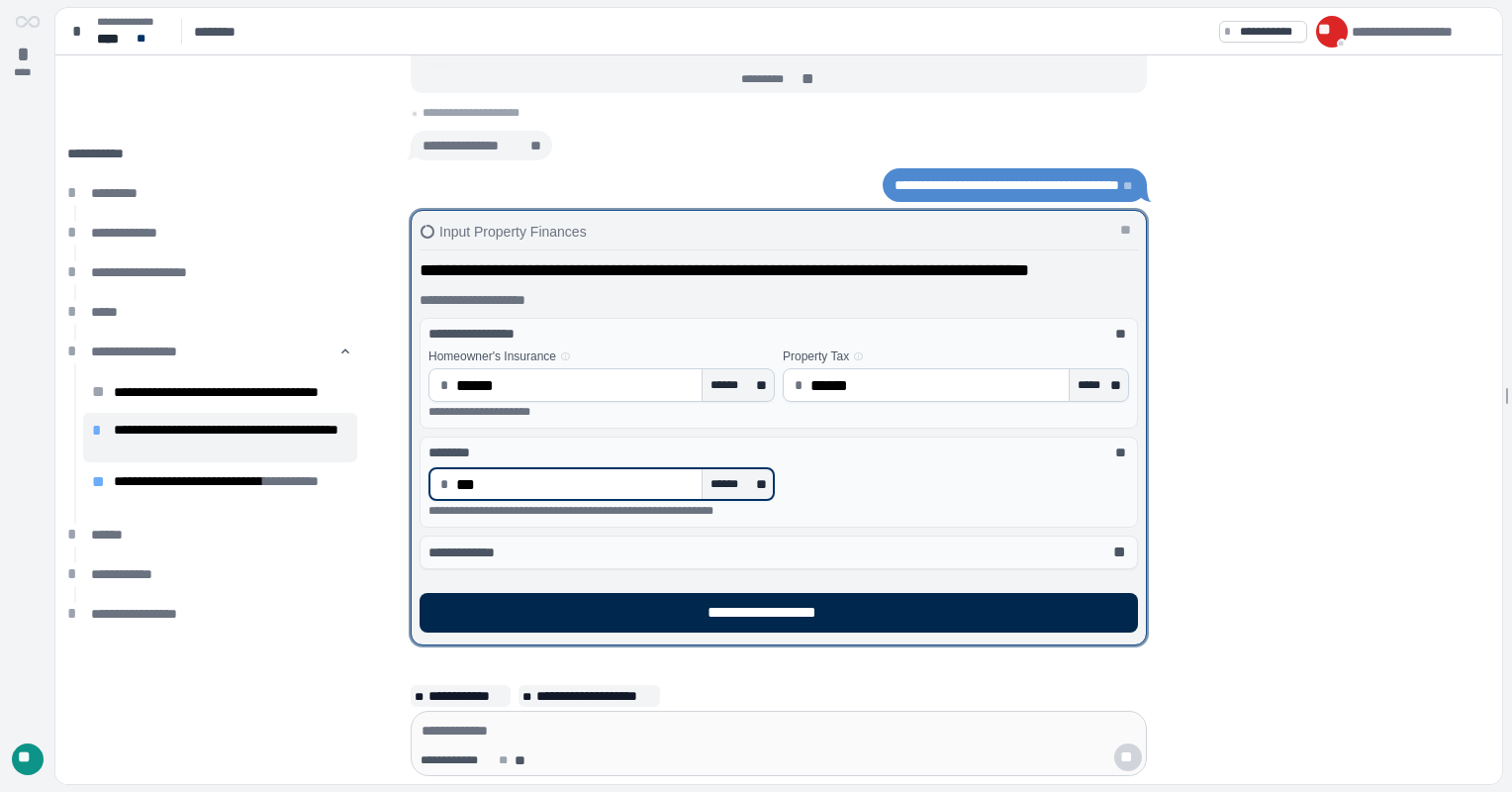 type on "******" 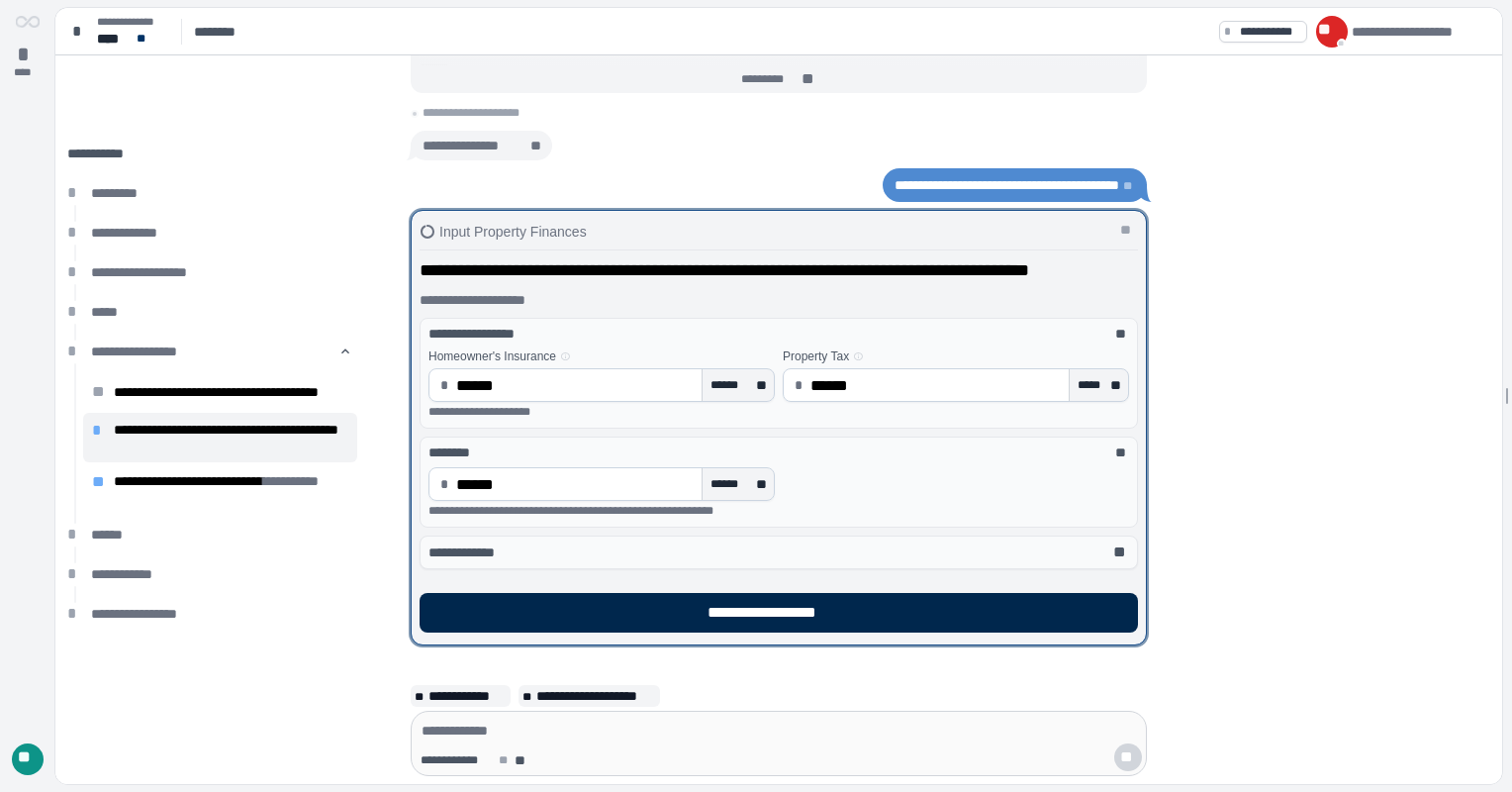 click on "**********" at bounding box center [779, 613] 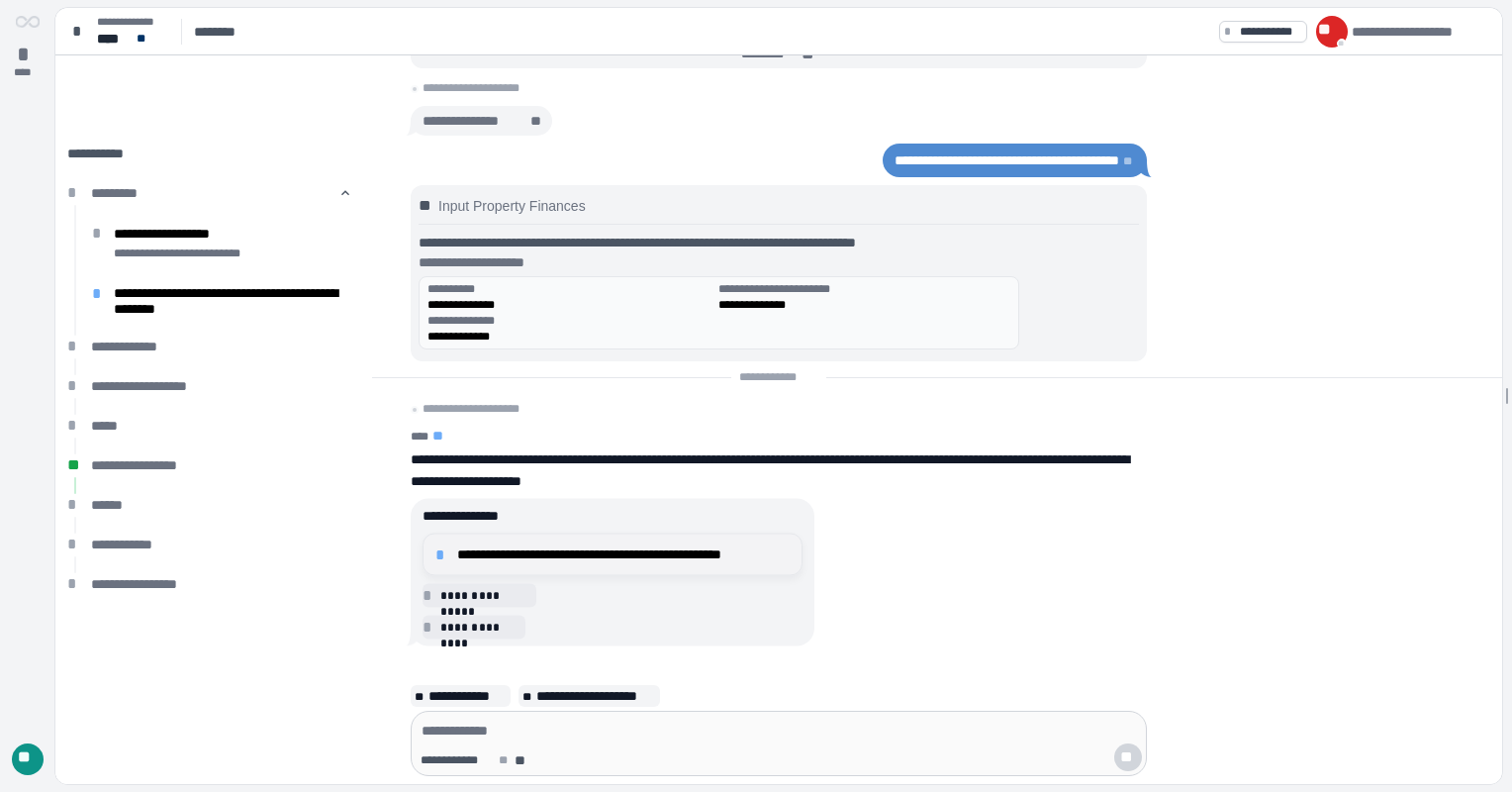 click on "*" at bounding box center [443, 554] 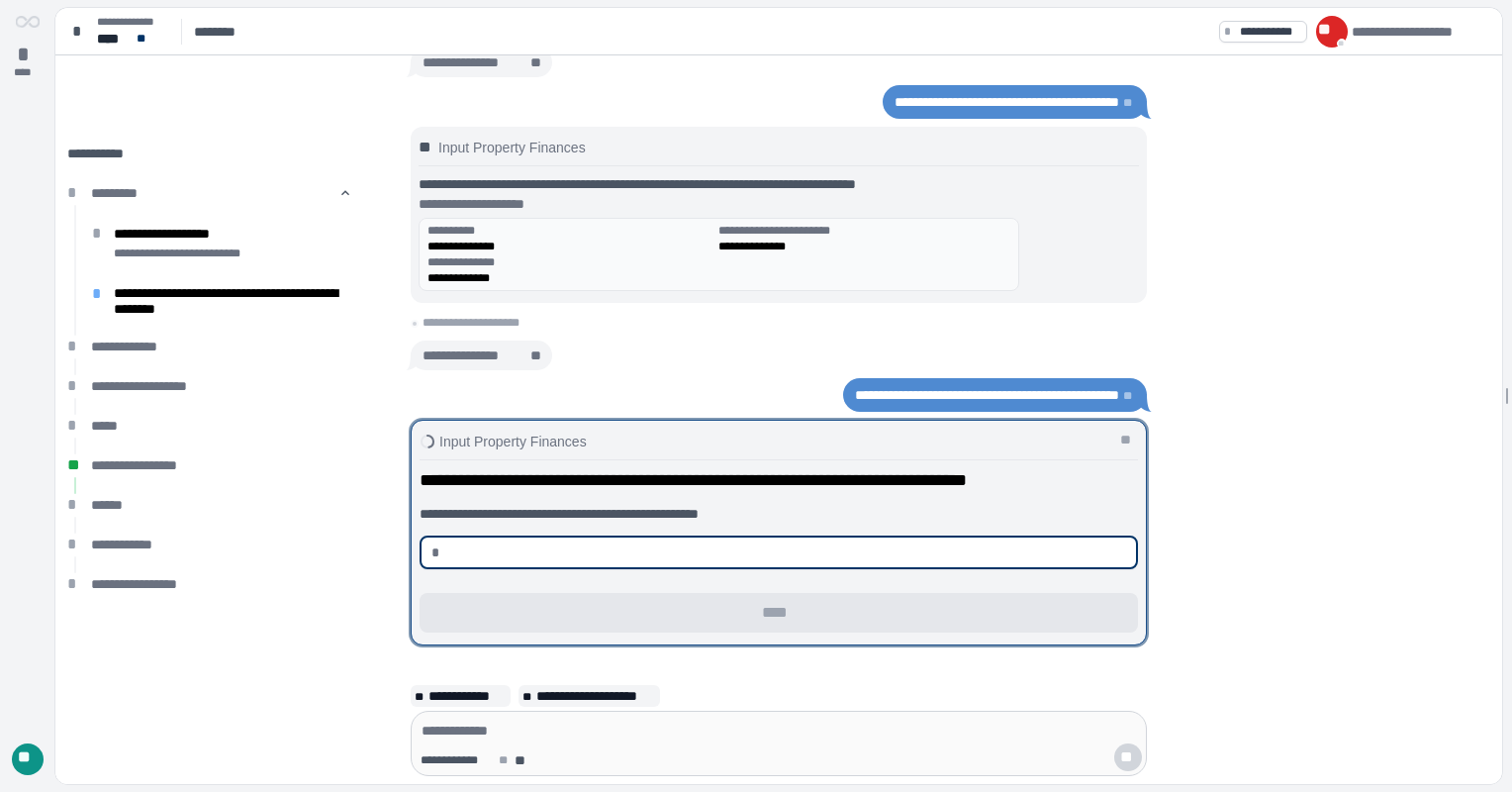 click at bounding box center (787, 552) 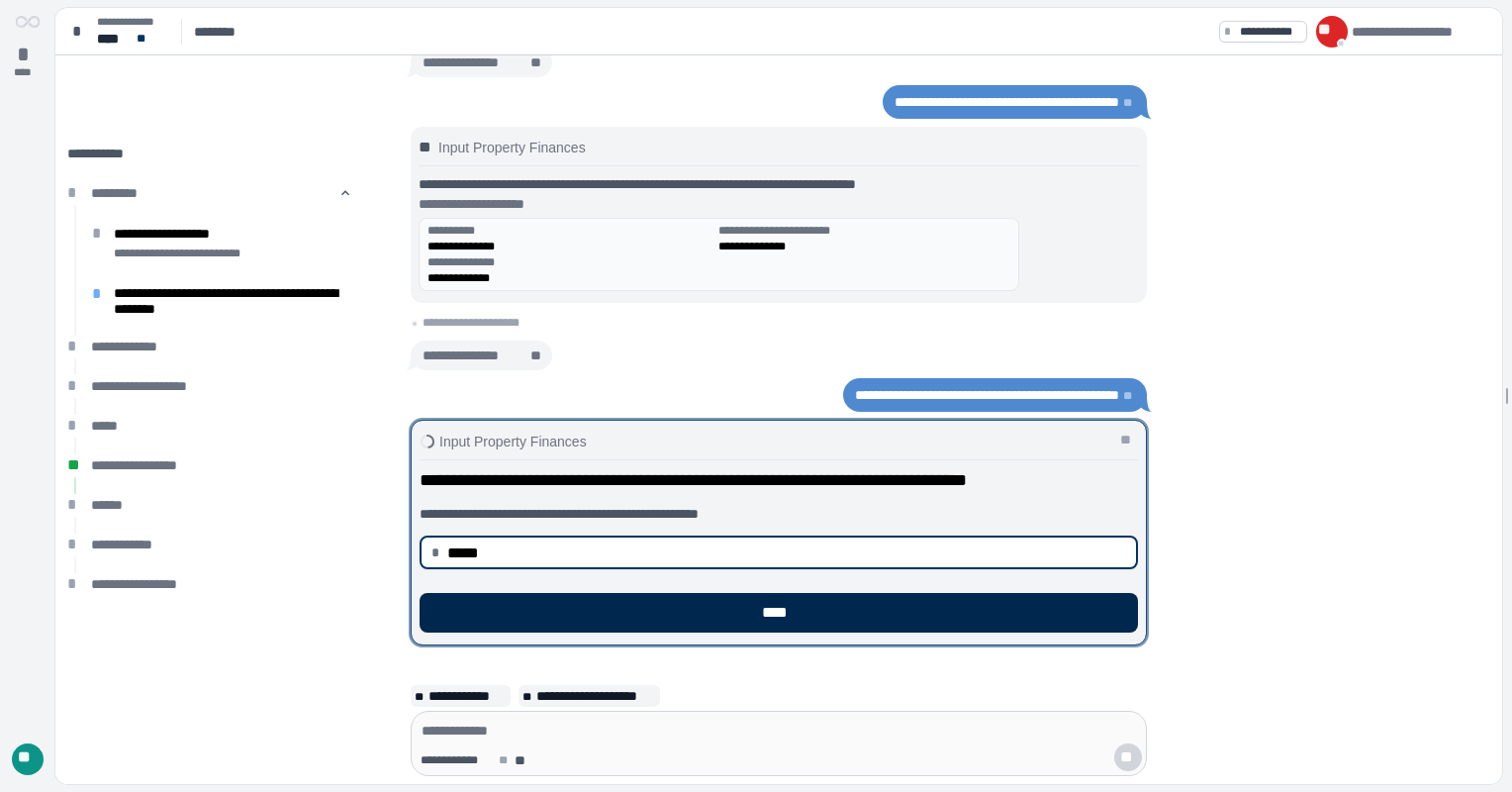 type on "********" 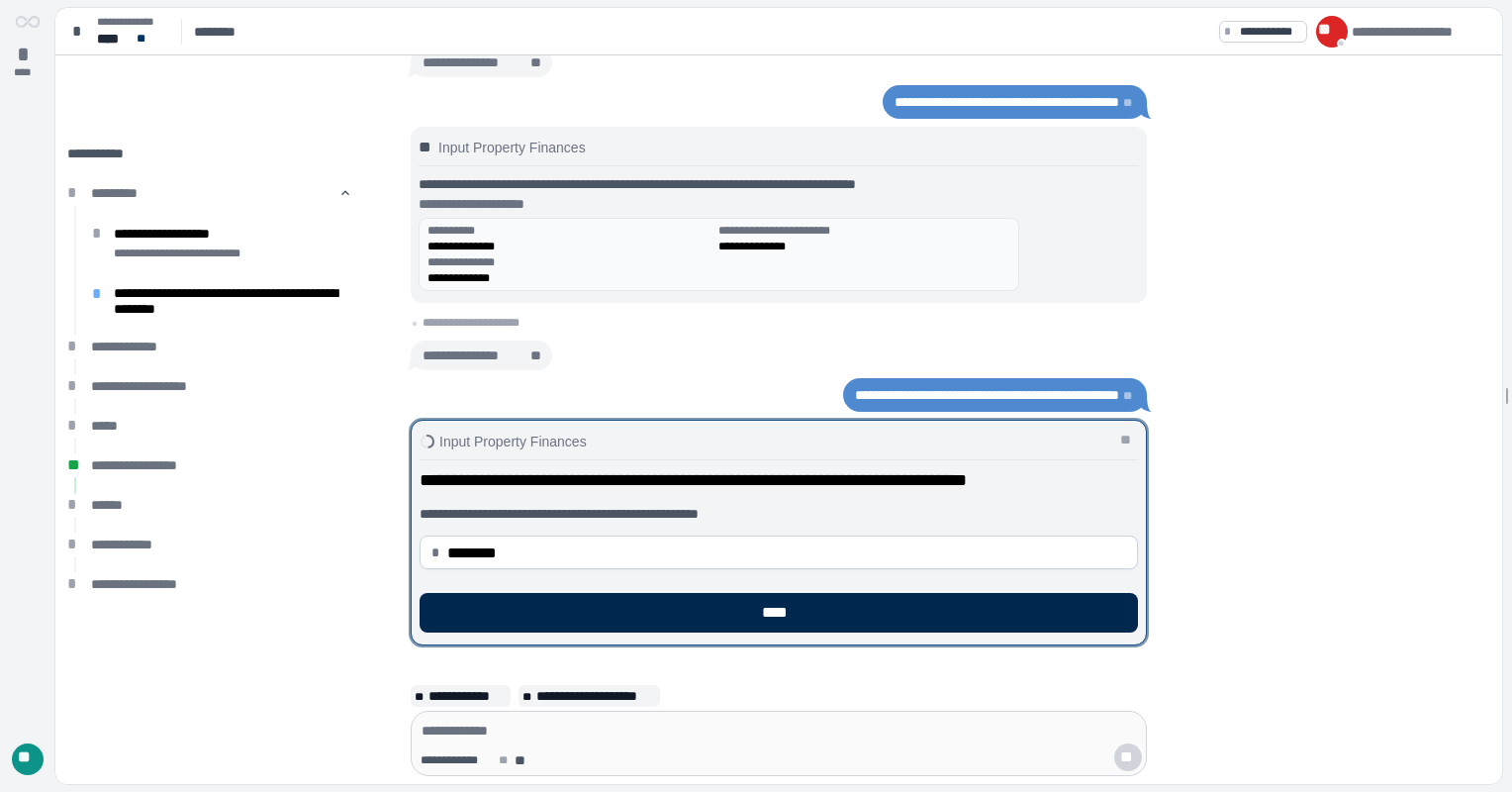 click on "****" at bounding box center [779, 613] 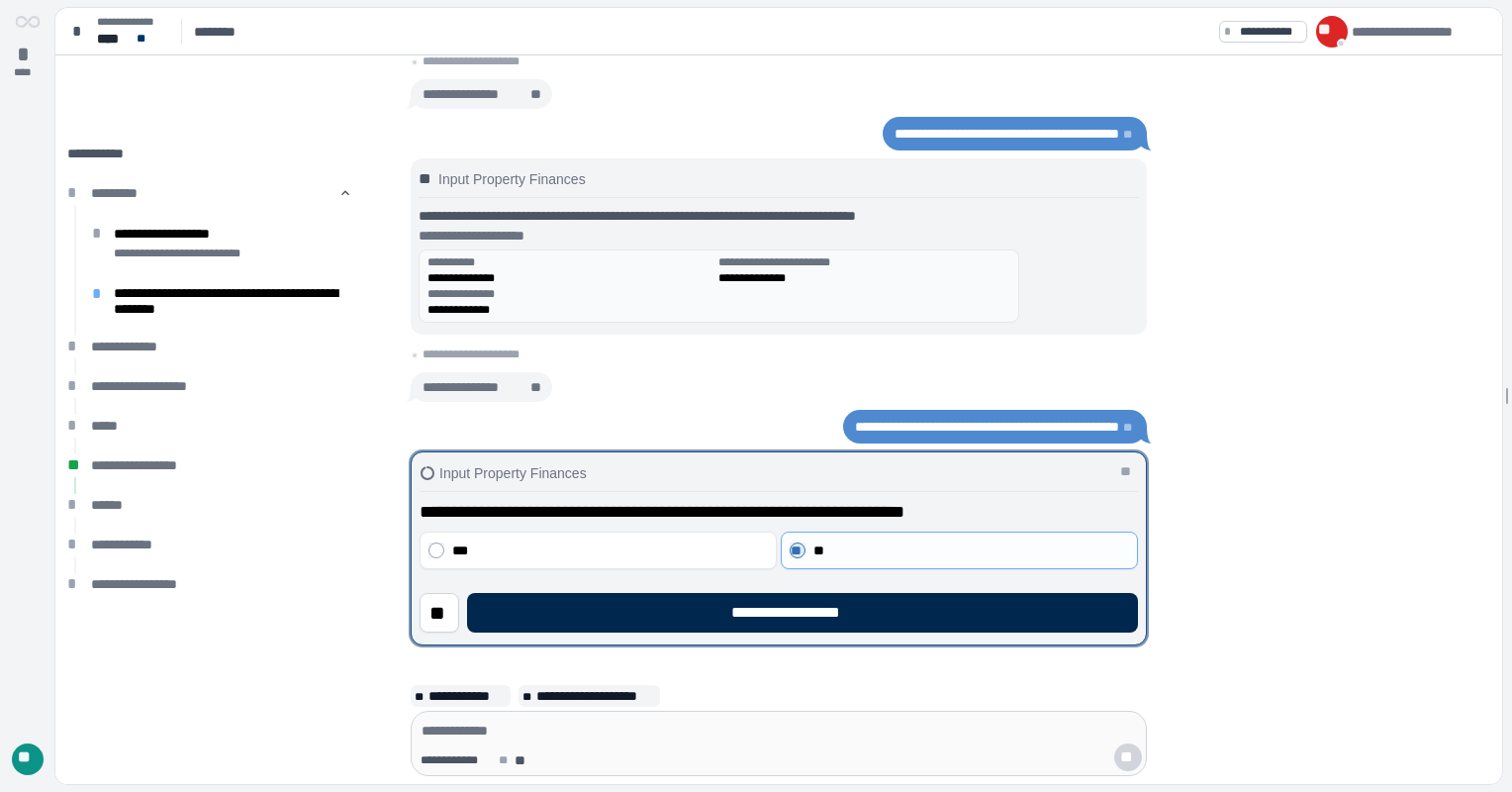 click on "**********" at bounding box center [803, 613] 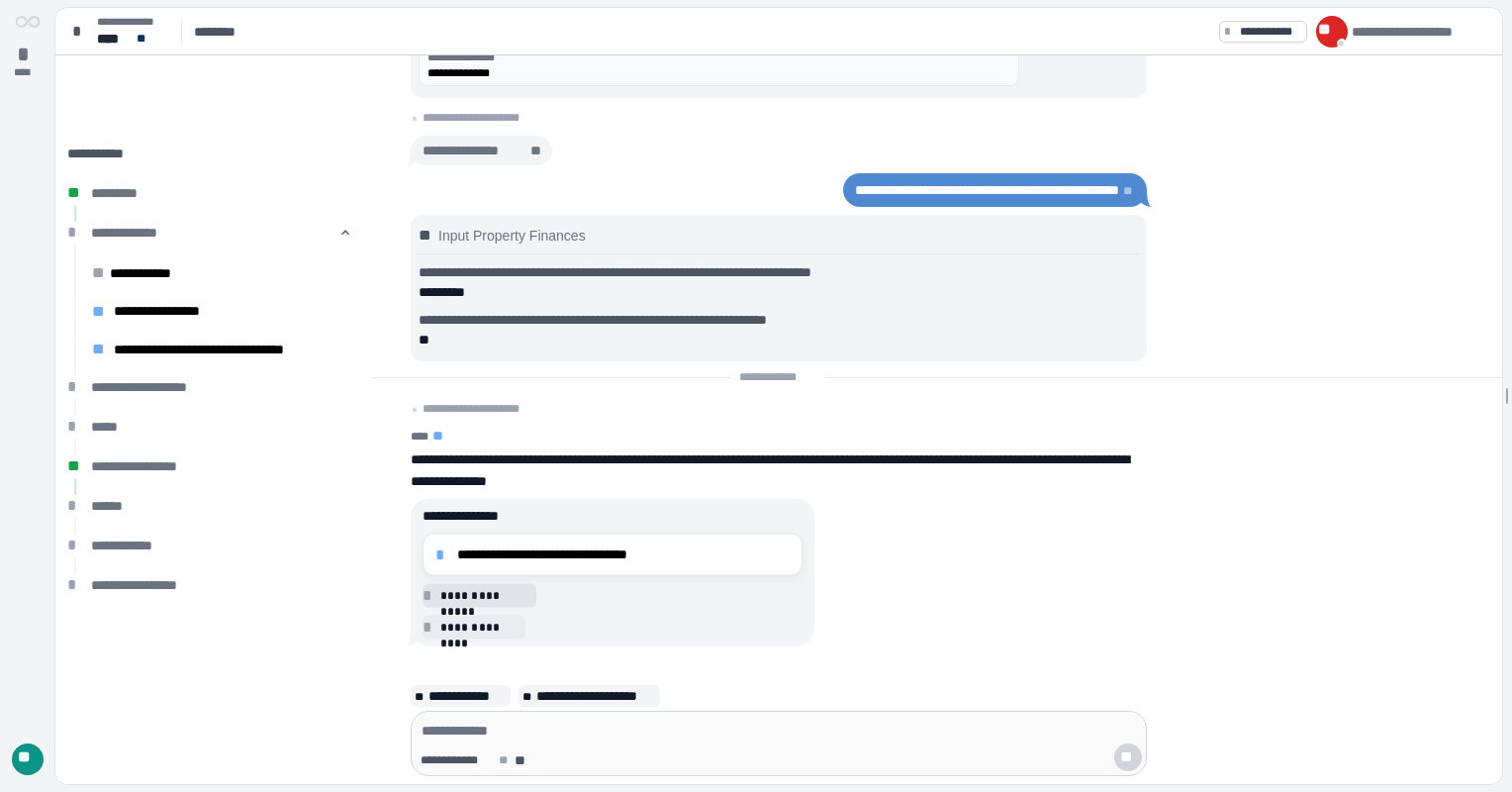click on "*" at bounding box center [443, 554] 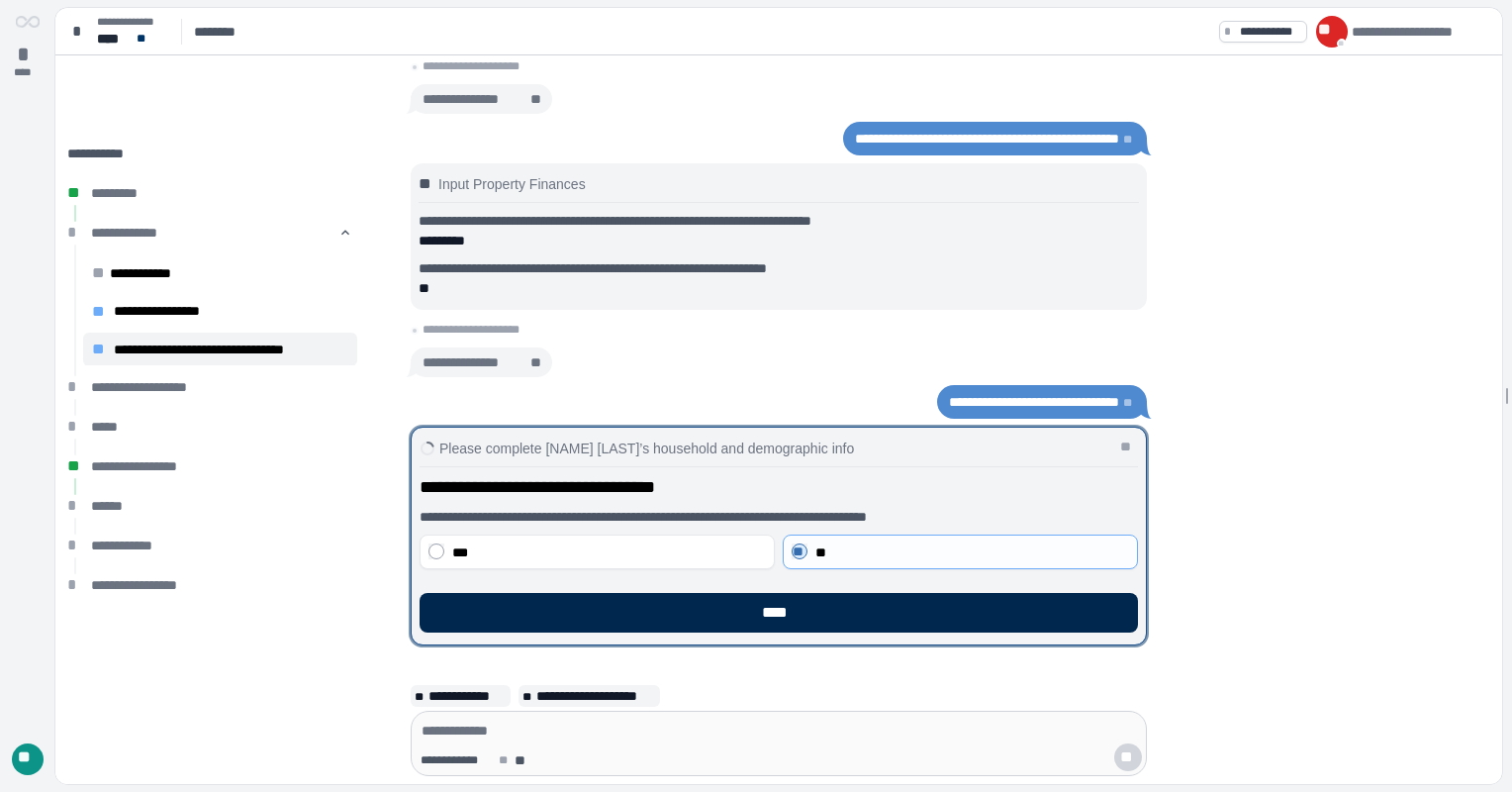 click on "****" at bounding box center (779, 613) 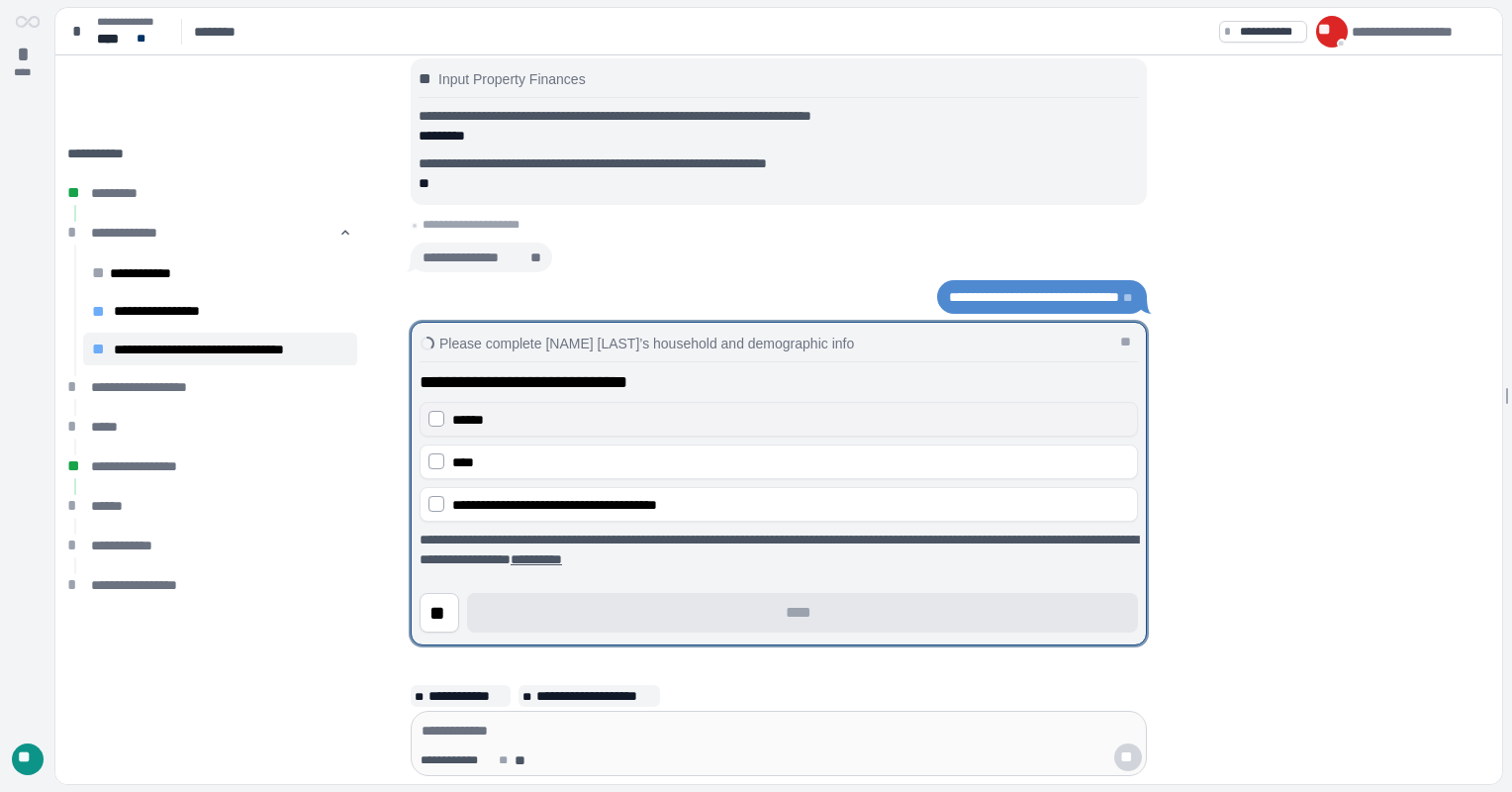 click on "******" at bounding box center (779, 419) 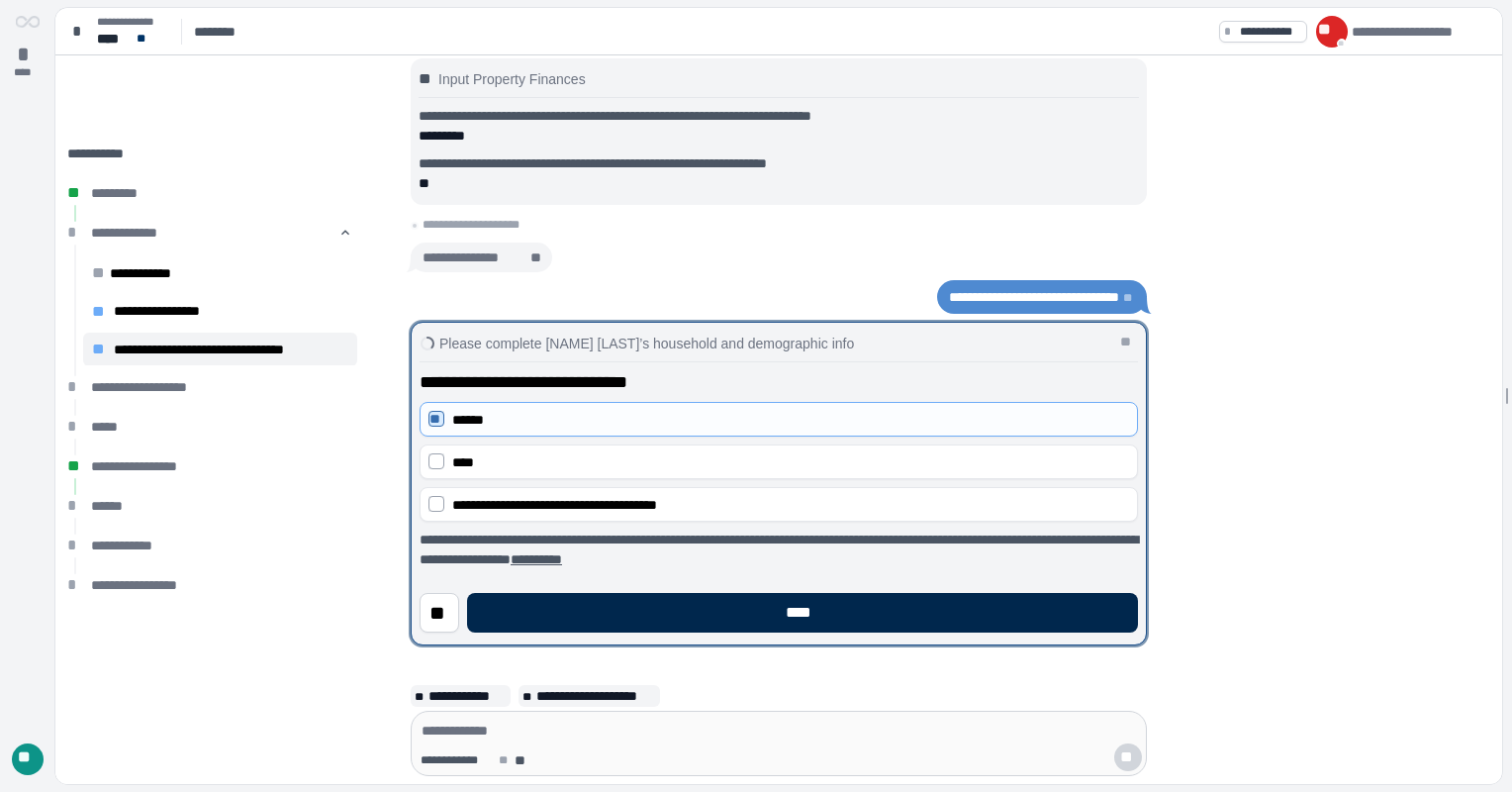 click on "****" at bounding box center [803, 613] 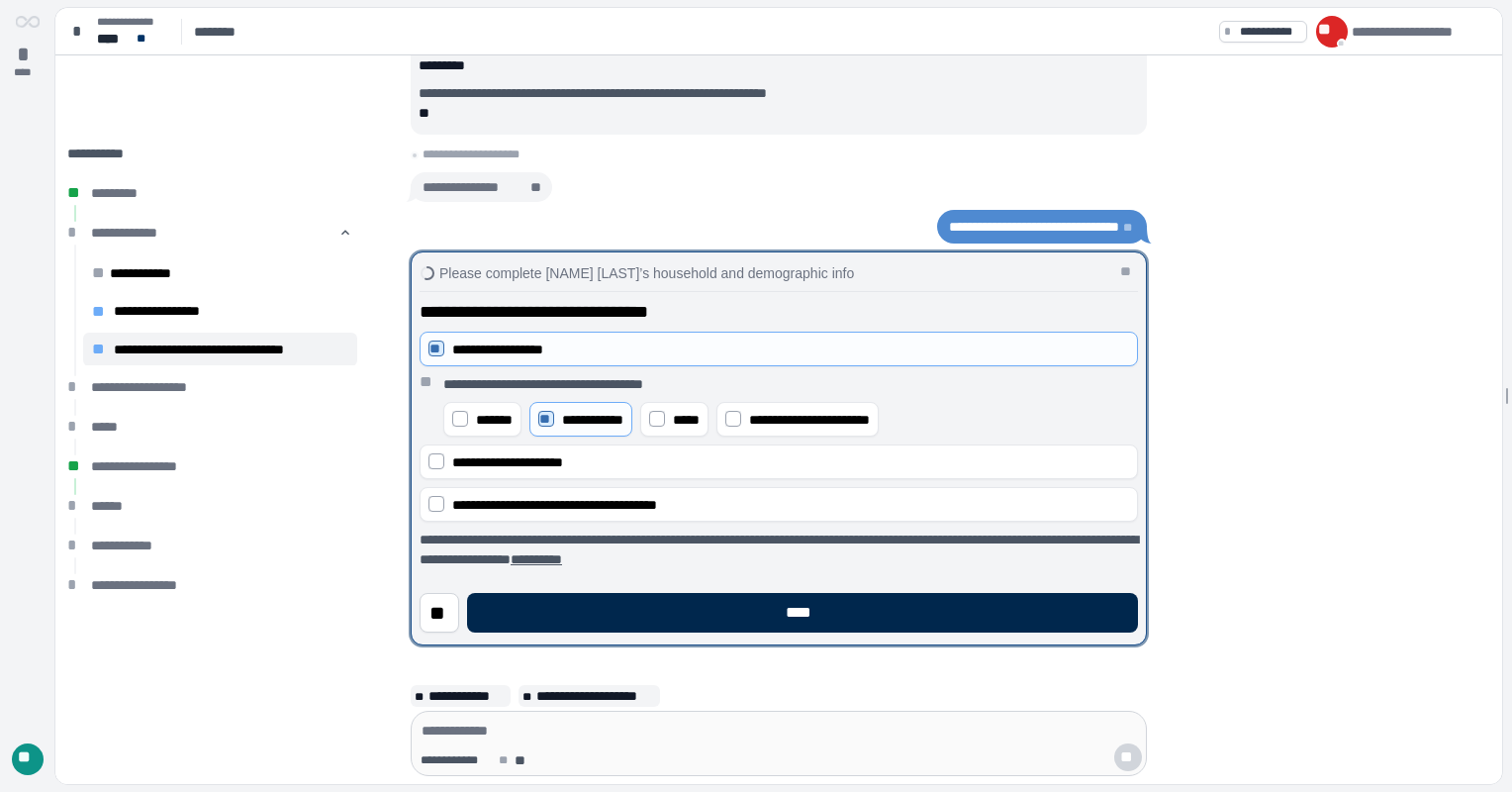 click on "****" at bounding box center [803, 613] 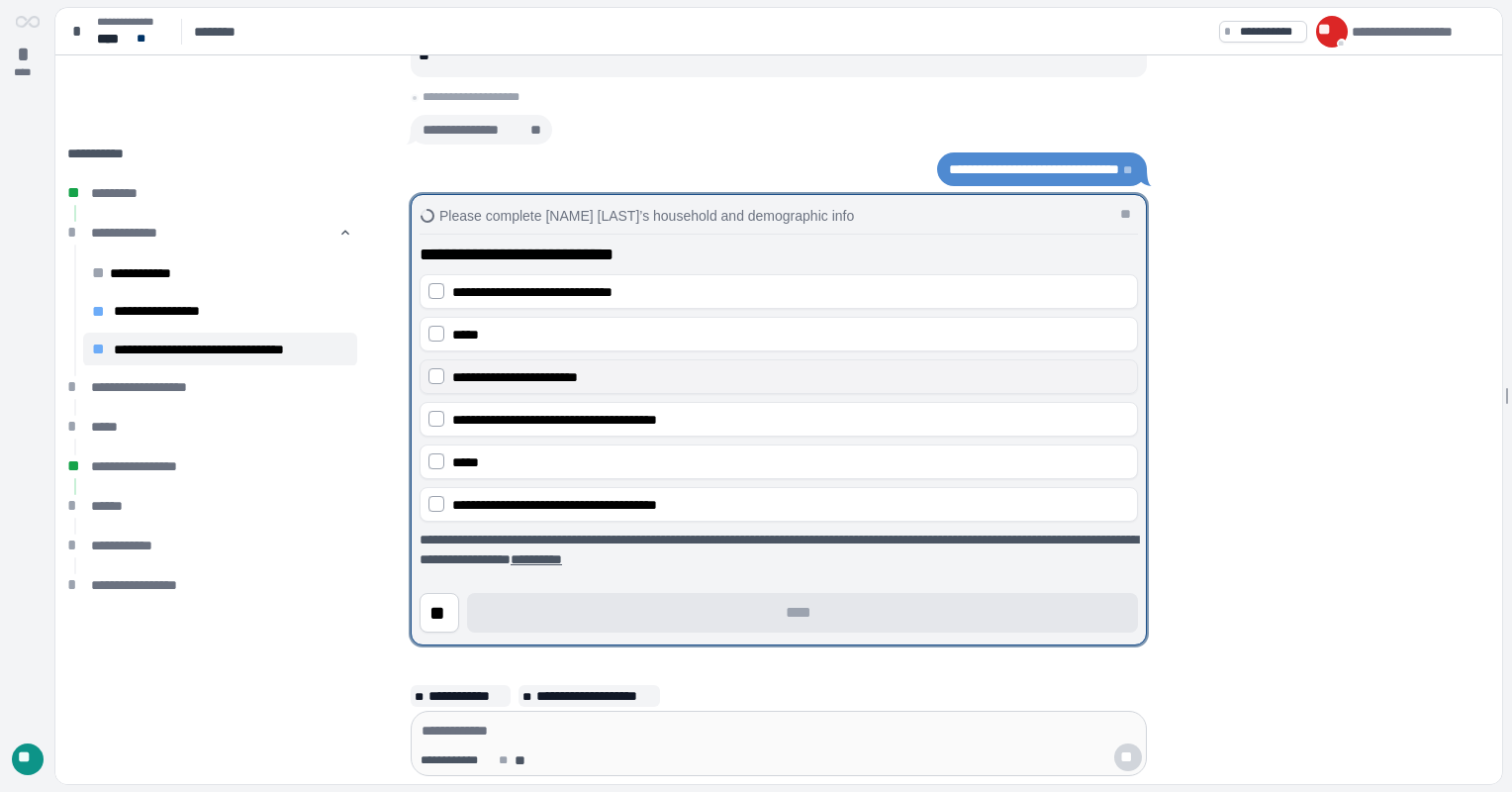 click on "**********" at bounding box center (779, 376) 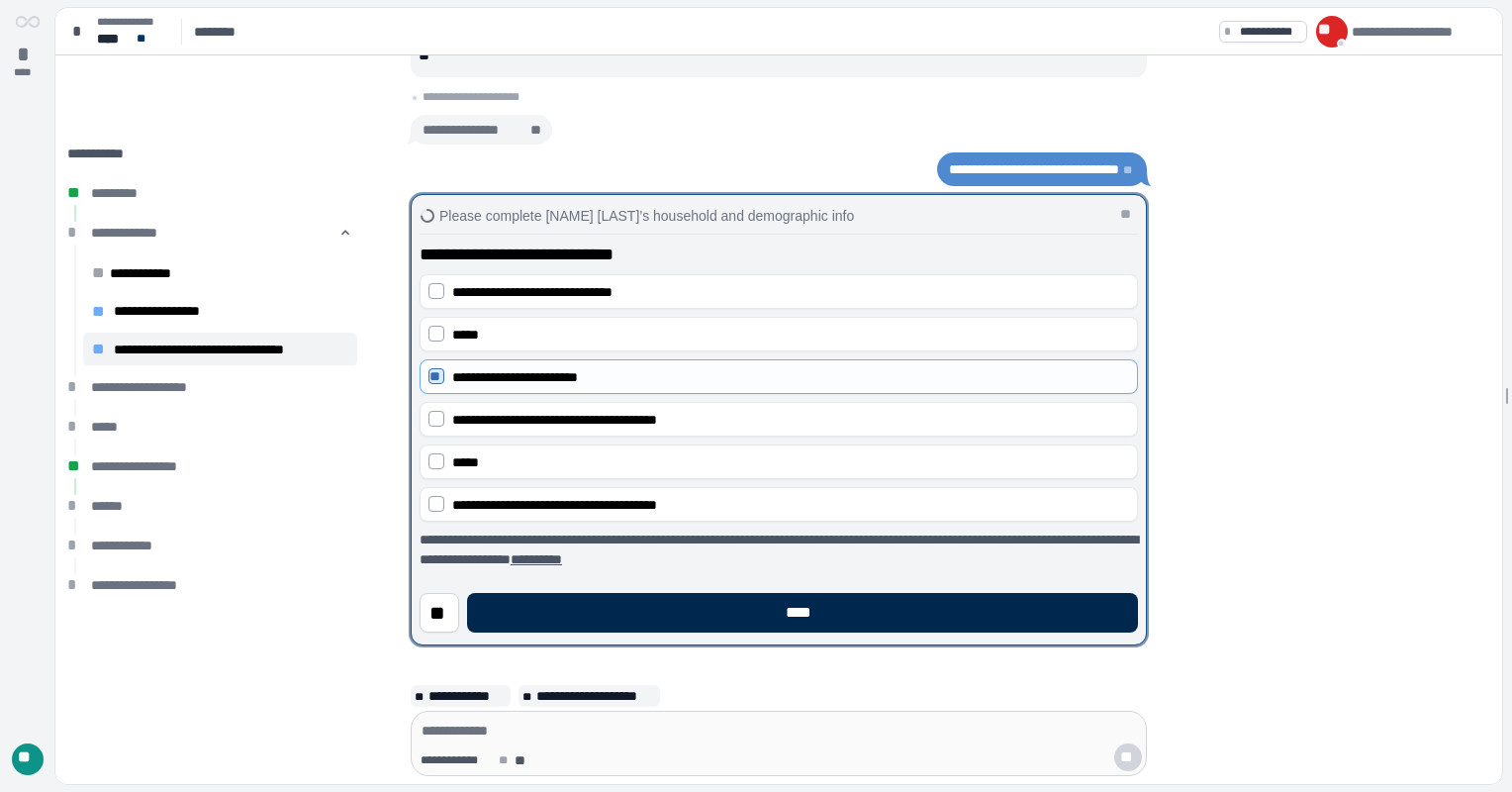 click on "****" at bounding box center (803, 613) 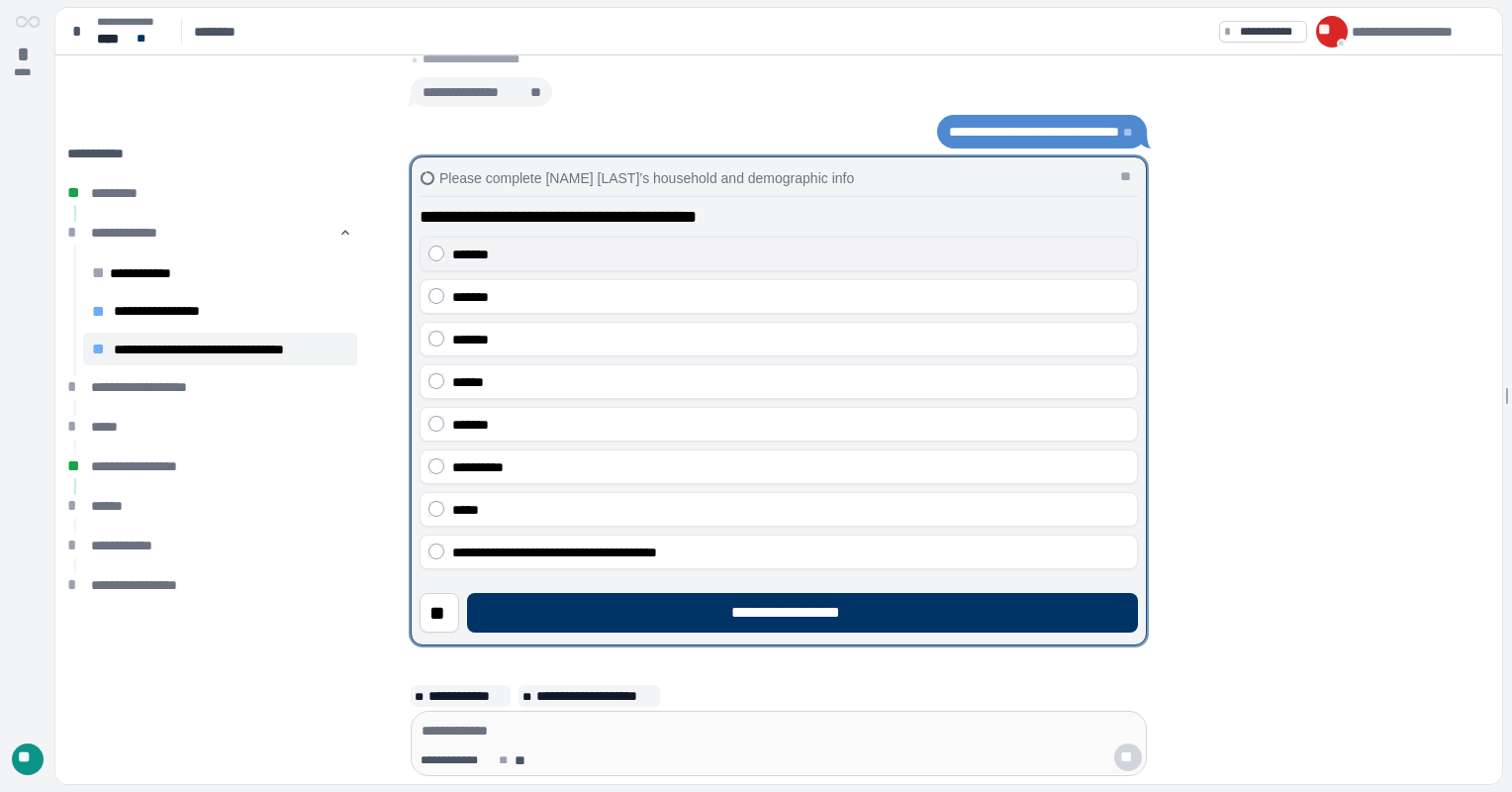 click on "*******" at bounding box center [779, 253] 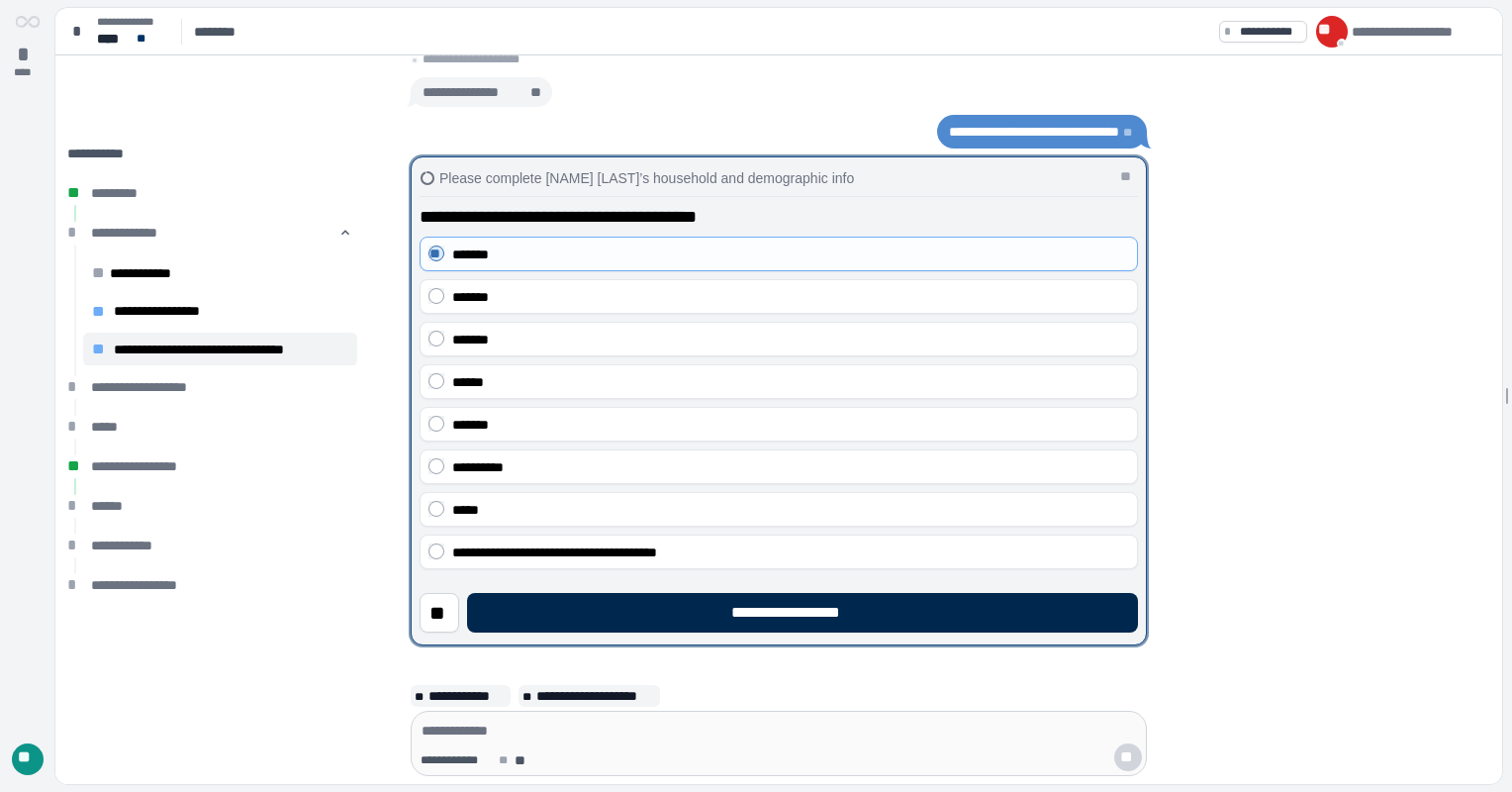 click on "**********" at bounding box center (803, 613) 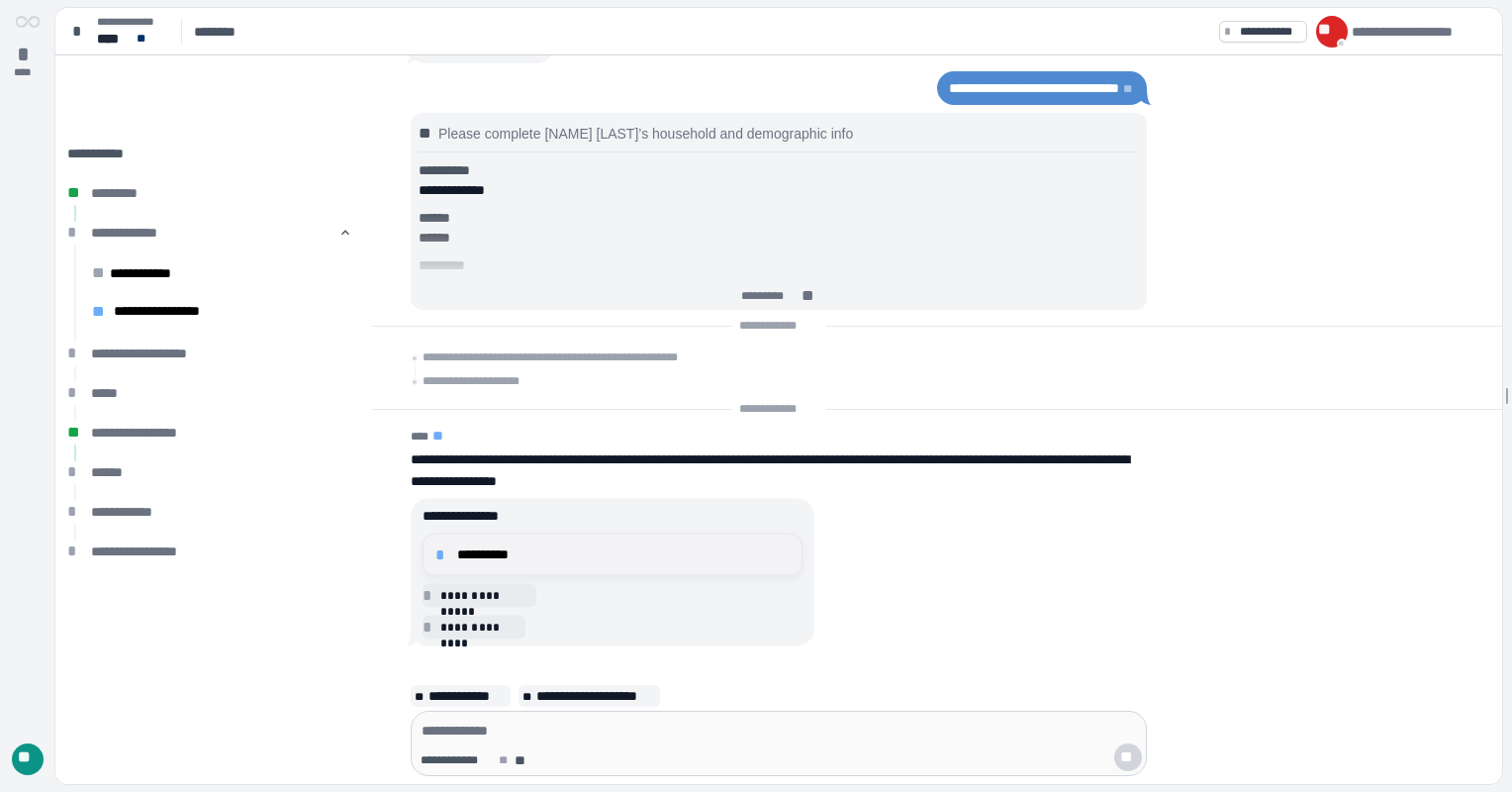 click on "*" at bounding box center [443, 554] 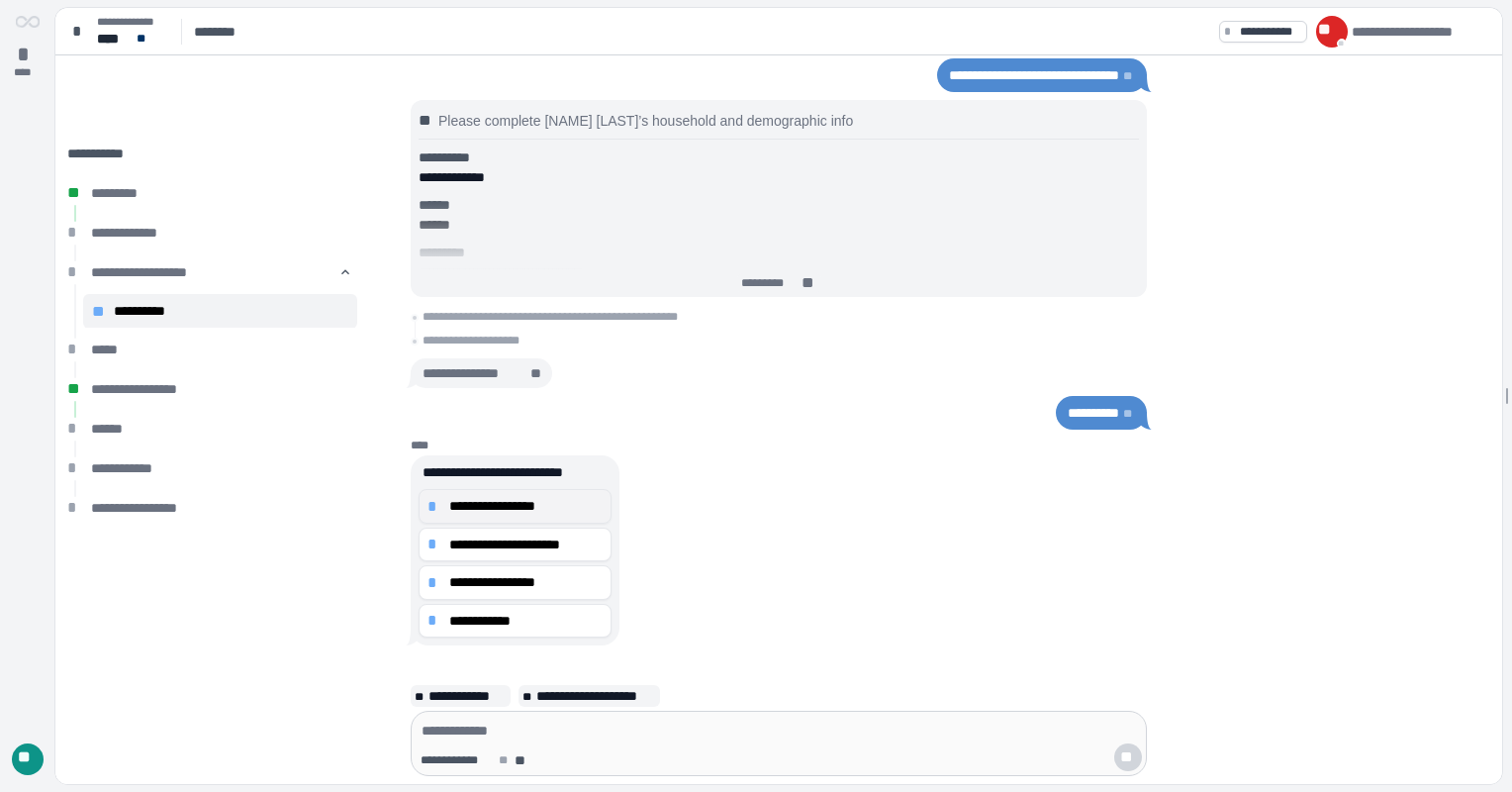click on "*" at bounding box center (435, 507) 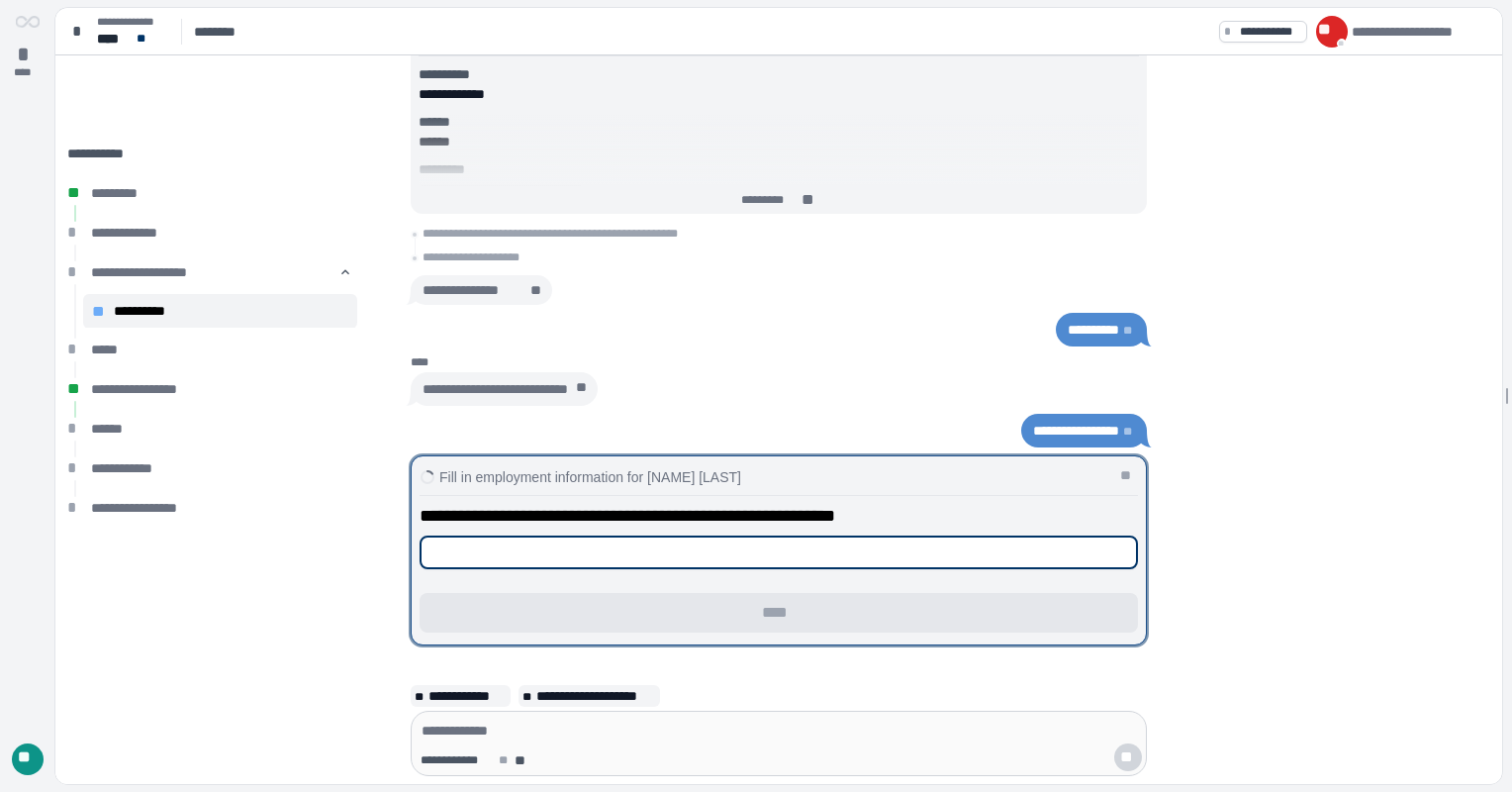 click at bounding box center (779, 552) 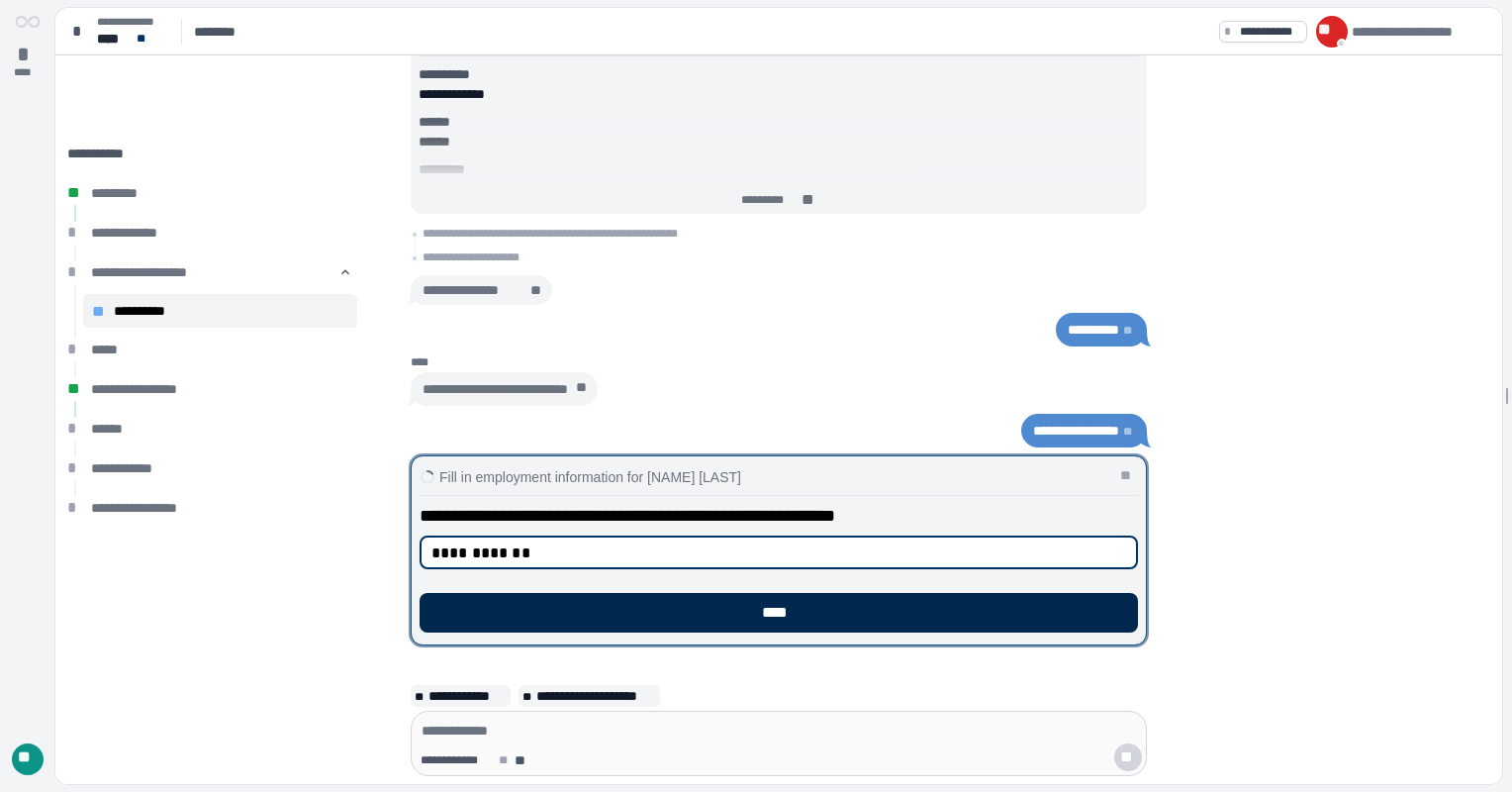 type on "**********" 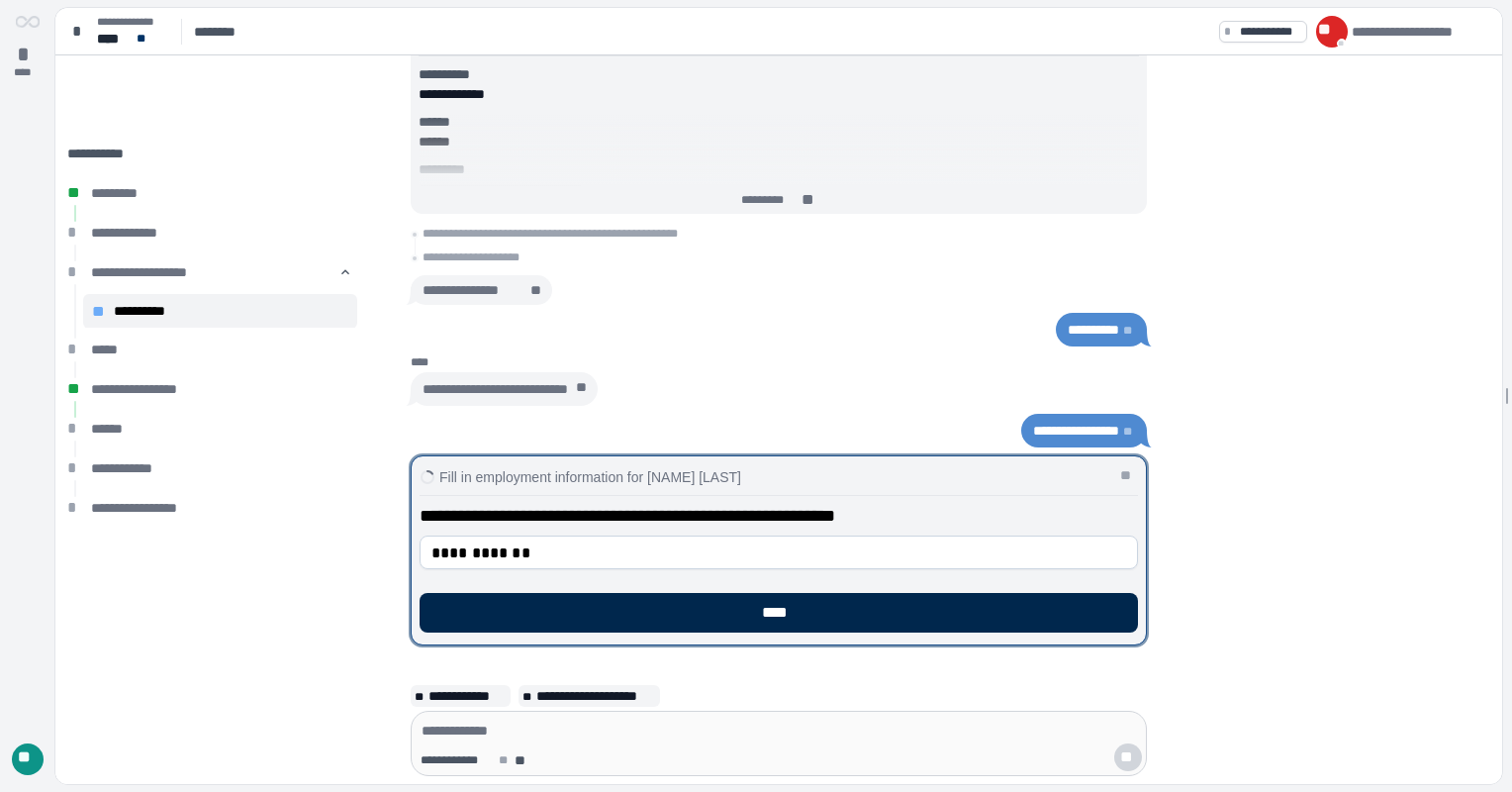click on "****" at bounding box center [779, 613] 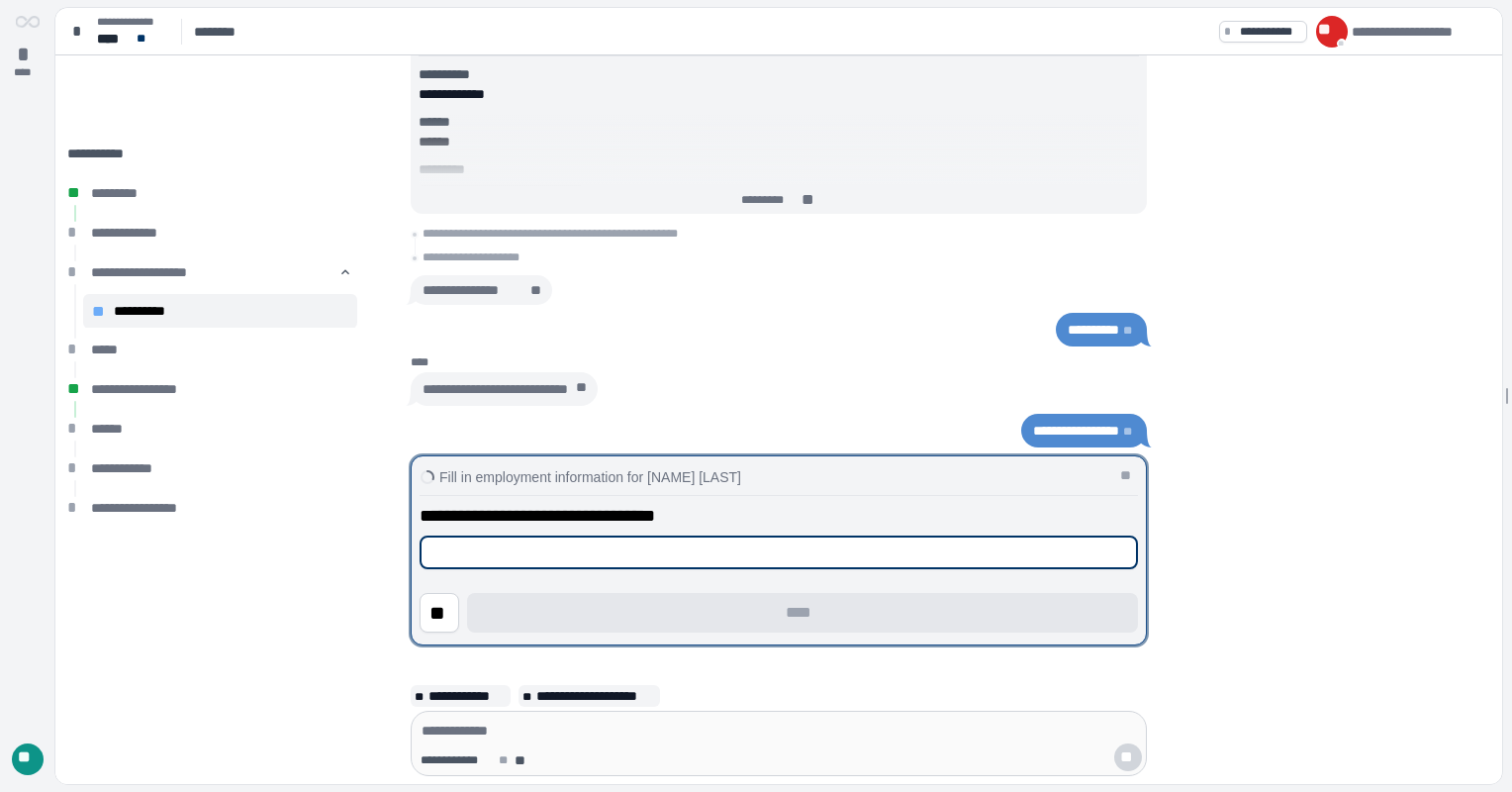 click at bounding box center [779, 552] 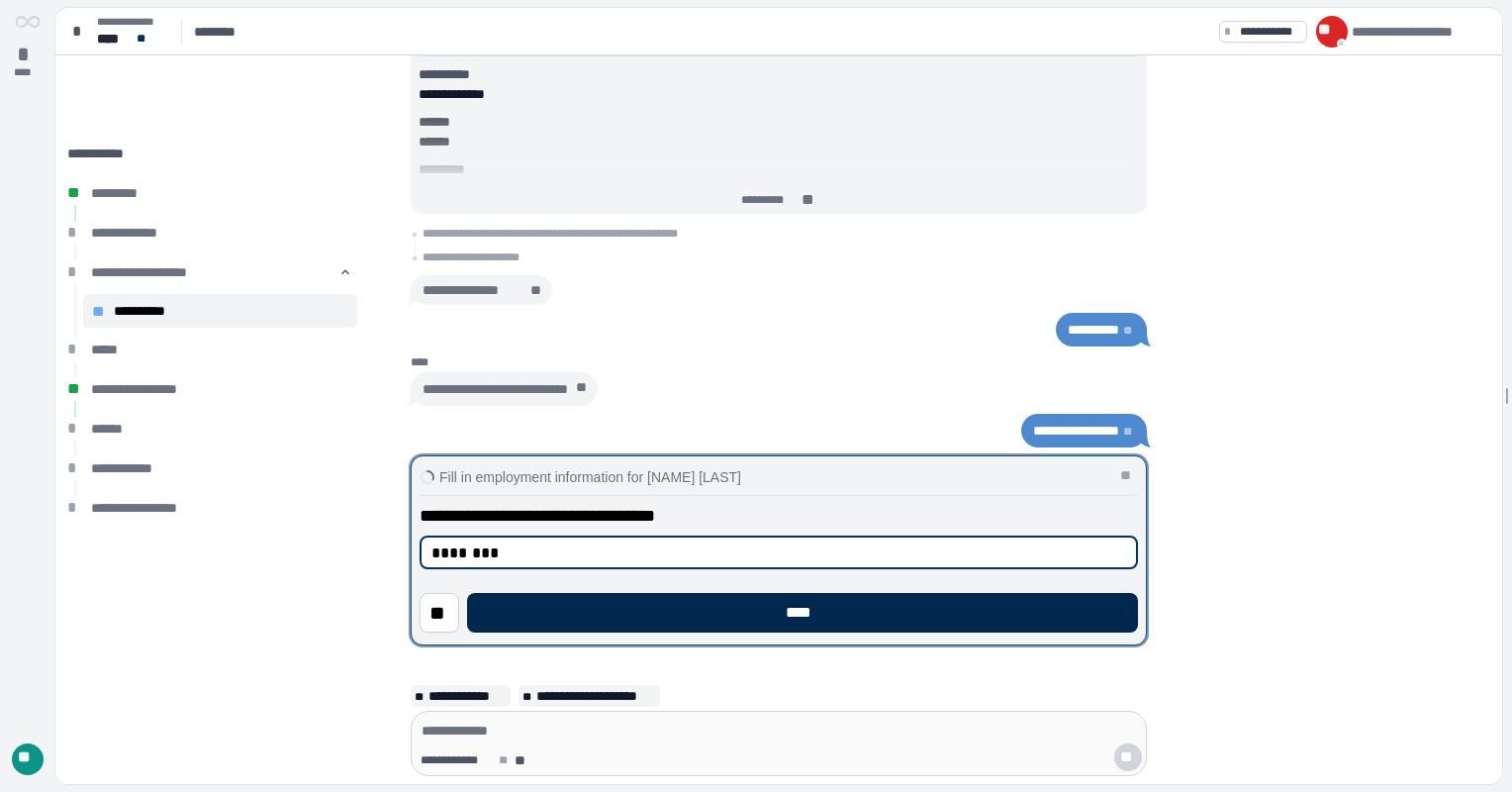 type on "********" 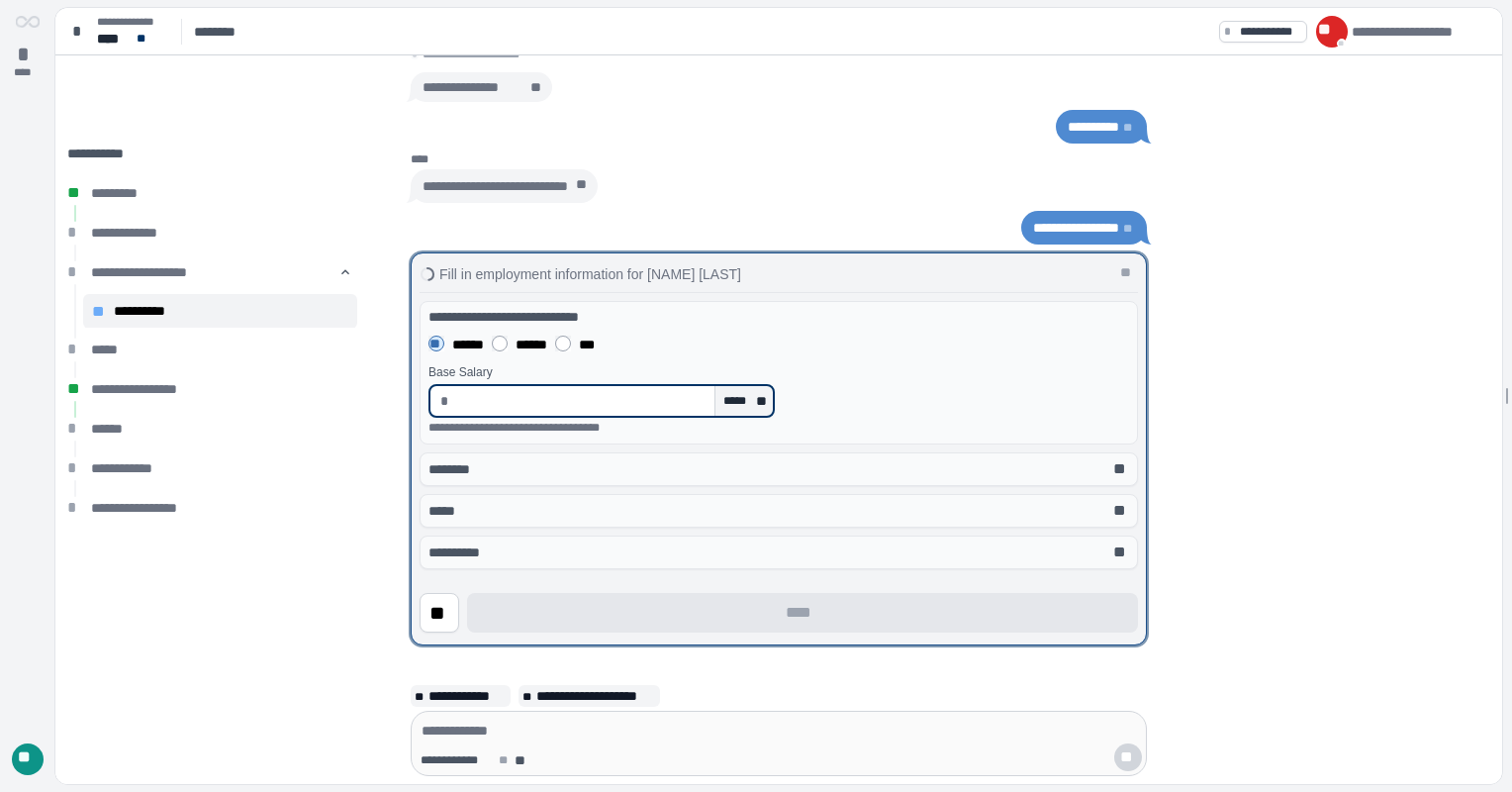 click at bounding box center [582, 401] 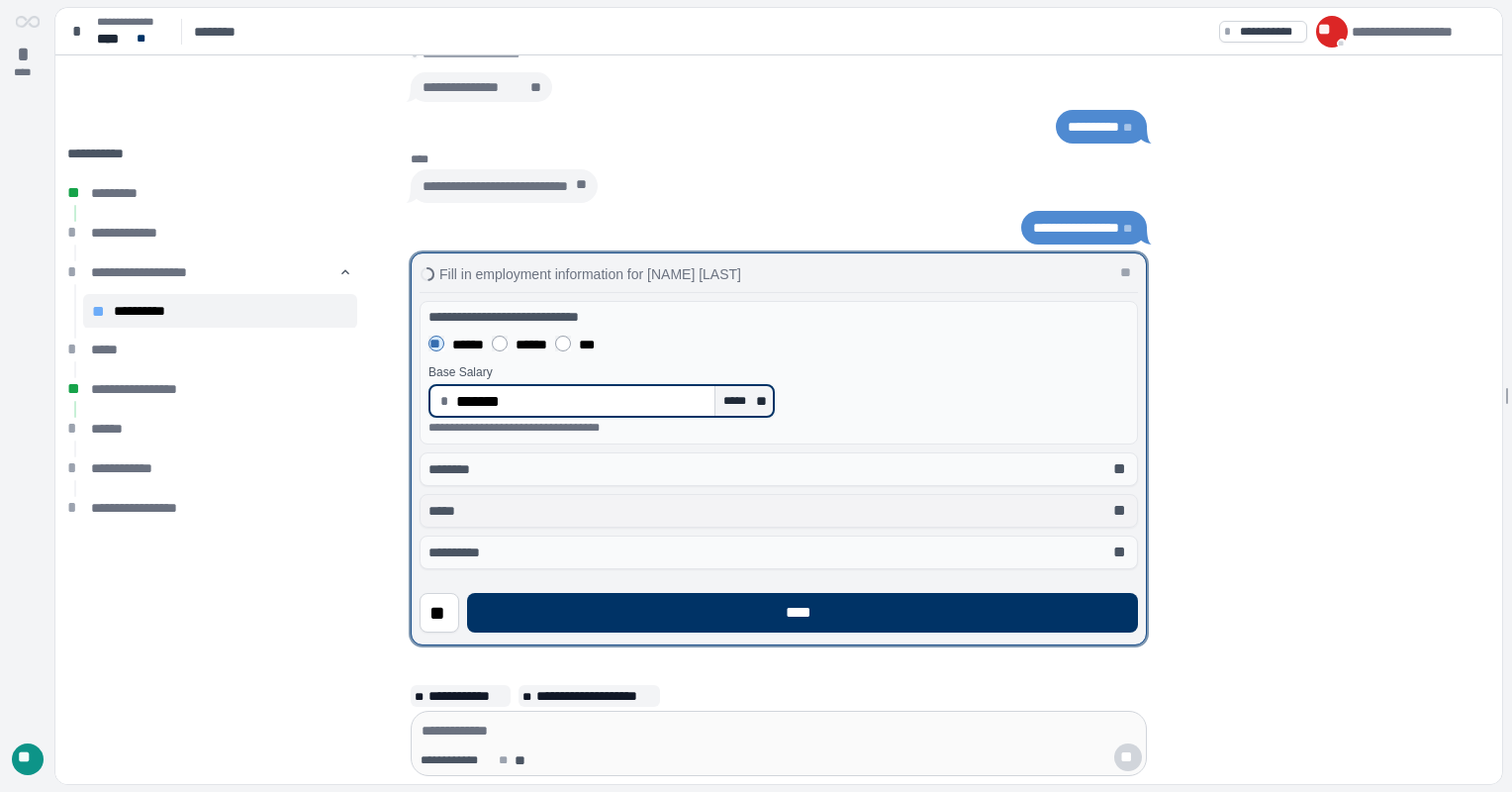 type on "**********" 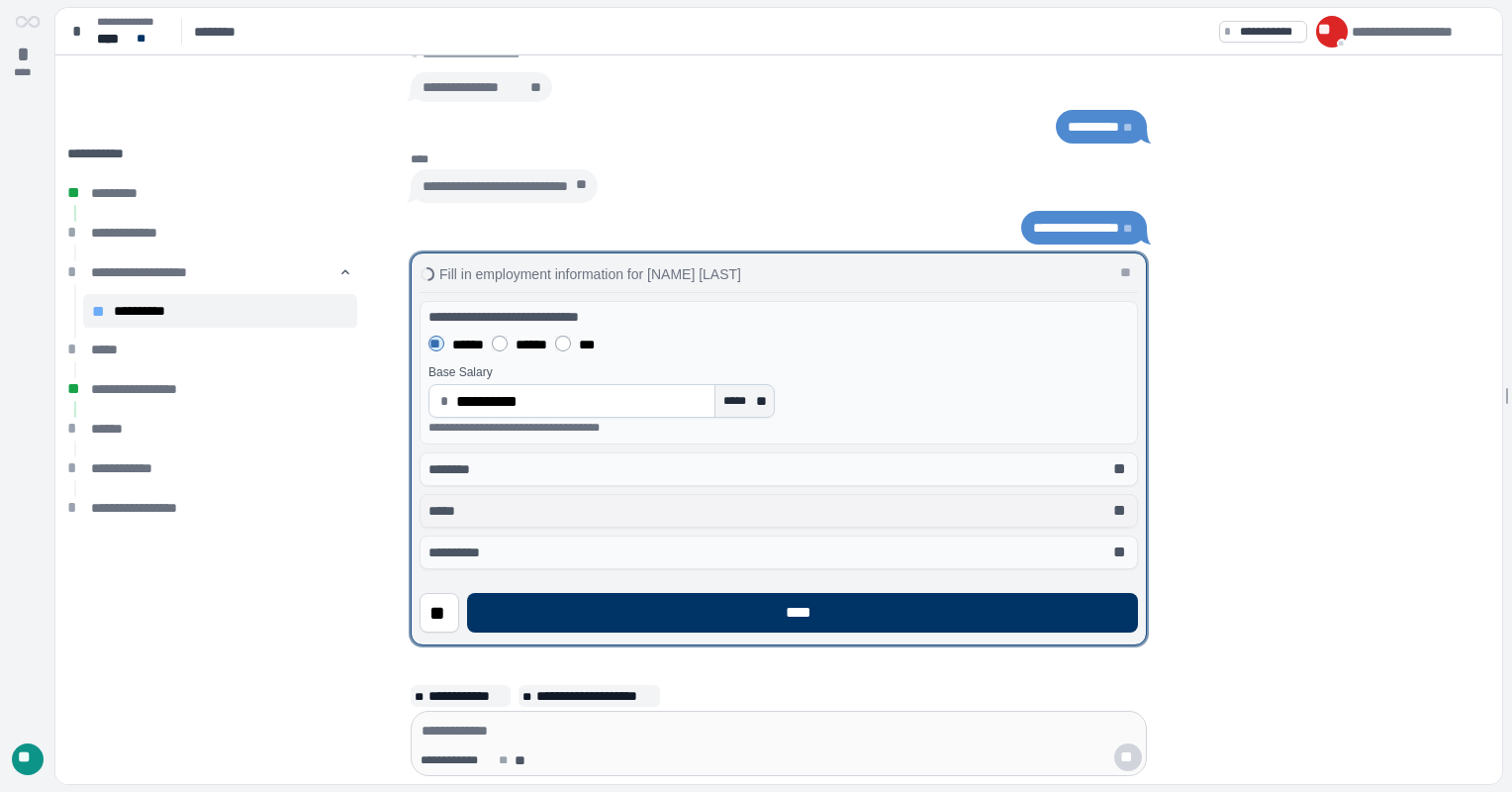 click on "**" at bounding box center (1121, 511) 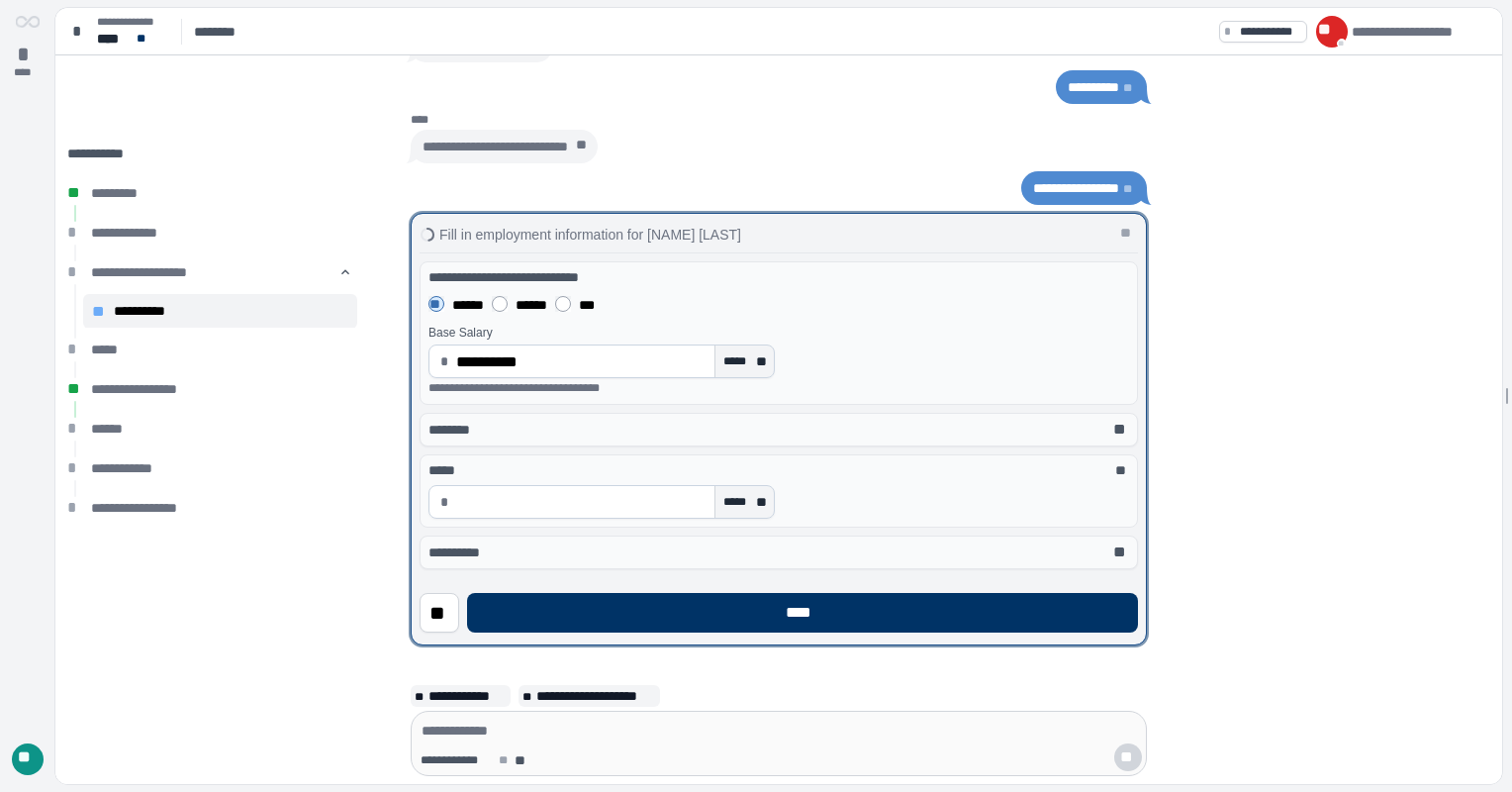 click at bounding box center (582, 502) 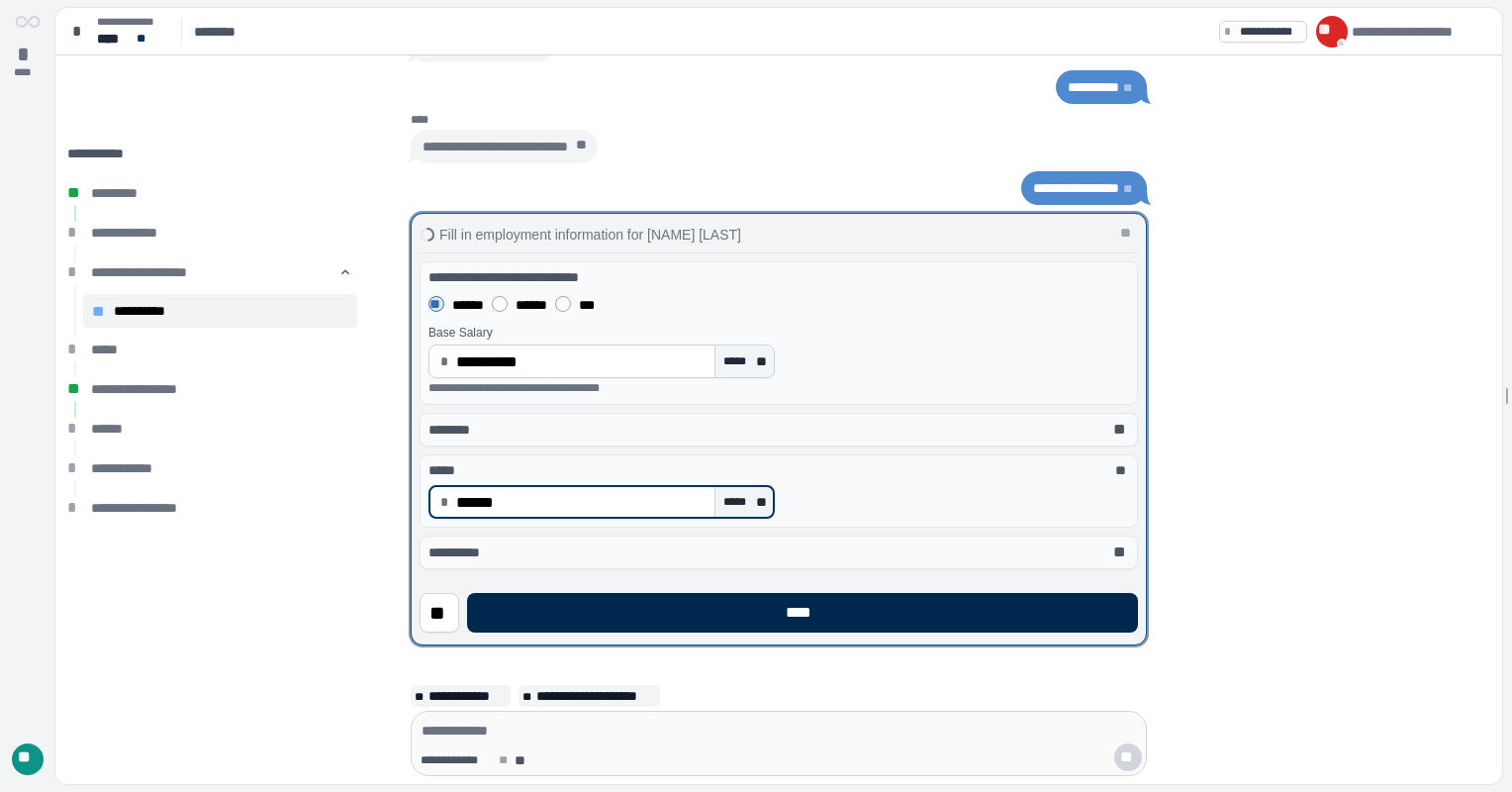 type on "*********" 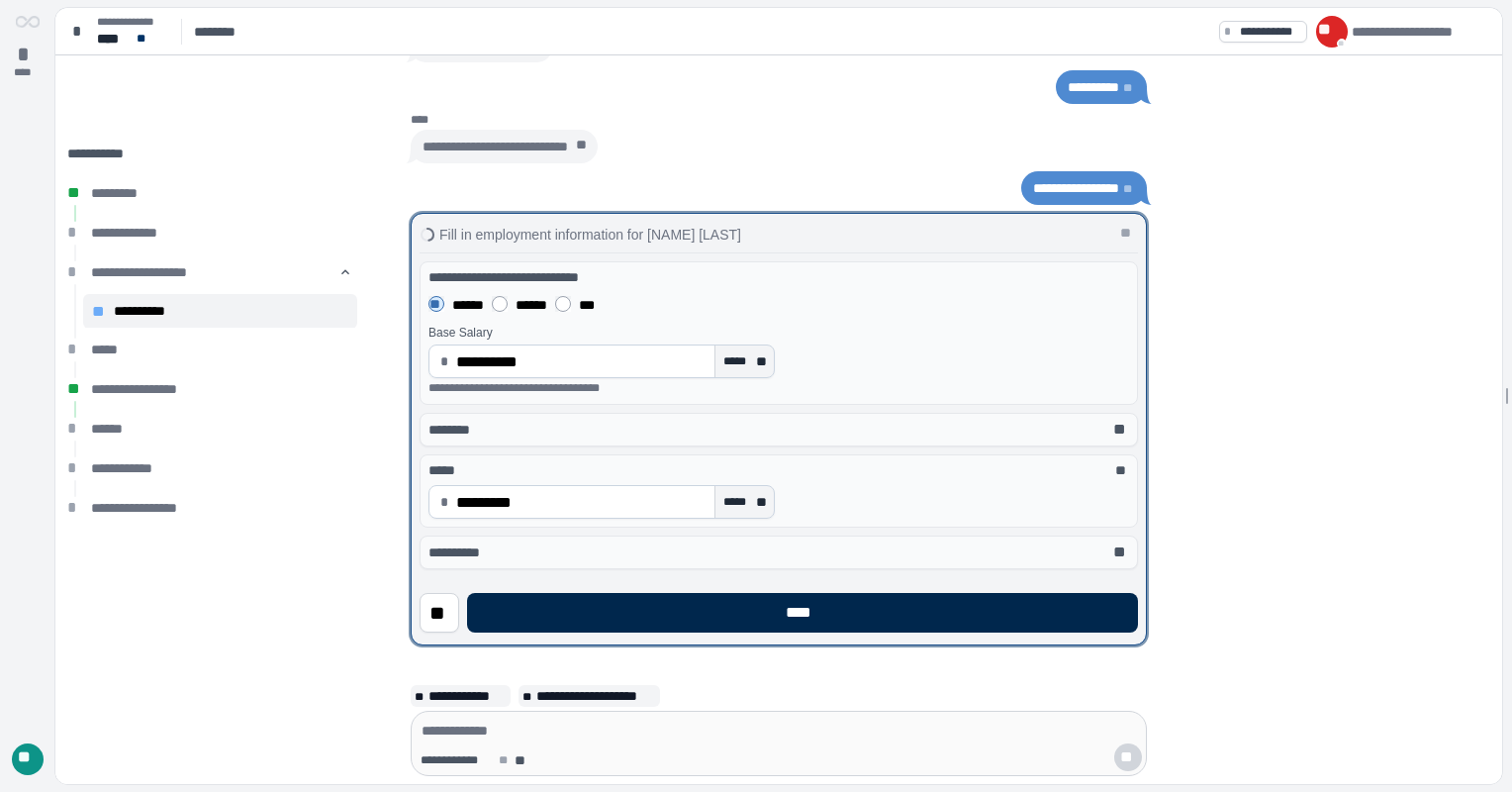 click on "****" at bounding box center [803, 613] 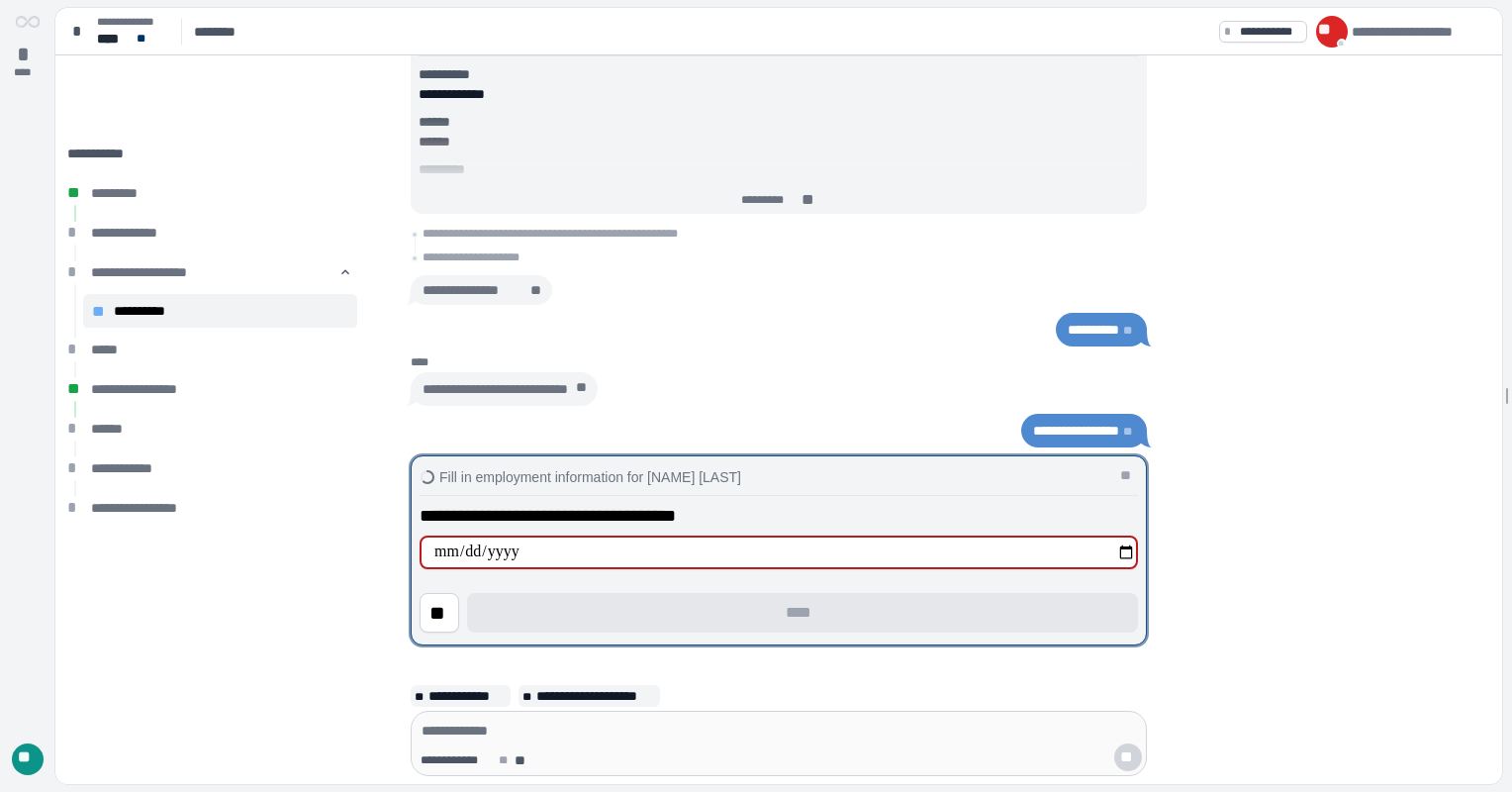 type on "**********" 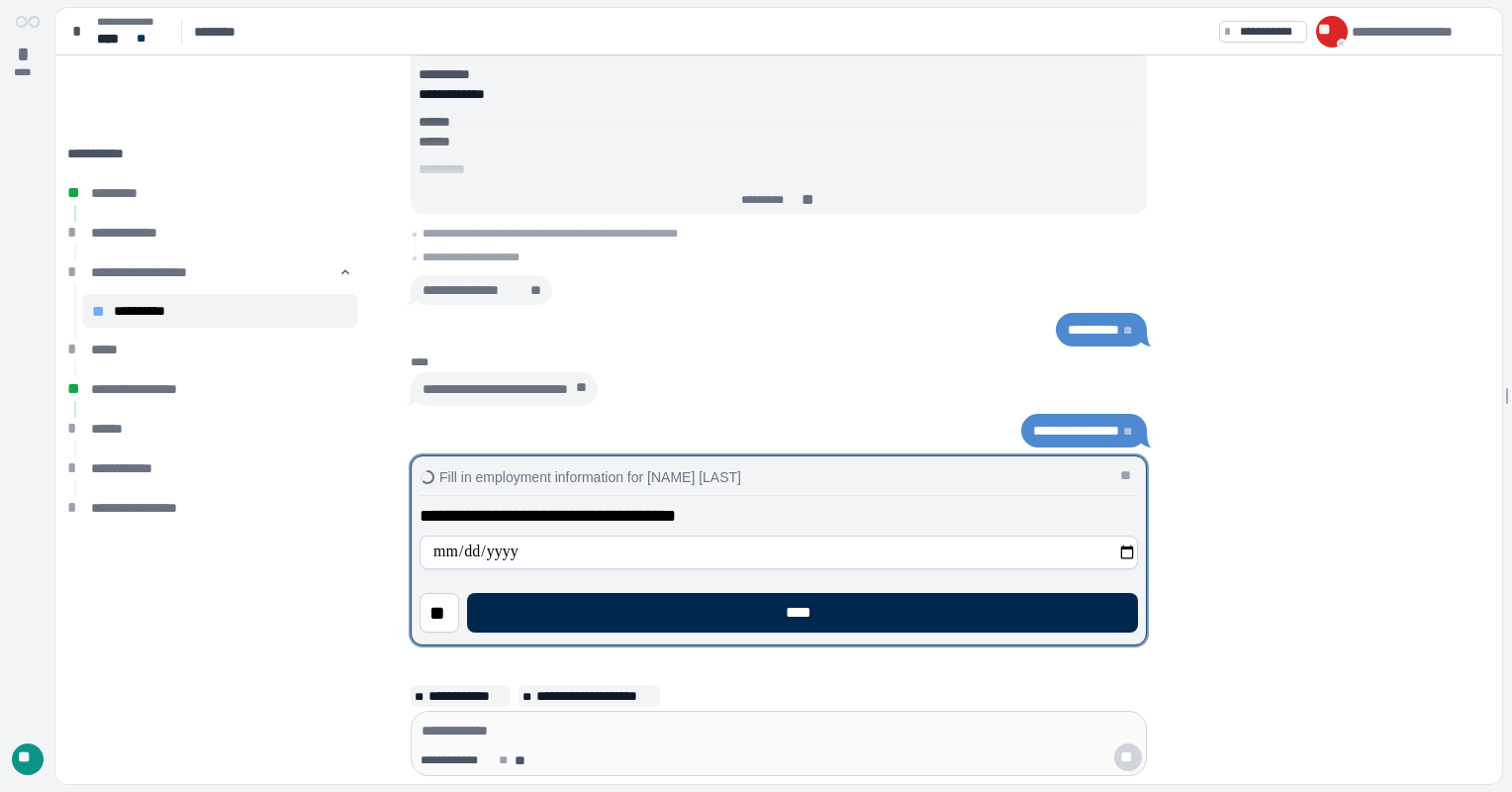 click on "****" at bounding box center (803, 613) 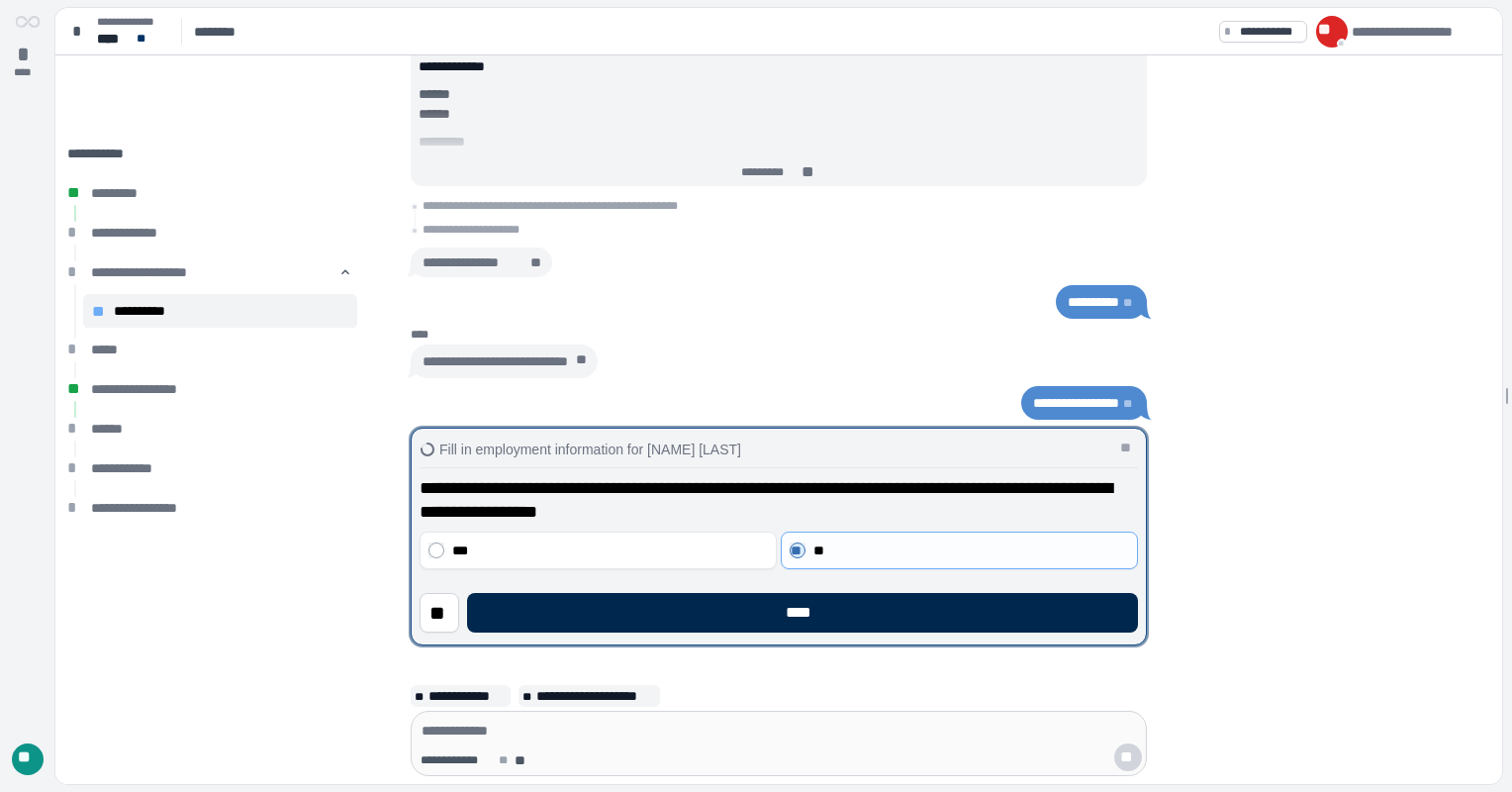 click on "****" at bounding box center (803, 613) 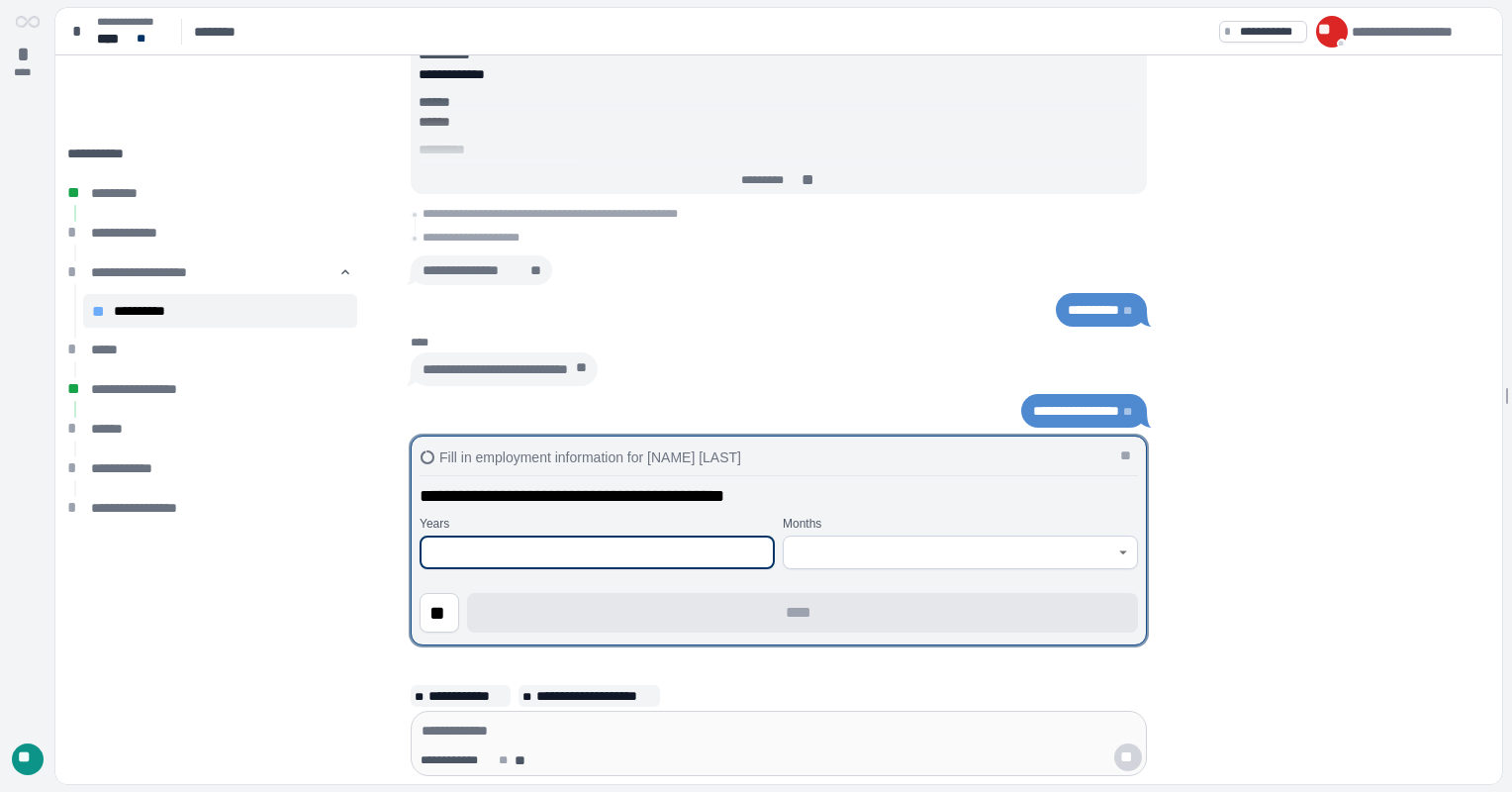 click at bounding box center (597, 552) 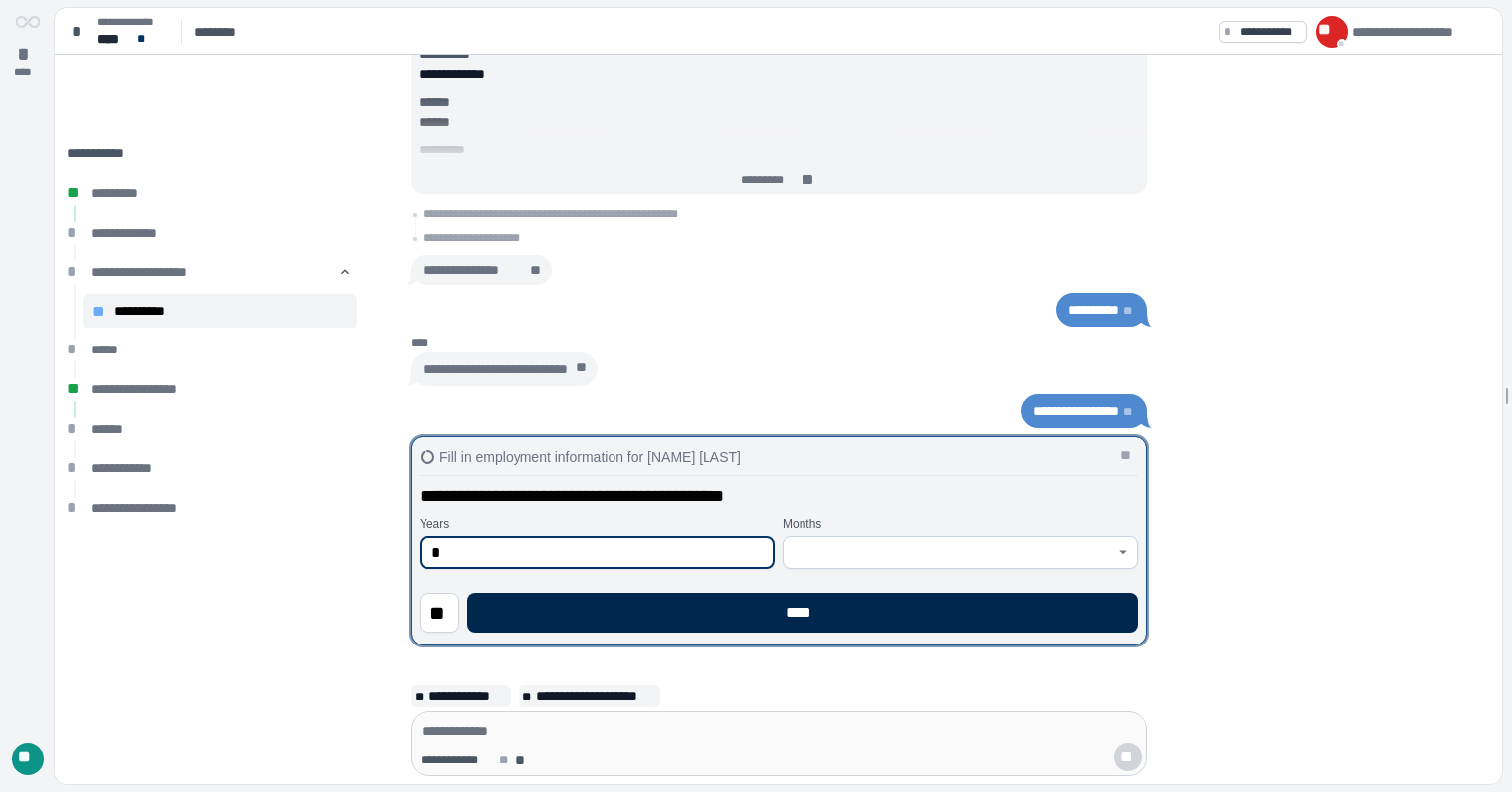 type on "*" 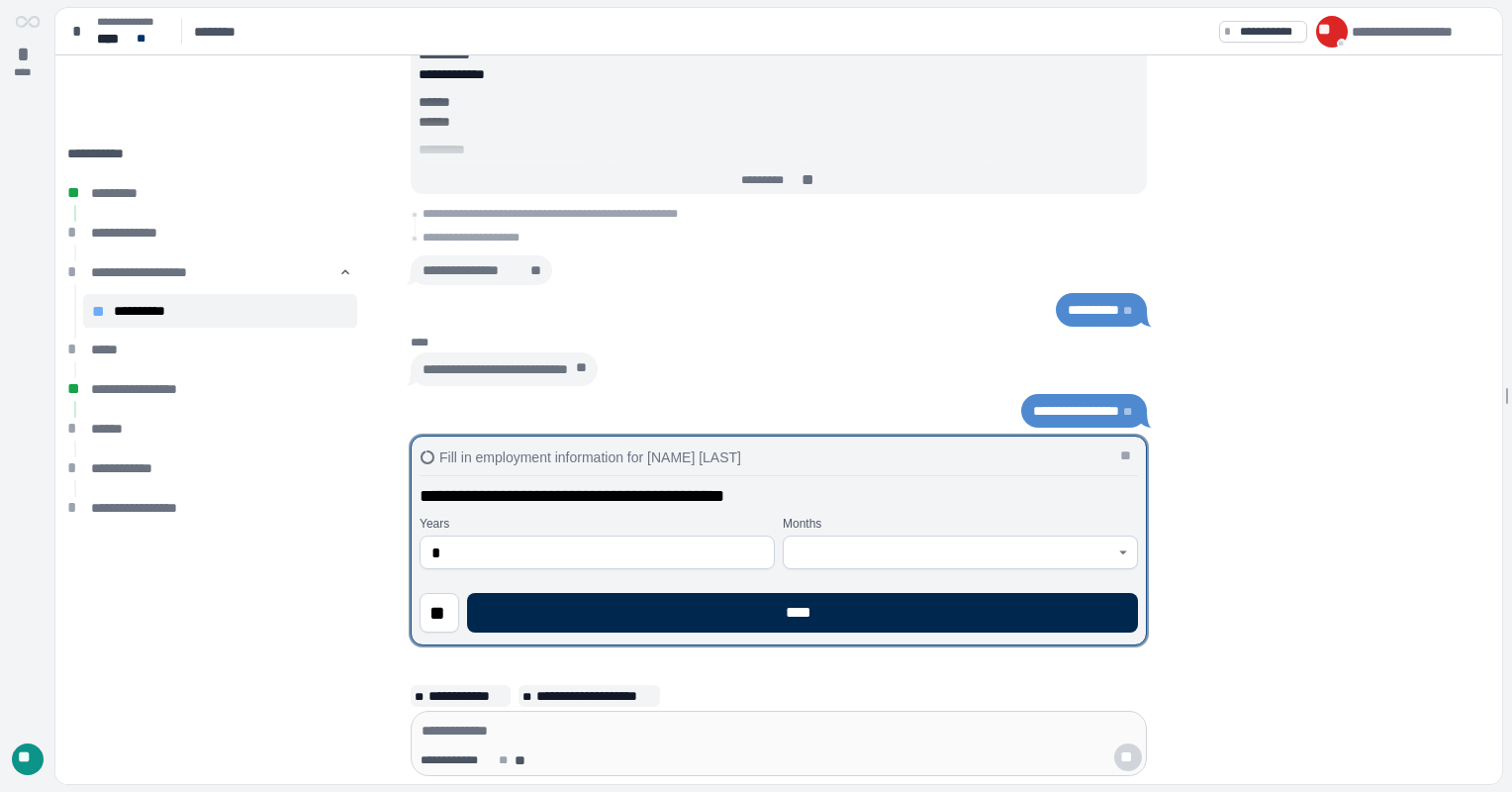 click on "****" at bounding box center [803, 613] 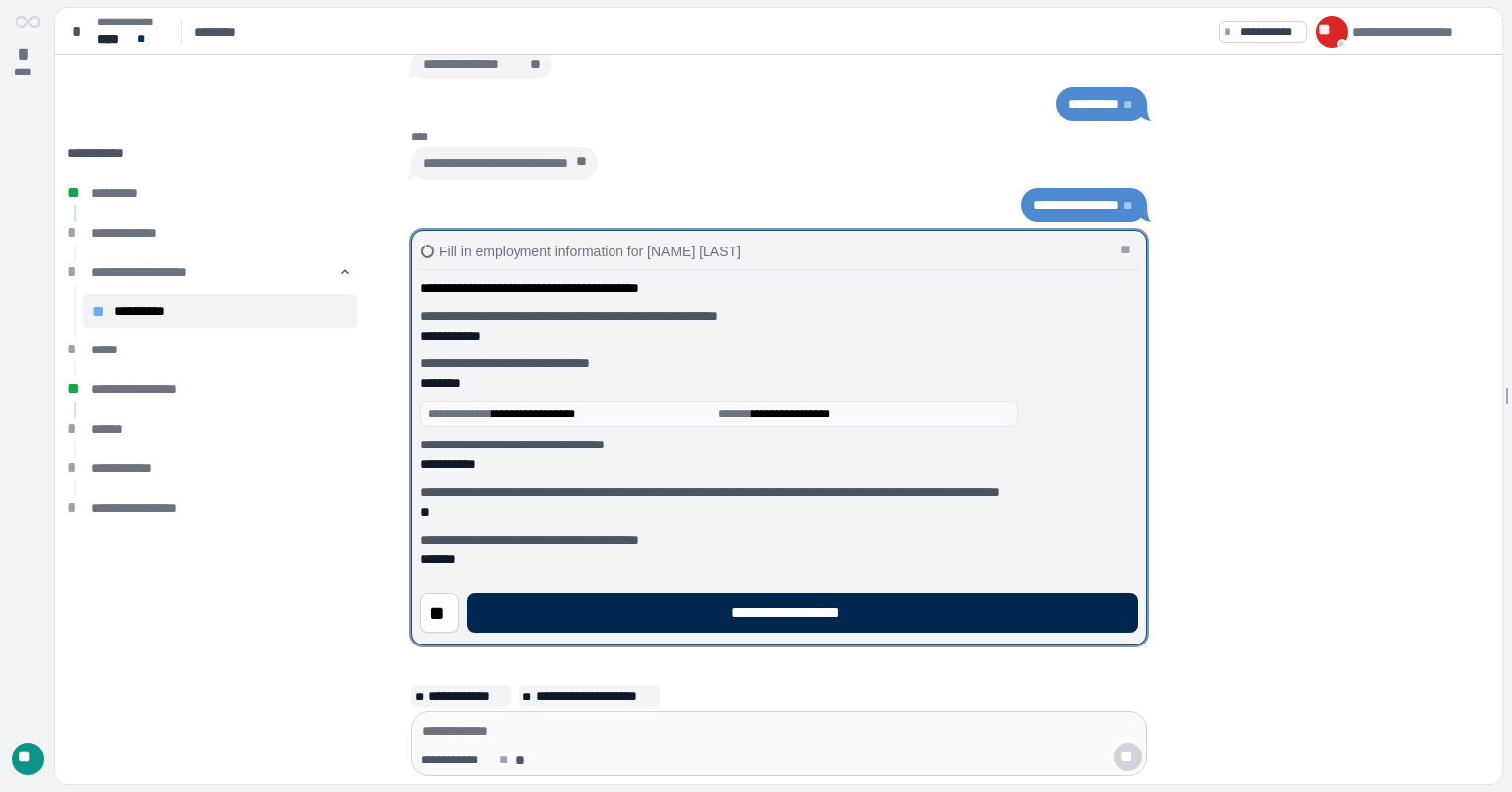 click on "**********" at bounding box center (803, 613) 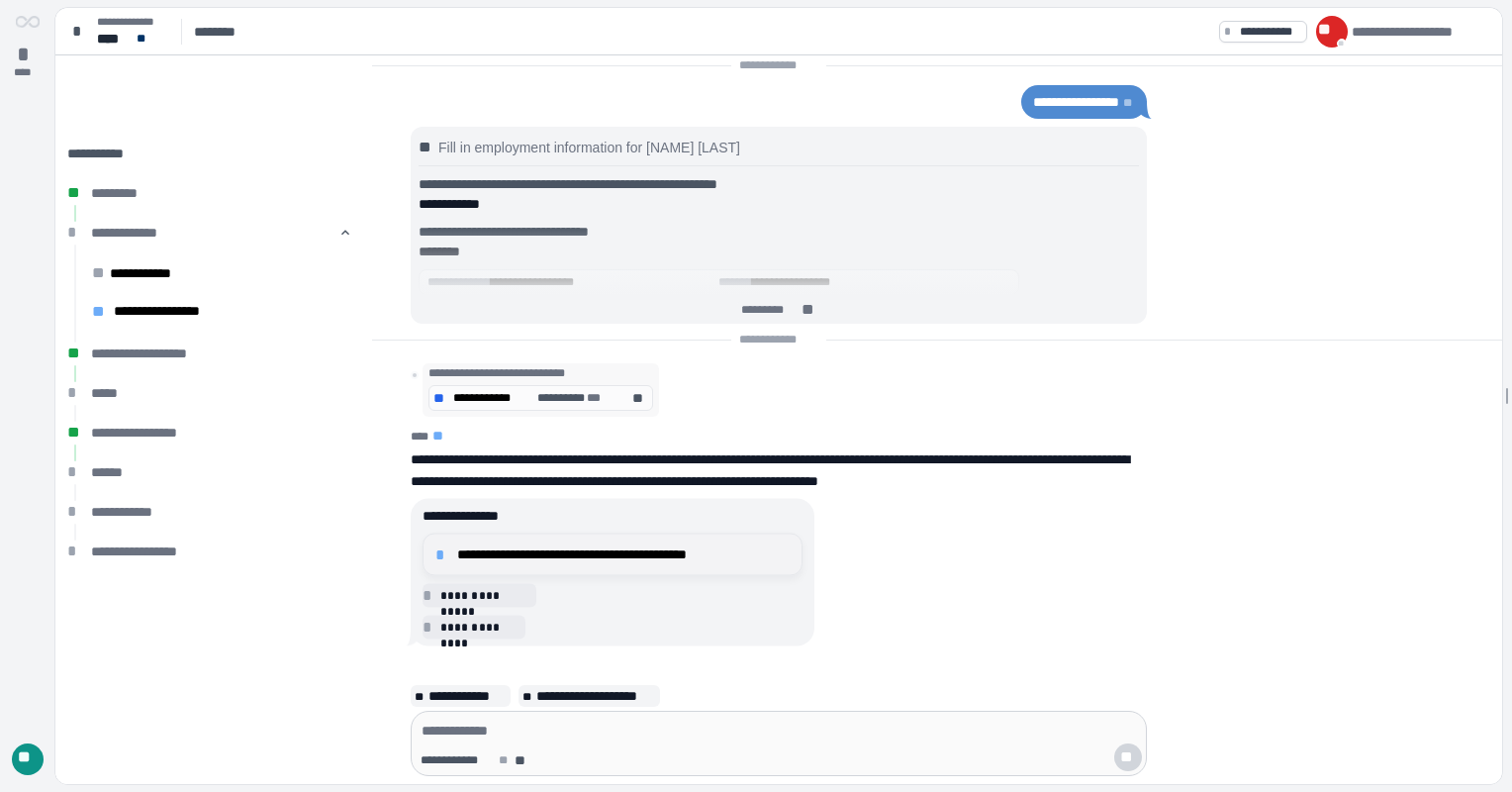 click on "*" at bounding box center (443, 554) 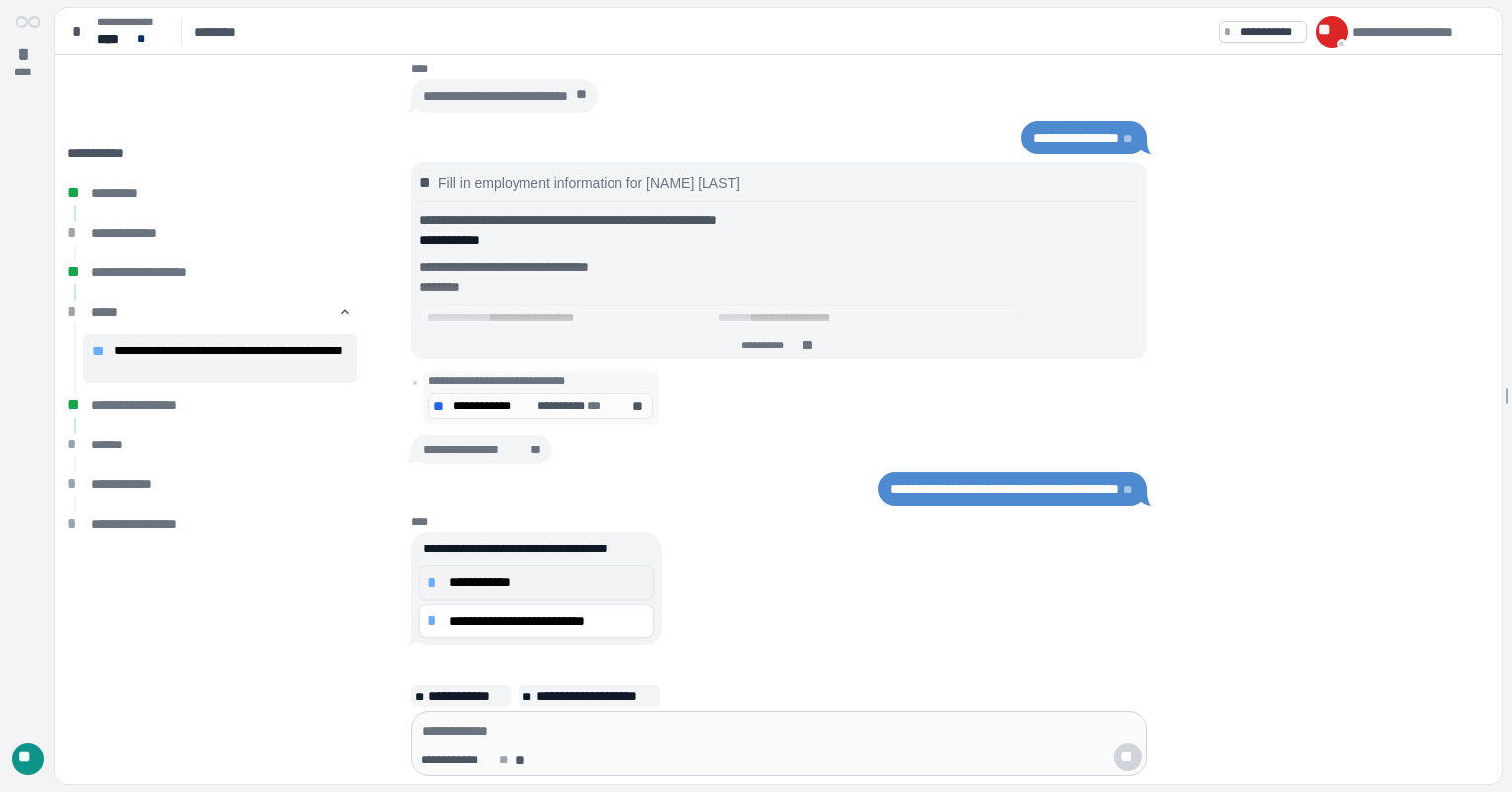 click on "*" at bounding box center (435, 583) 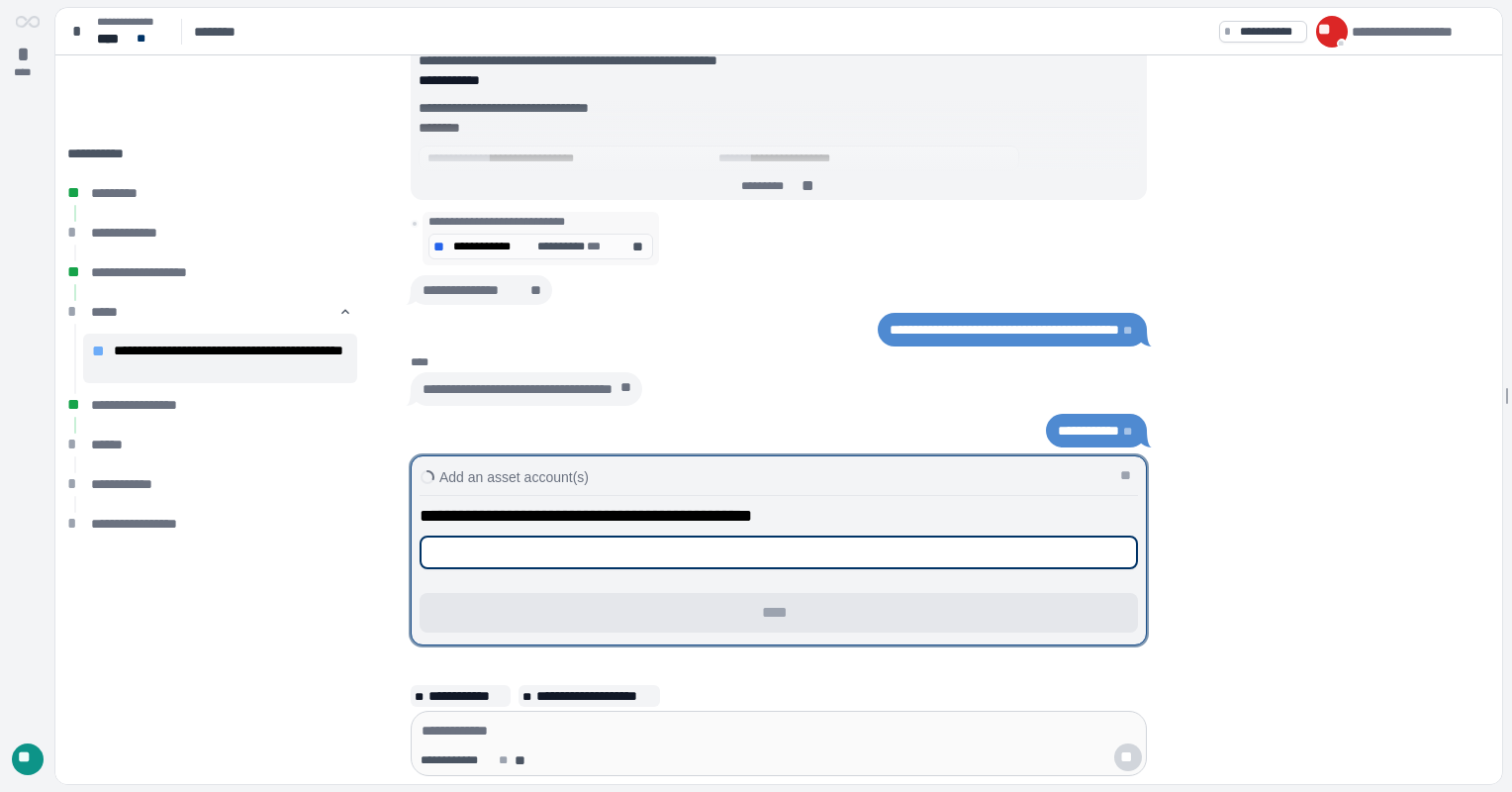 click at bounding box center [779, 552] 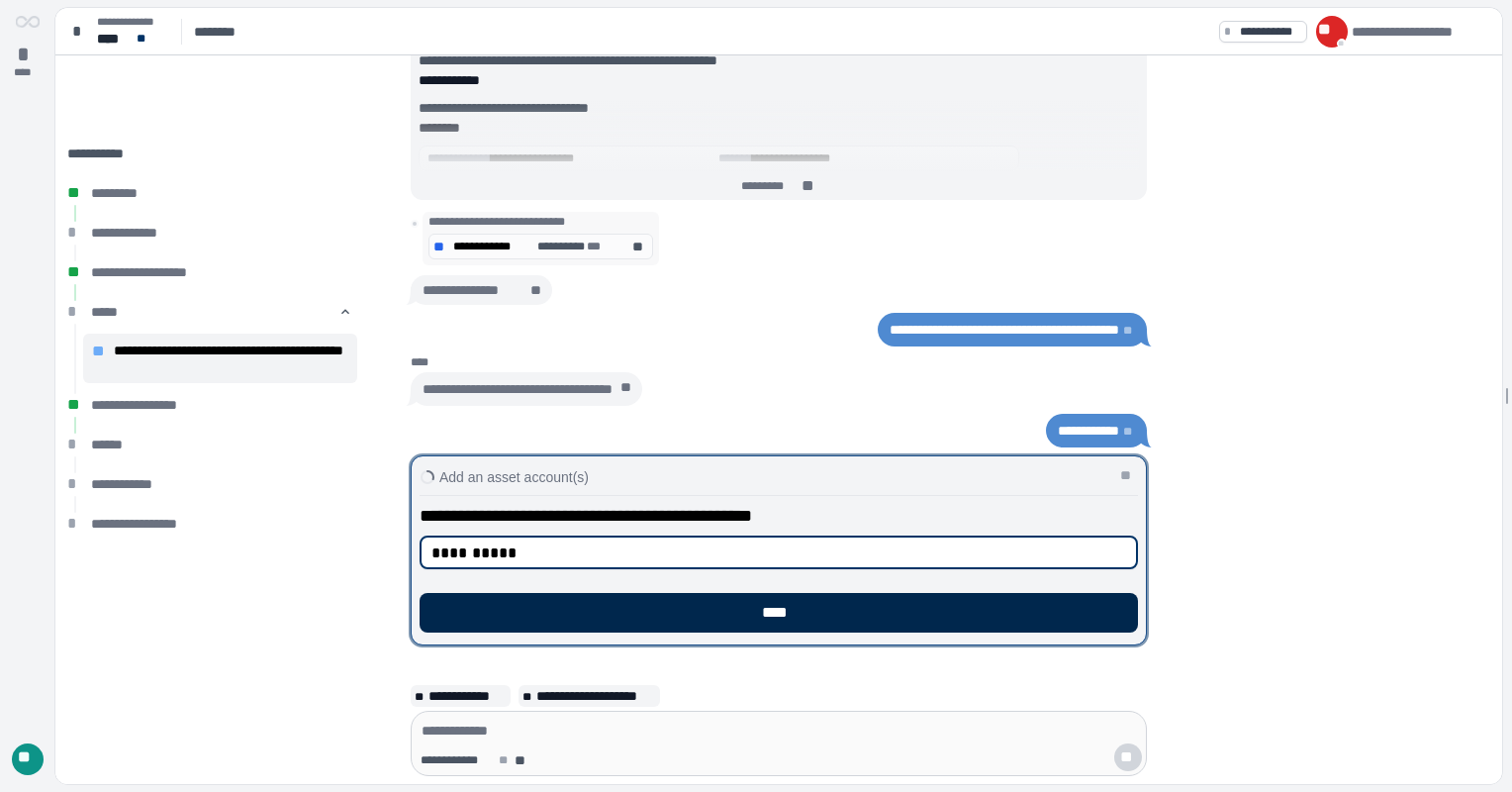 type on "**********" 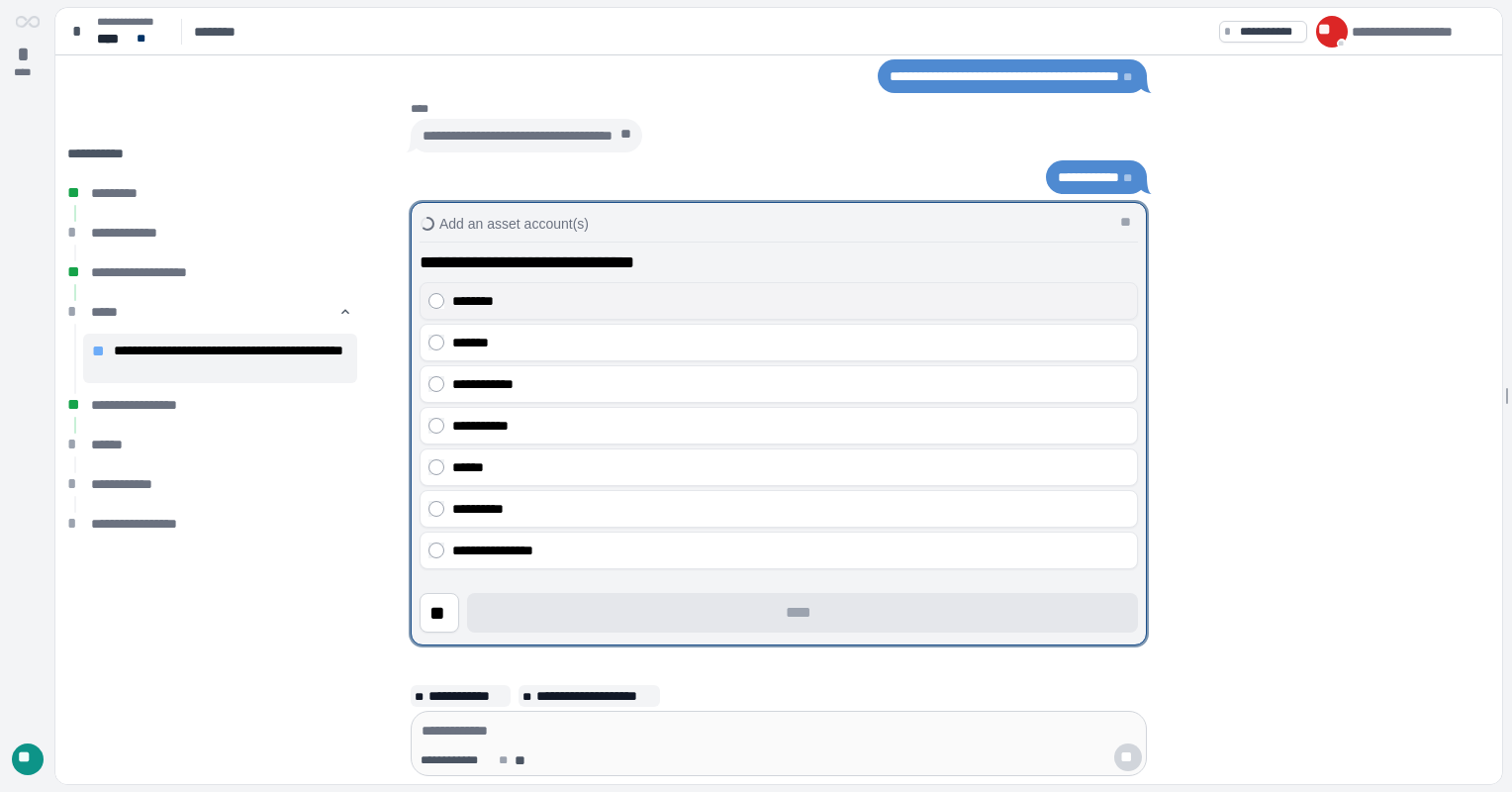 click on "********" at bounding box center (779, 301) 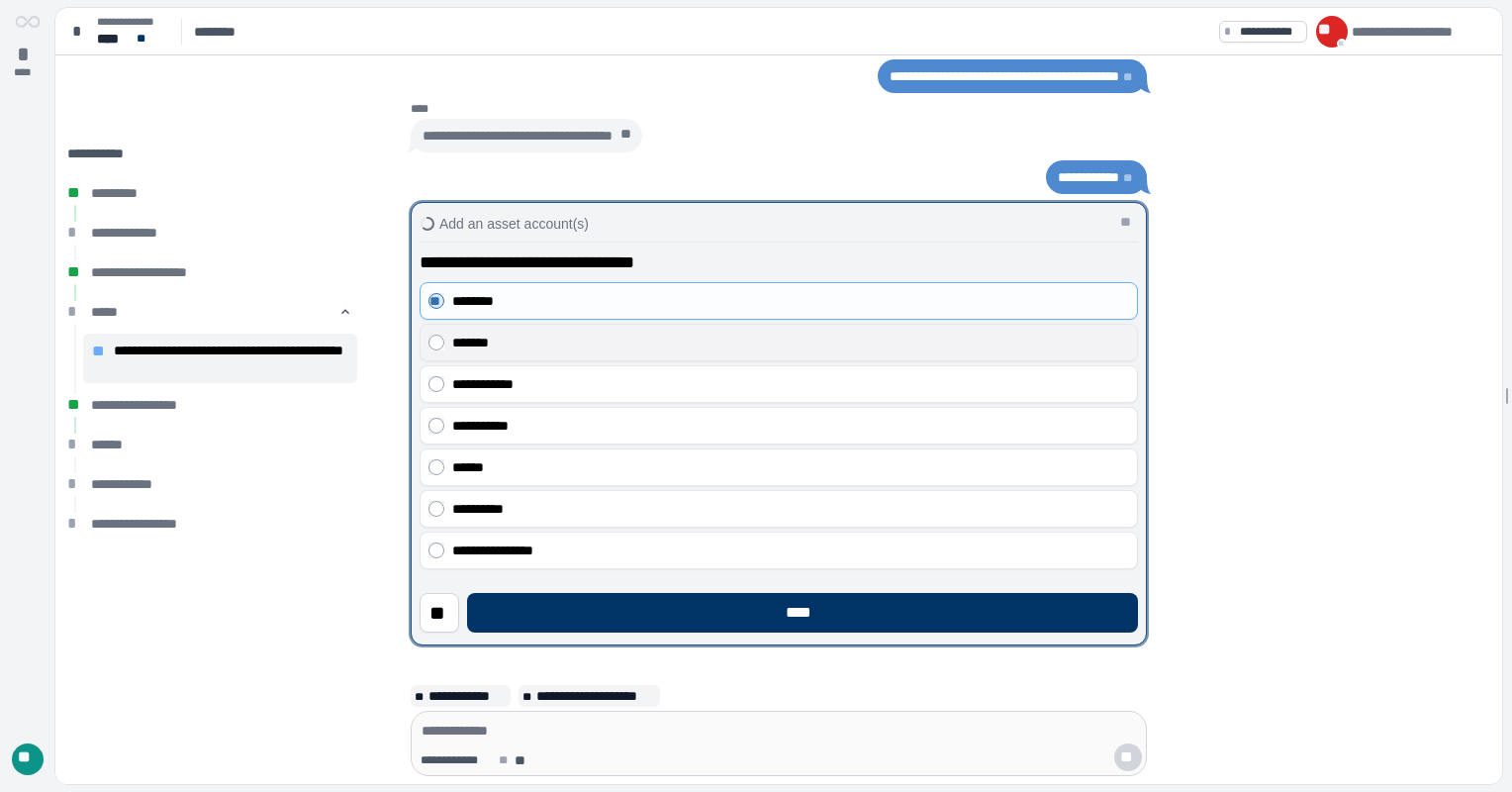 click on "*******" at bounding box center (779, 343) 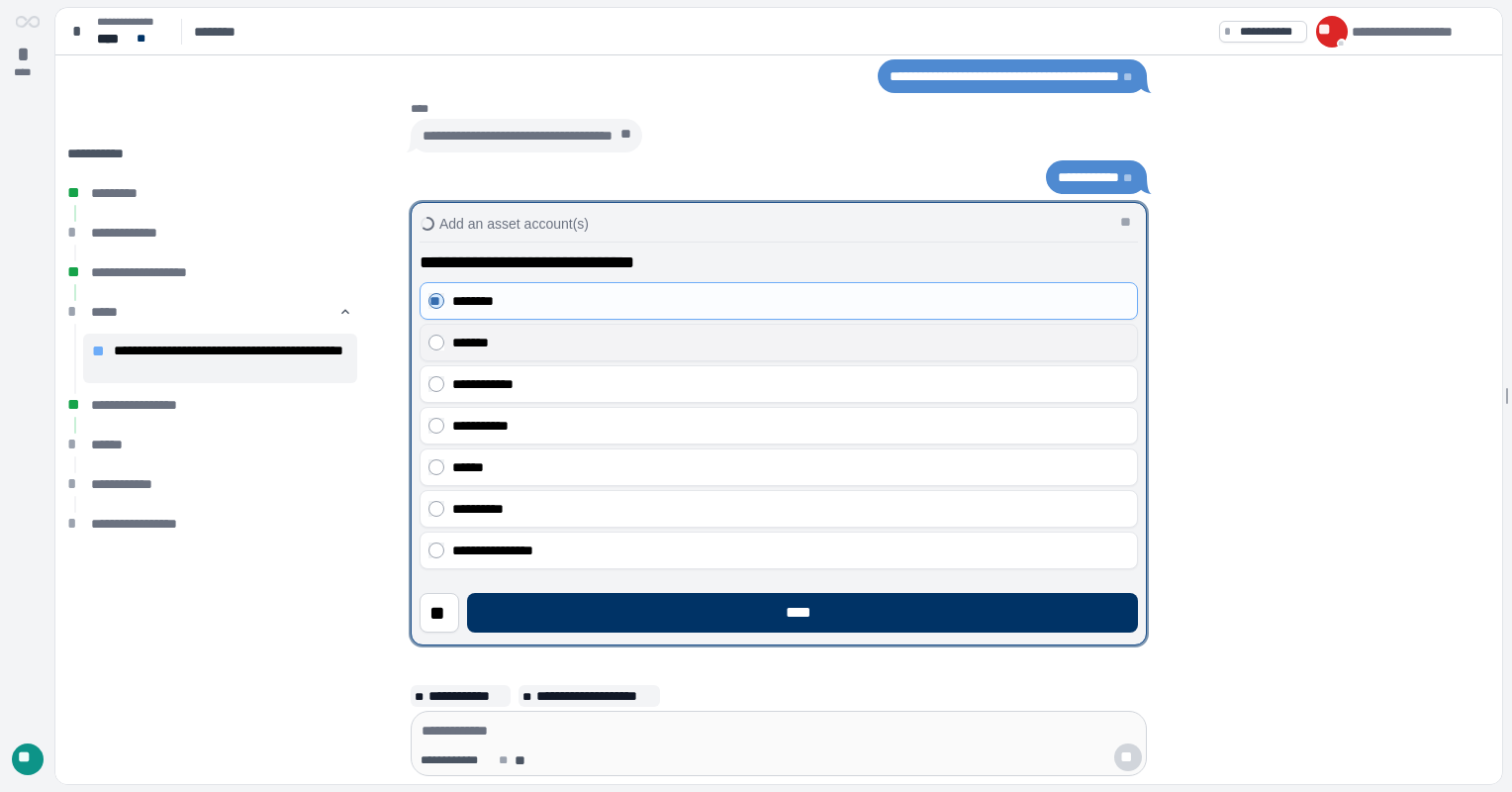 click on "*******" at bounding box center (779, 343) 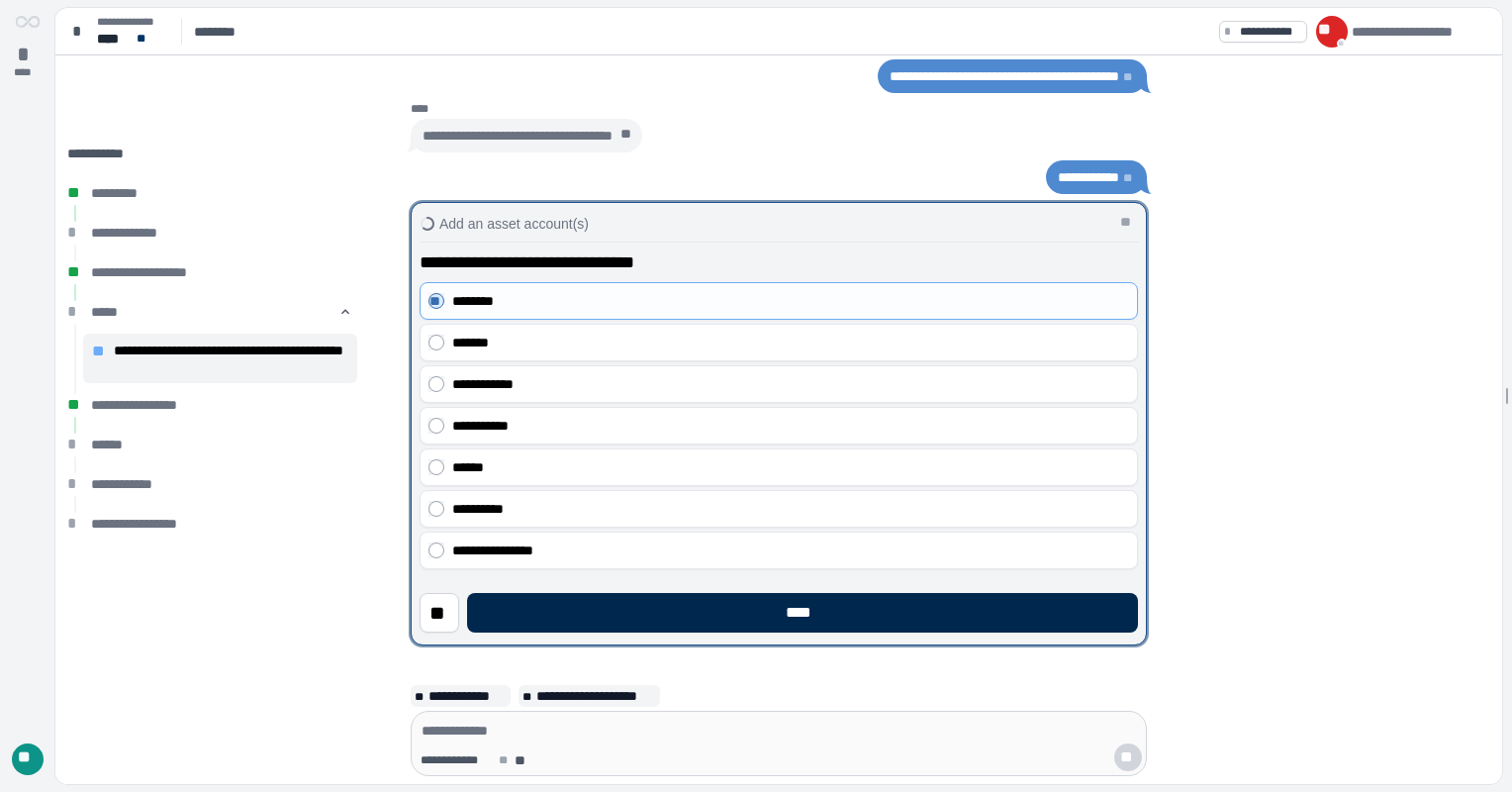 click on "****" at bounding box center [803, 613] 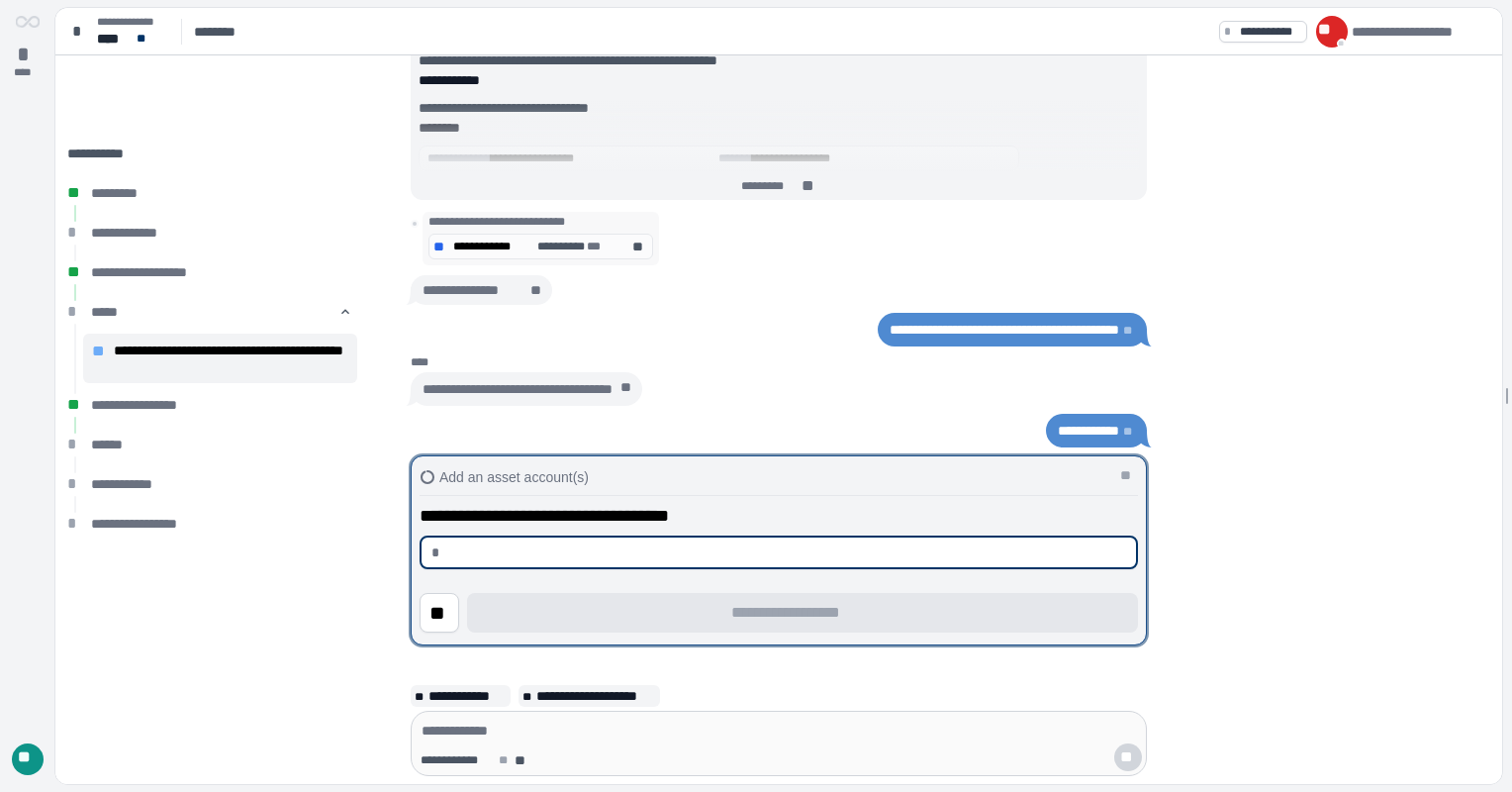 click at bounding box center [787, 552] 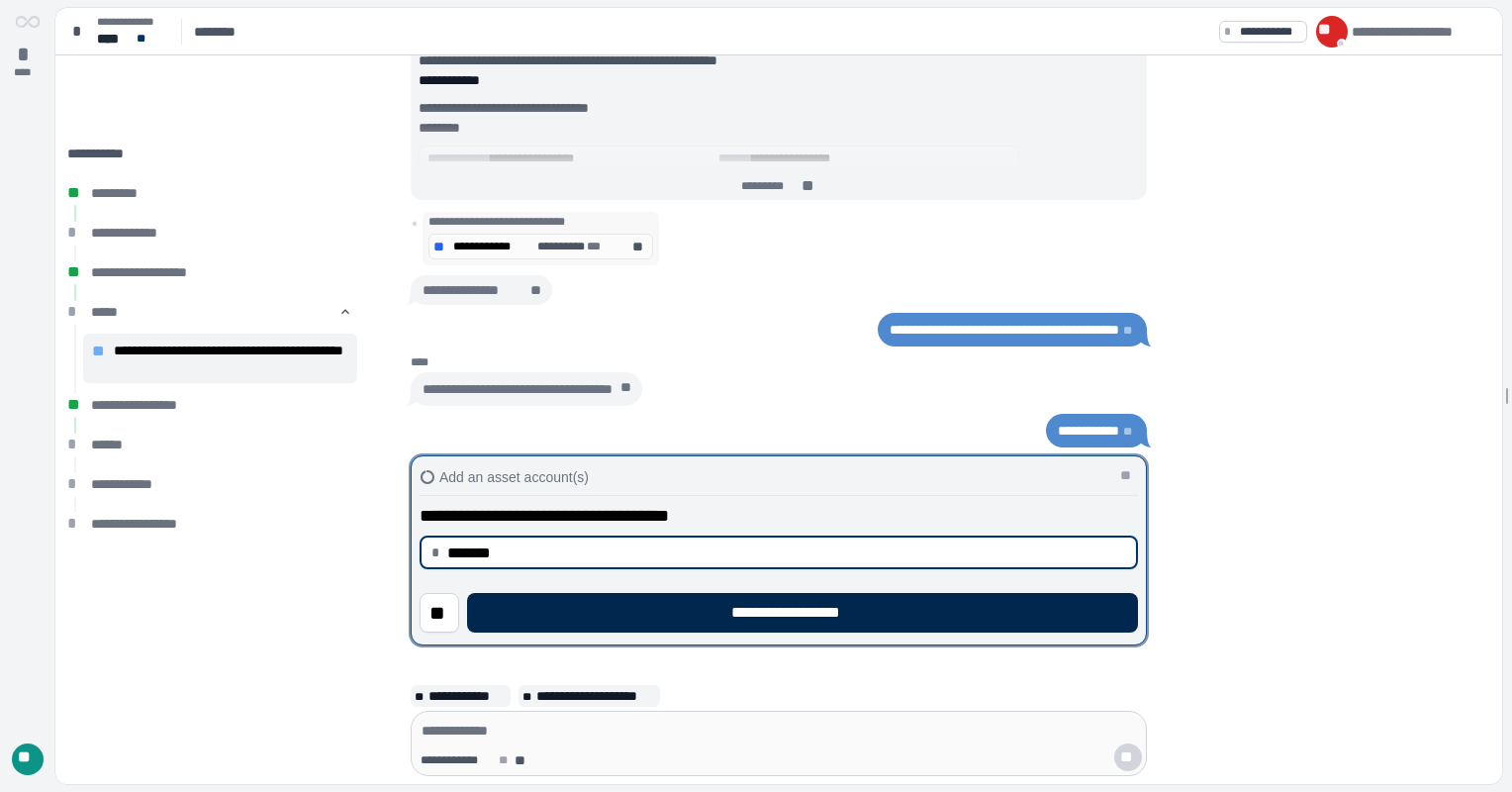 type on "**********" 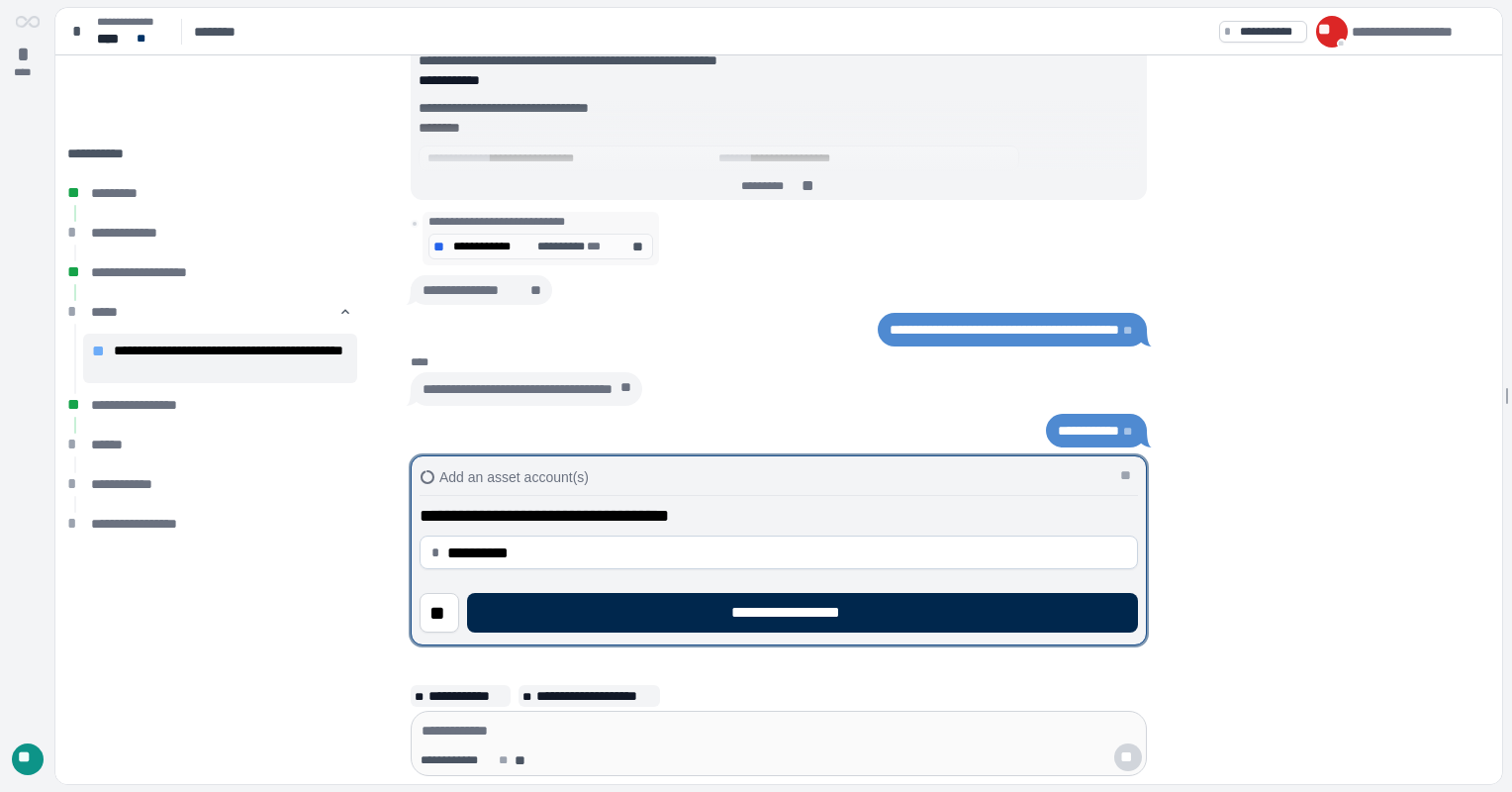click on "**********" at bounding box center [803, 613] 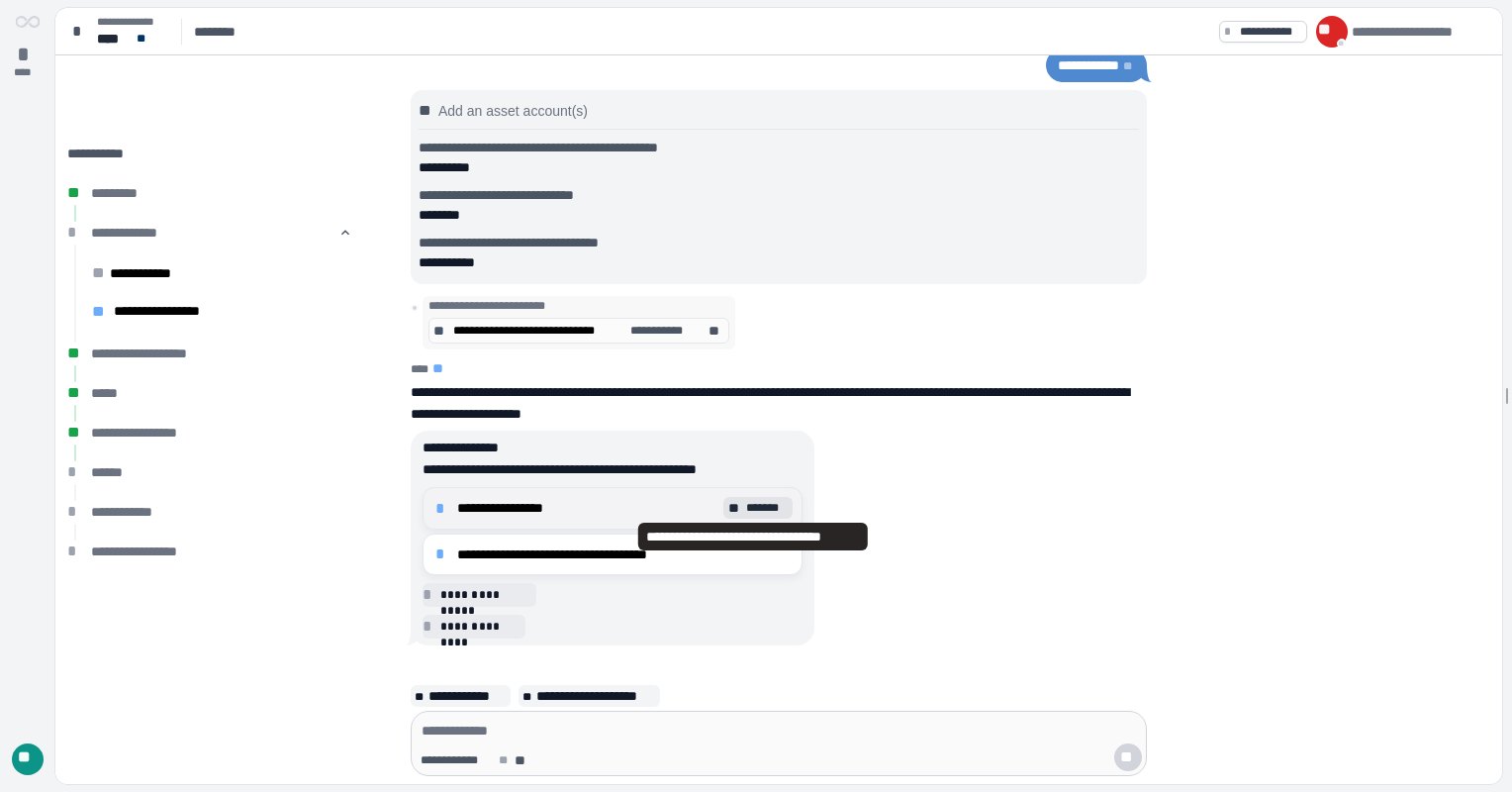 click on "**" at bounding box center (735, 508) 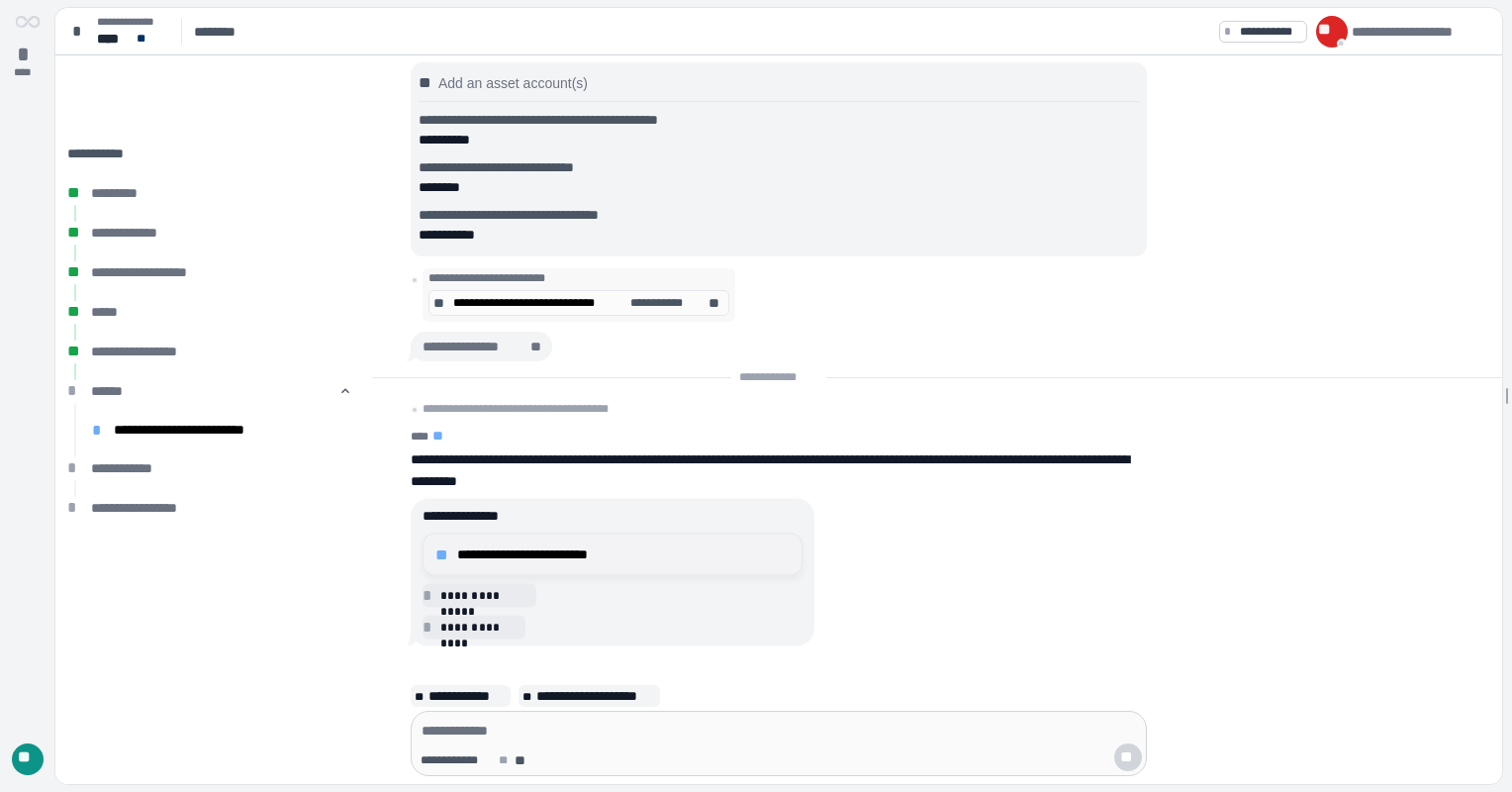click on "**********" at bounding box center (623, 554) 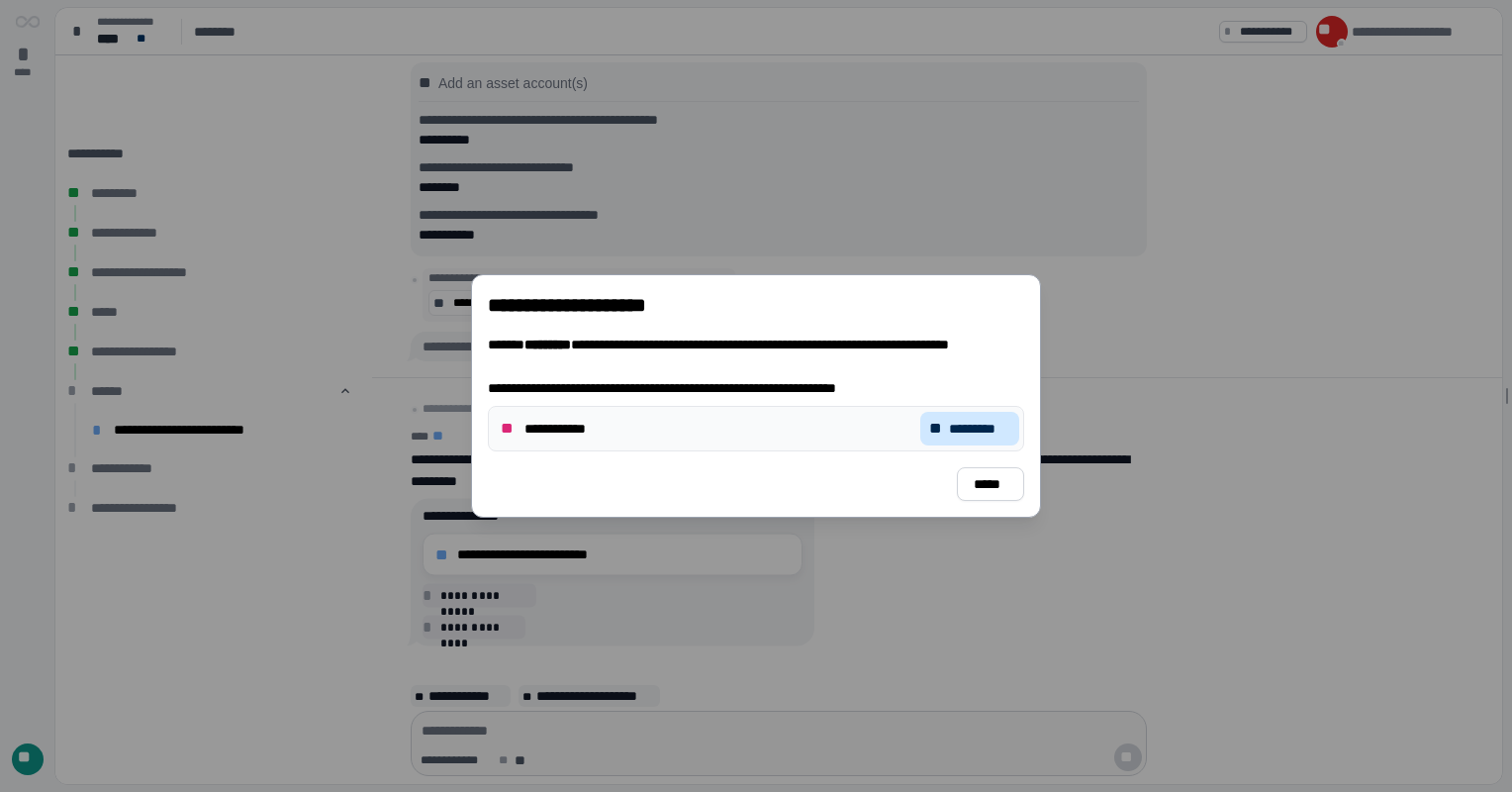 click on "*********" at bounding box center (980, 429) 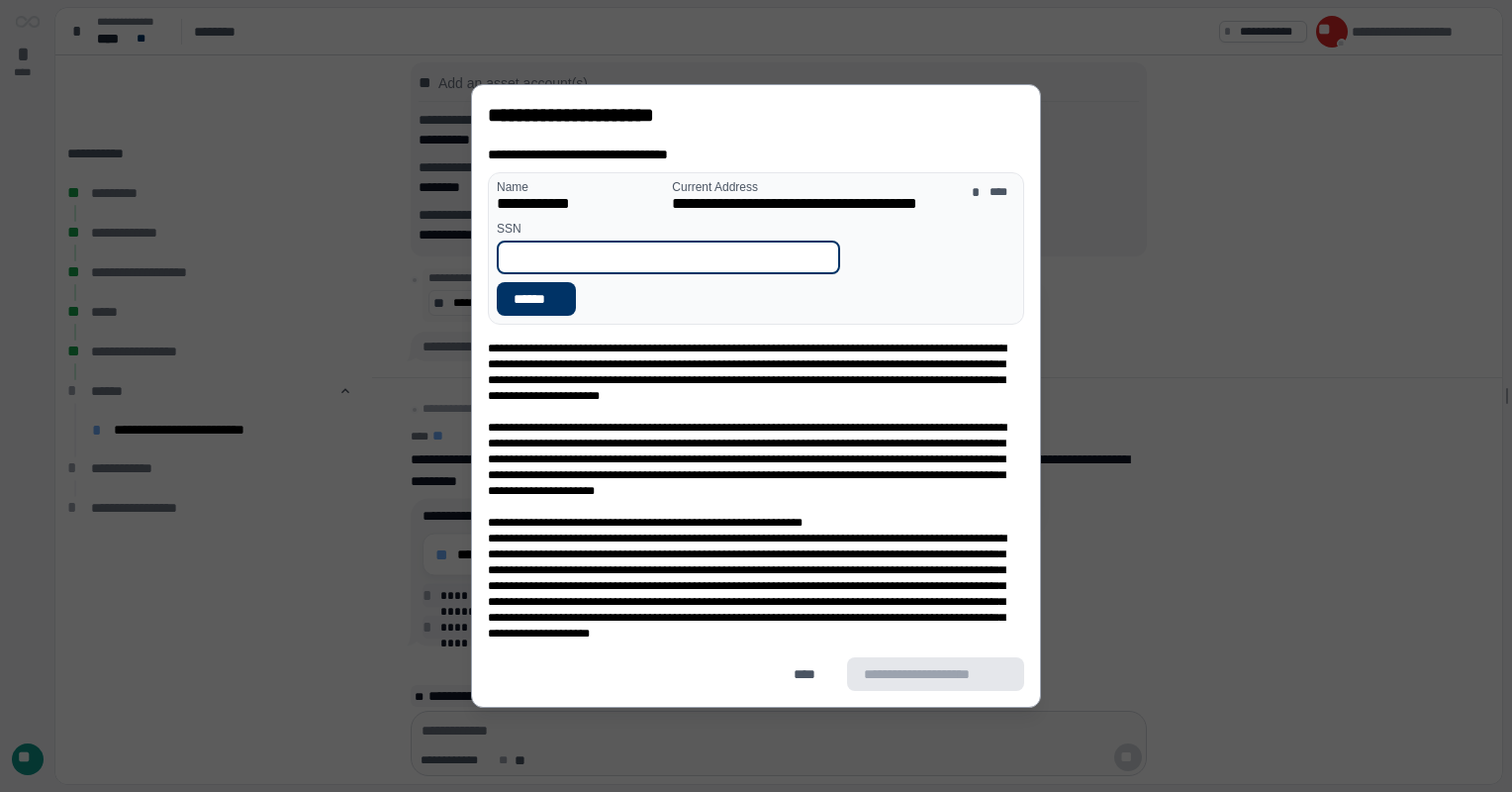 click at bounding box center [668, 257] 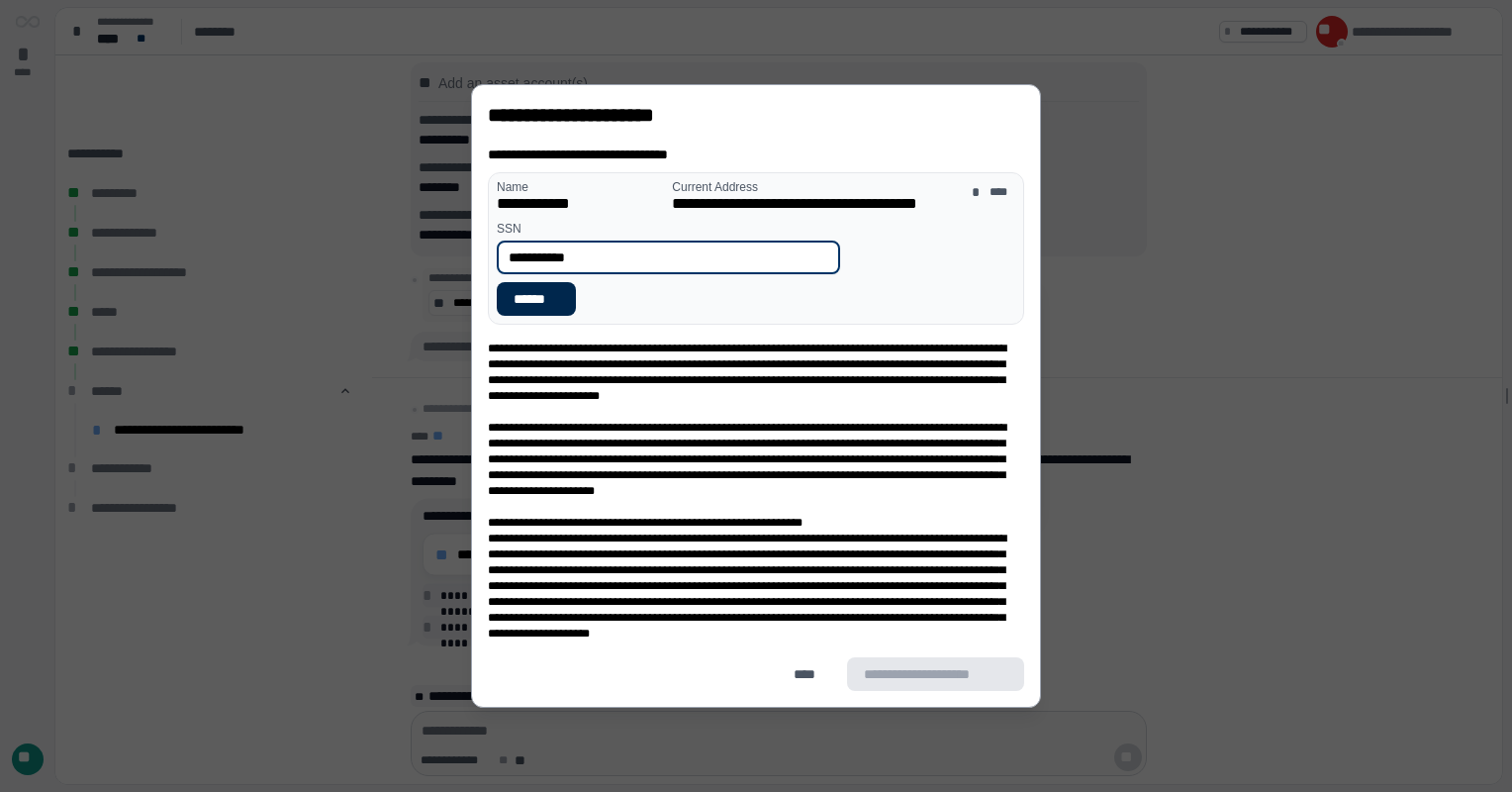 type on "**********" 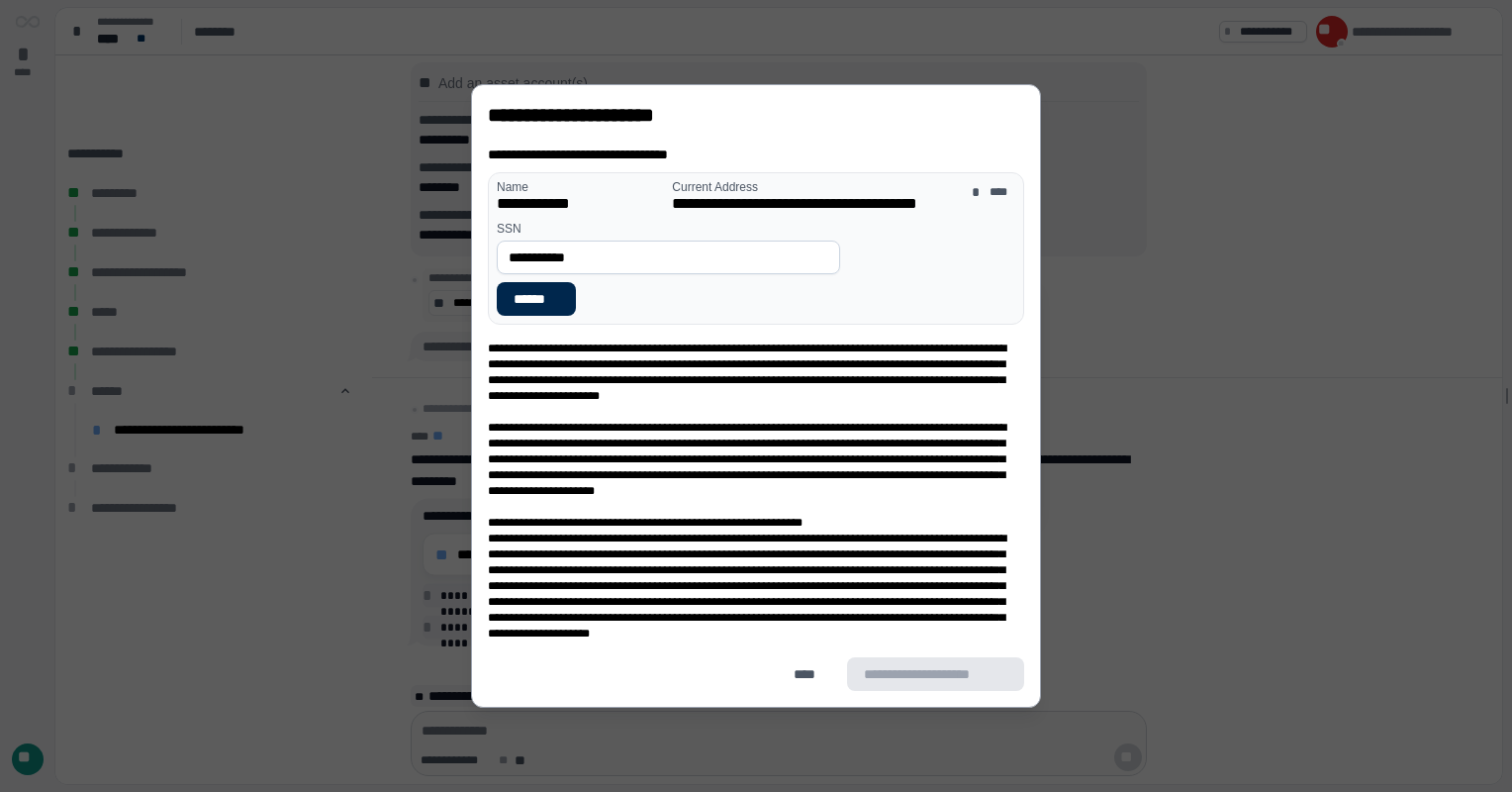 click on "******" at bounding box center (536, 299) 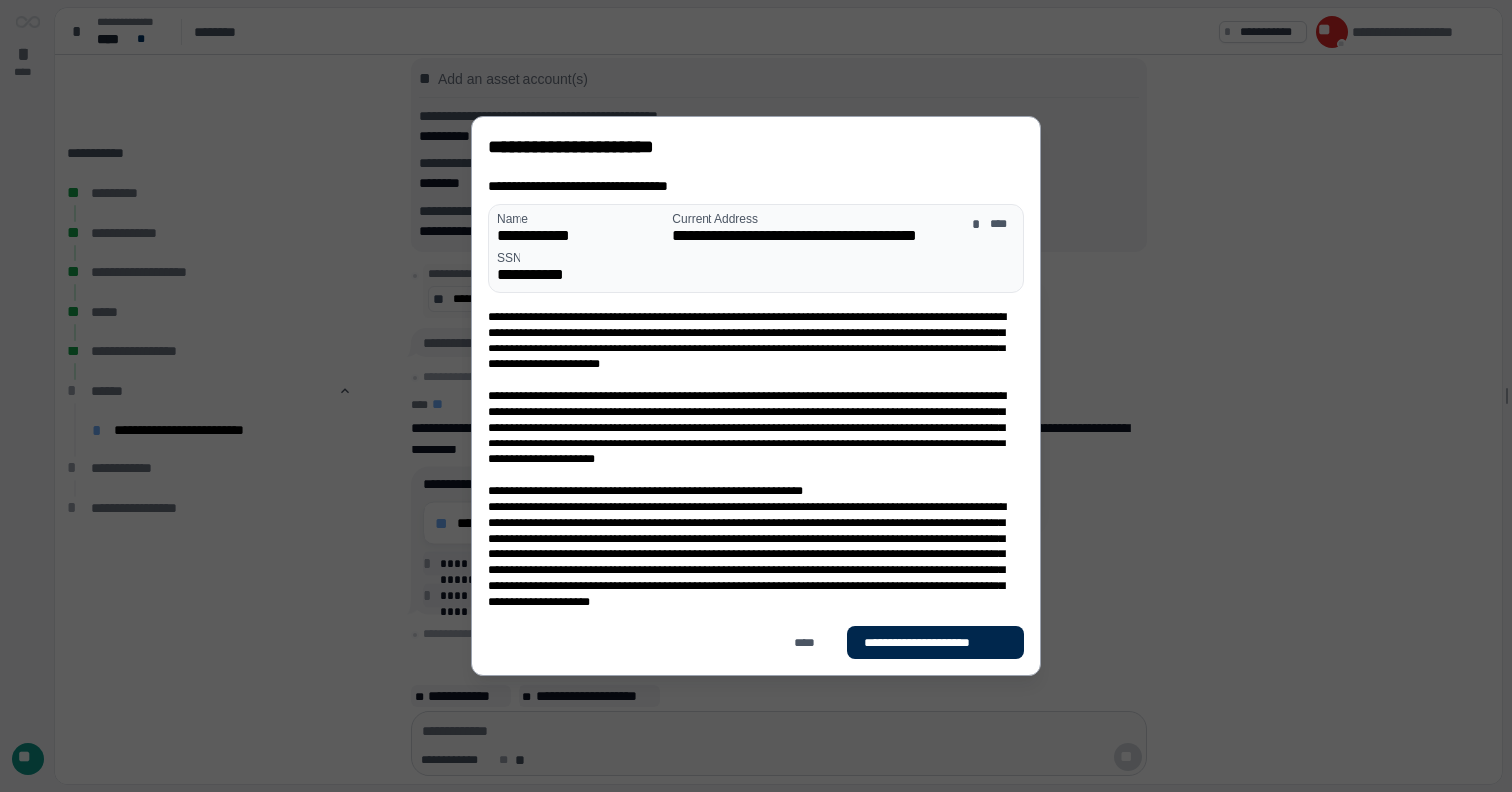 click on "**********" at bounding box center (935, 643) 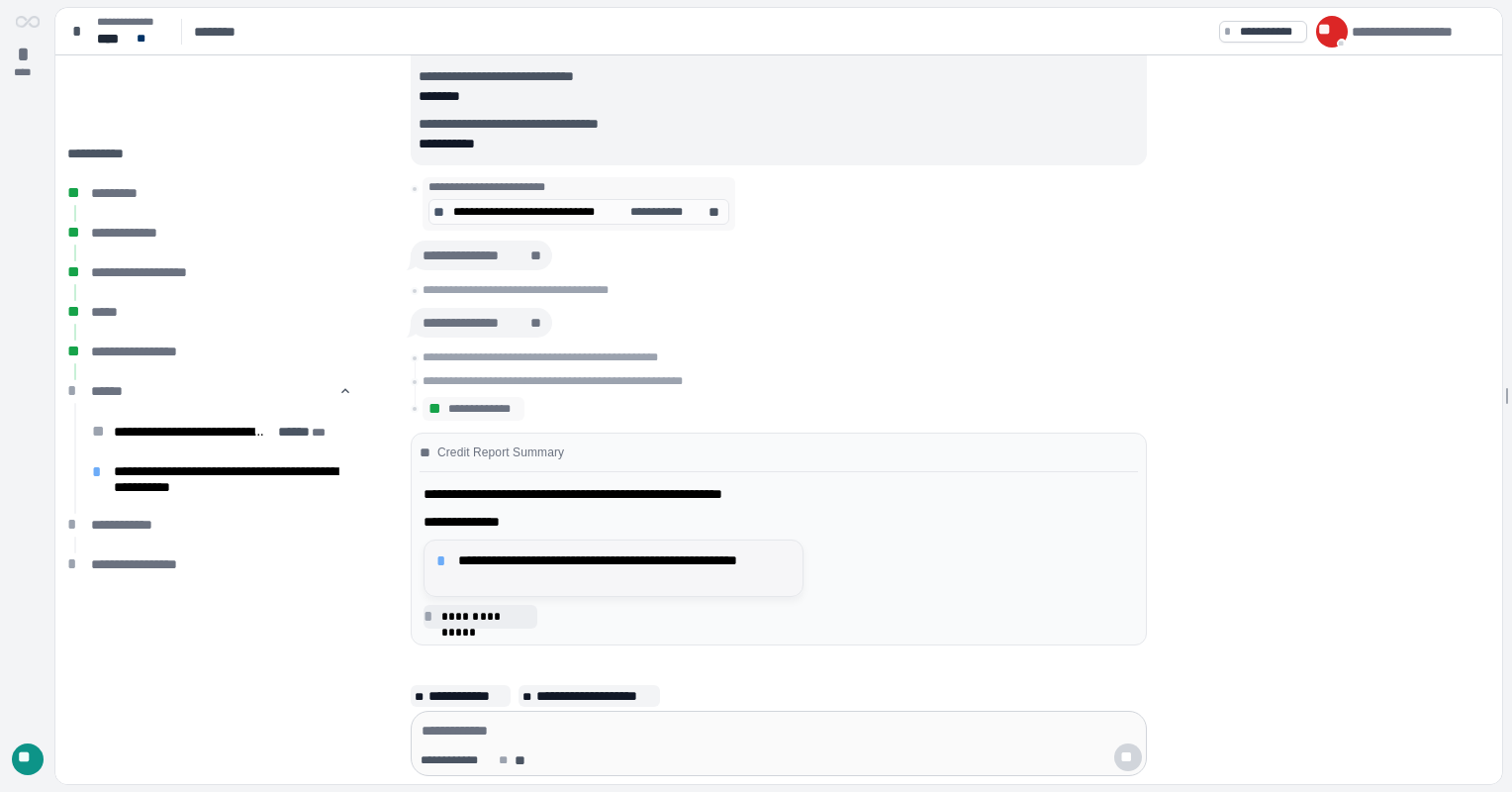 click on "*" at bounding box center (444, 561) 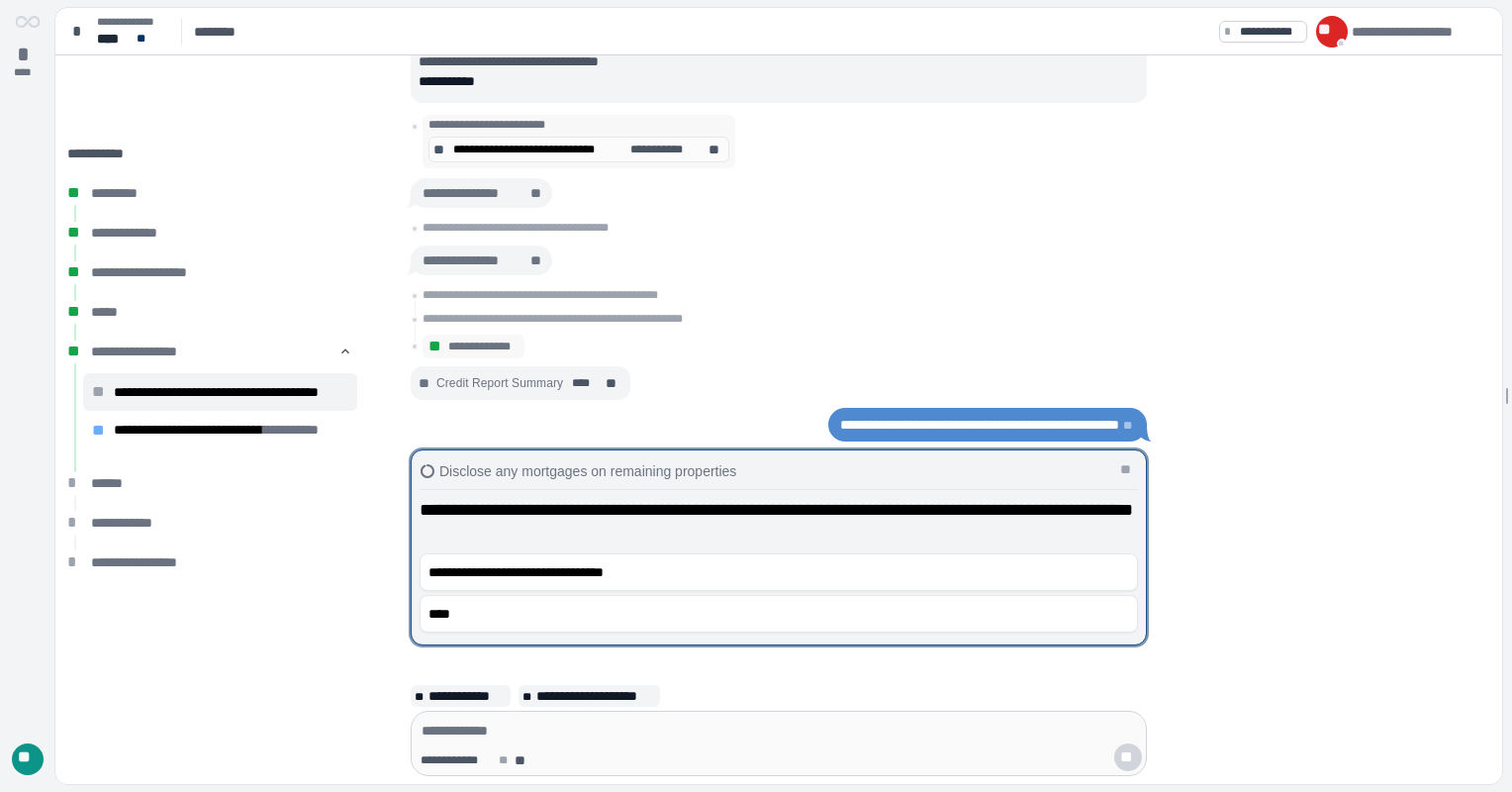 click on "**********" at bounding box center [779, 593] 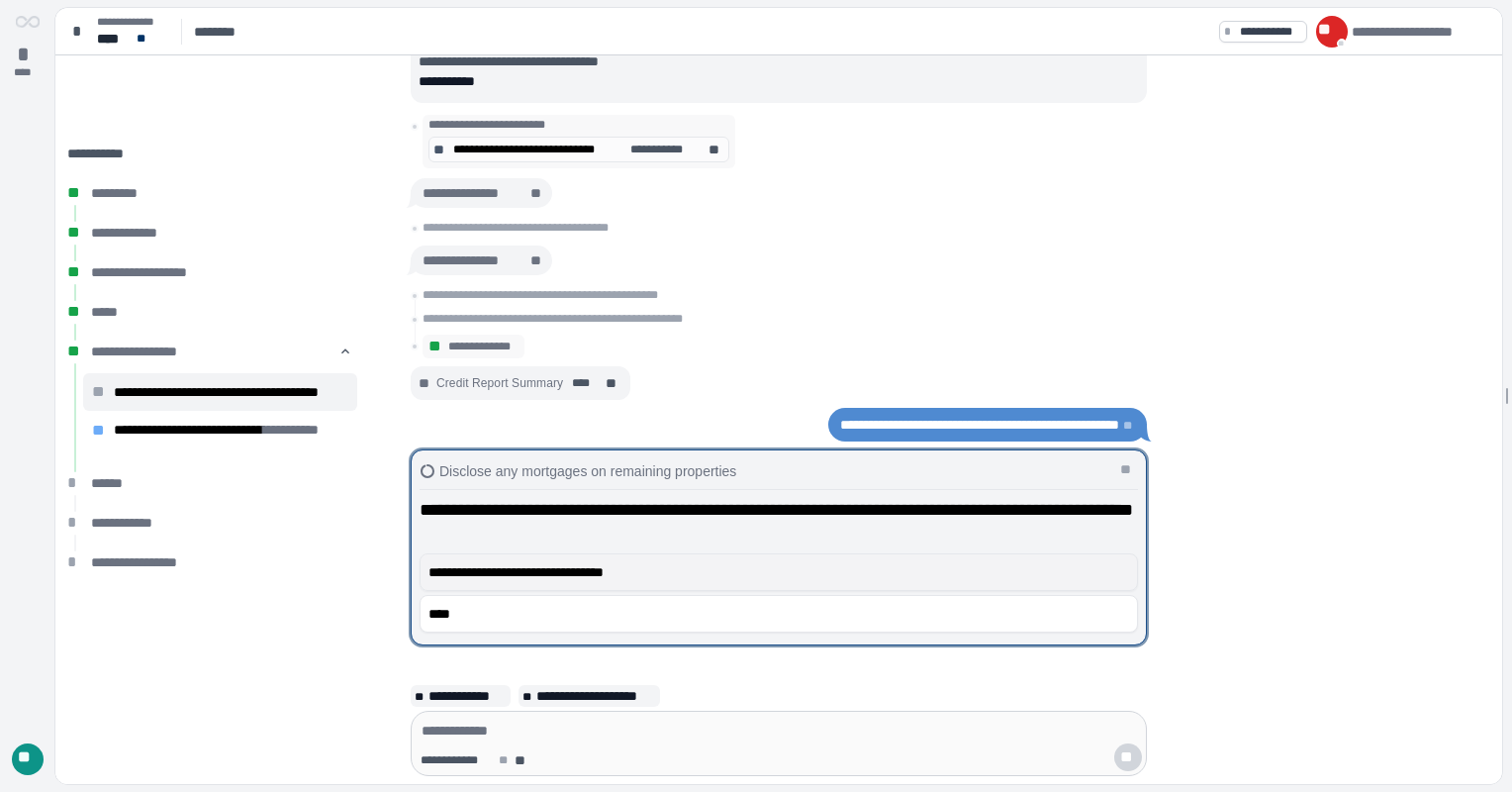 click on "**********" at bounding box center (779, 572) 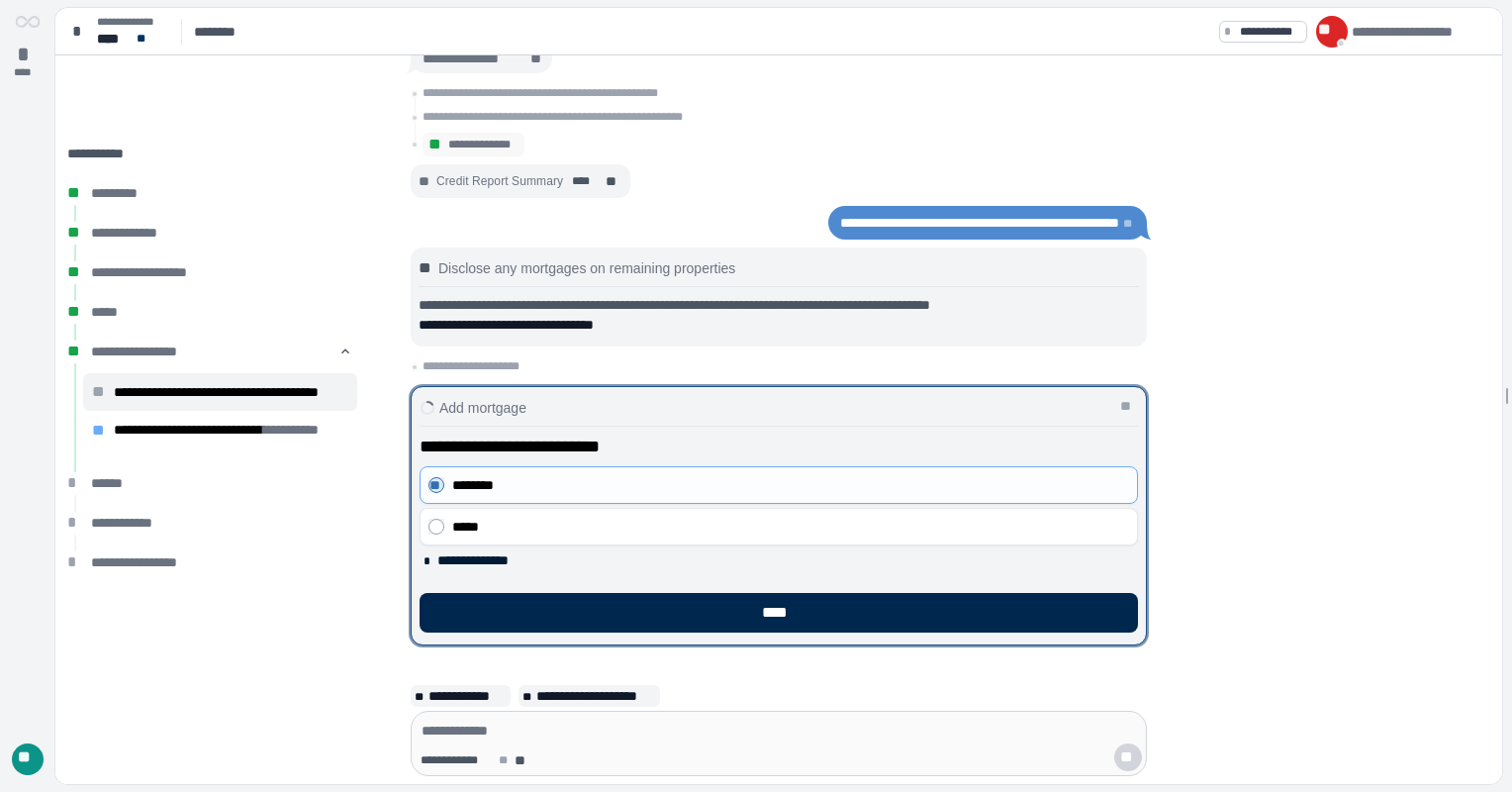click on "****" at bounding box center (779, 613) 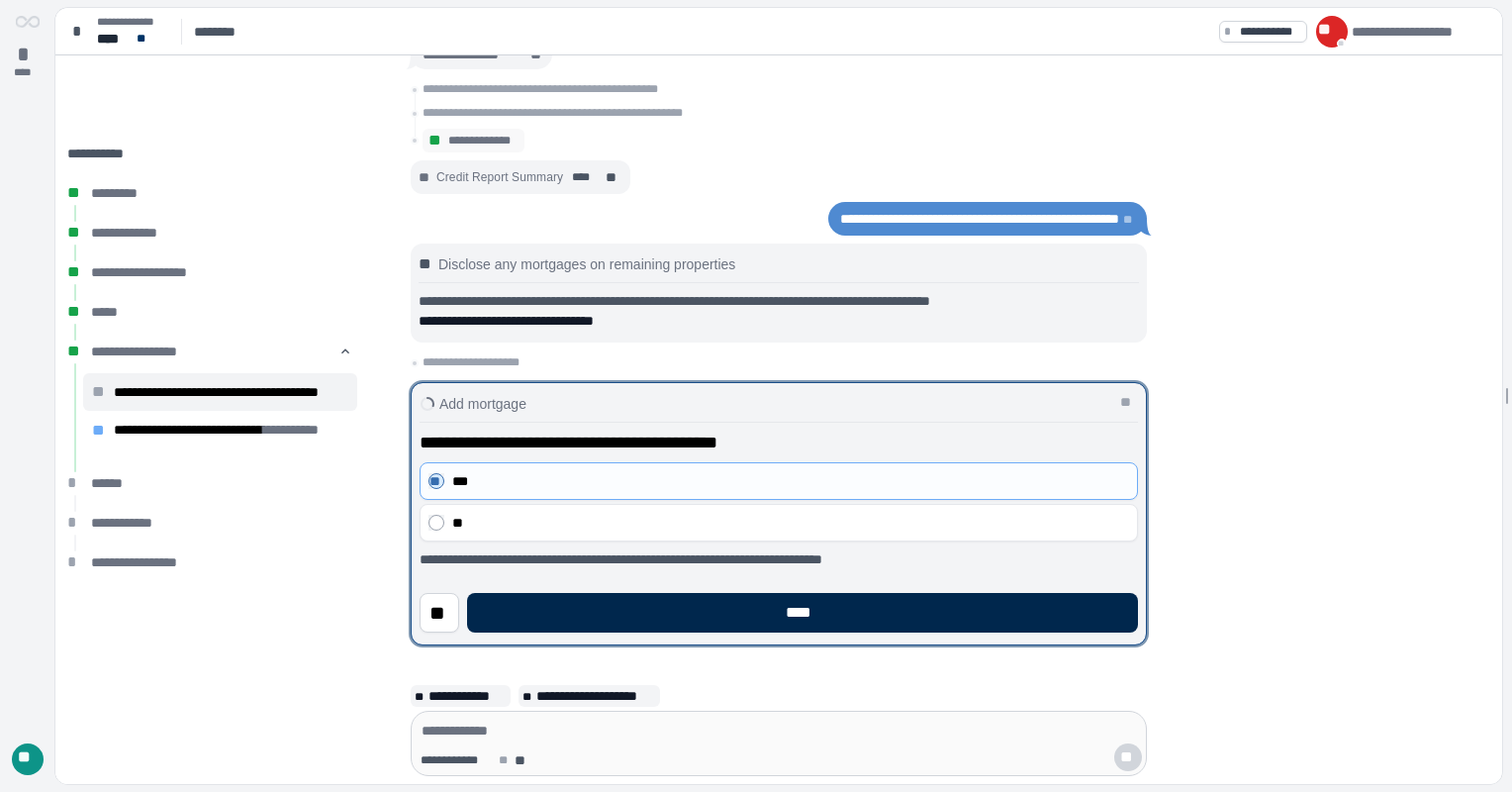 click on "****" at bounding box center [803, 613] 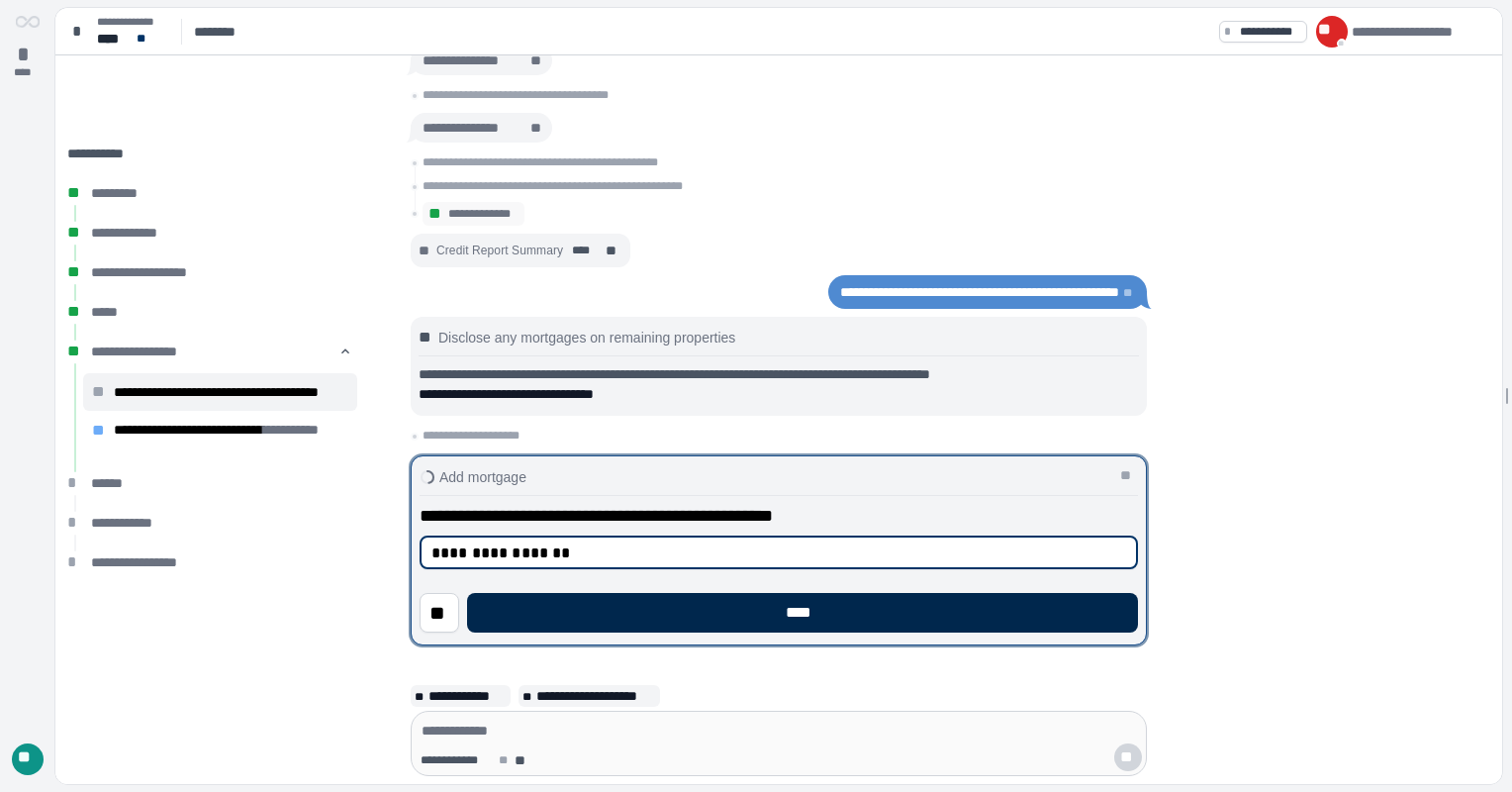 type on "**********" 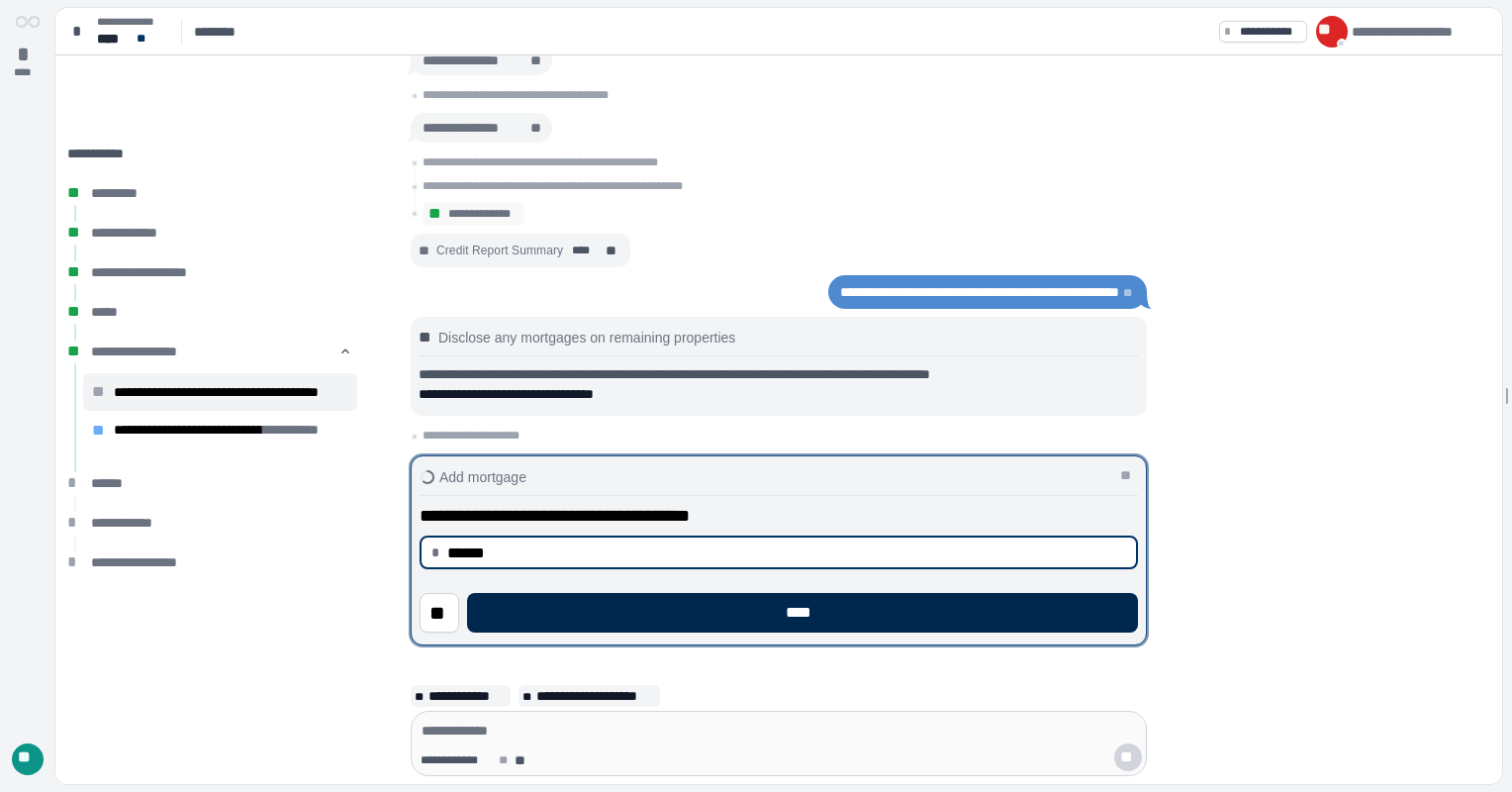 type on "*********" 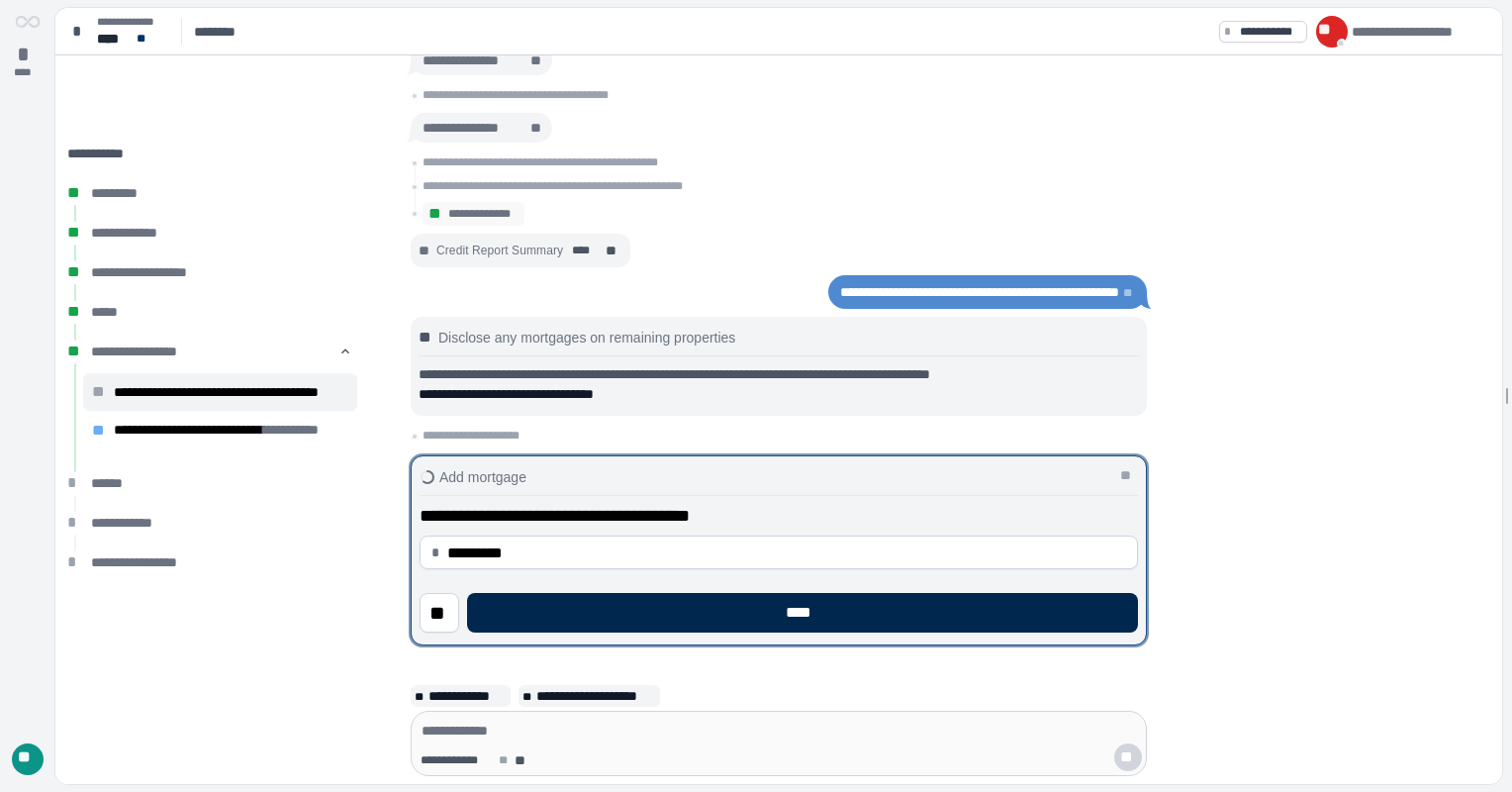 click on "****" at bounding box center [803, 613] 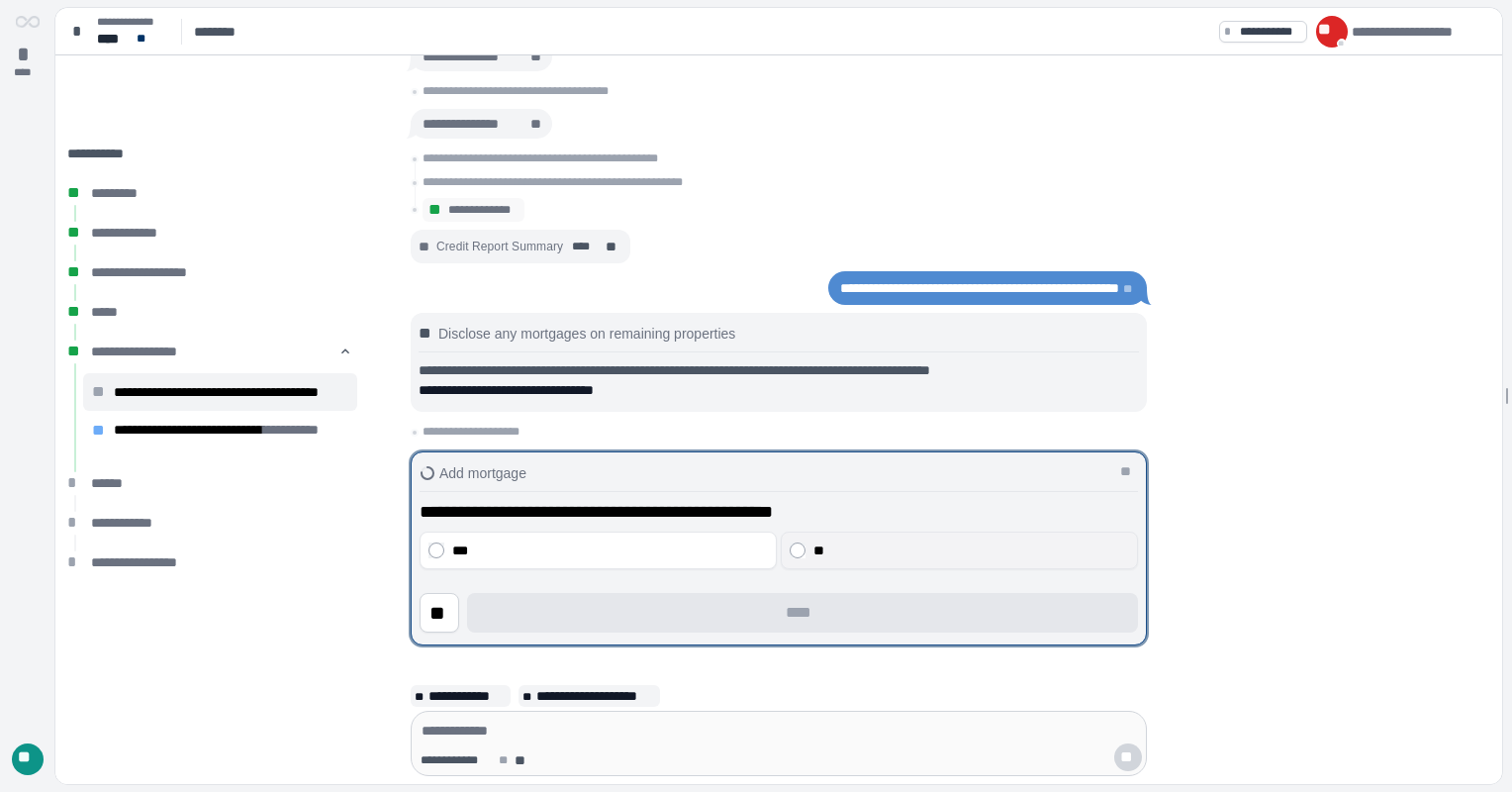 click on "**" at bounding box center [959, 550] 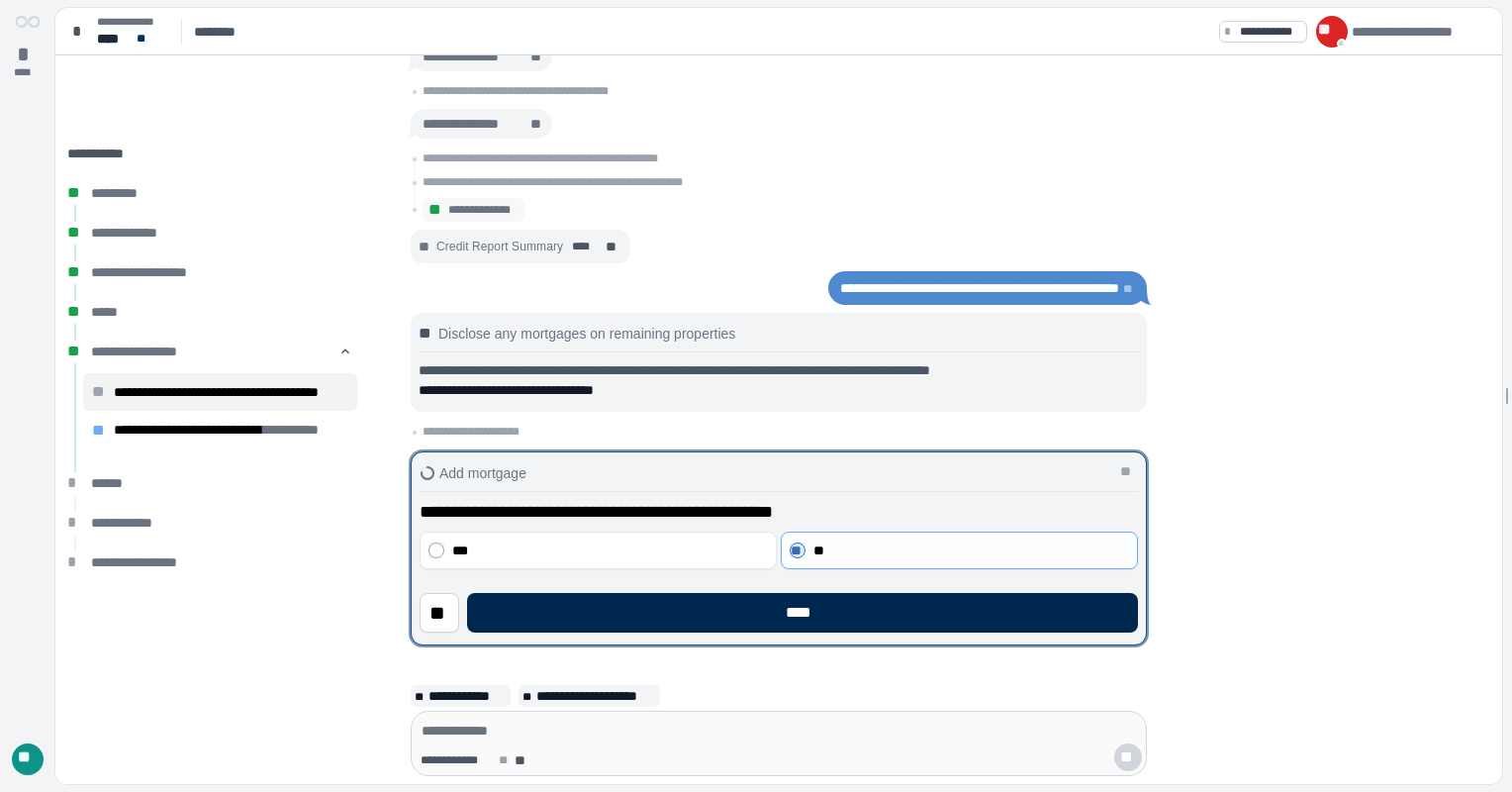 click on "****" at bounding box center (803, 613) 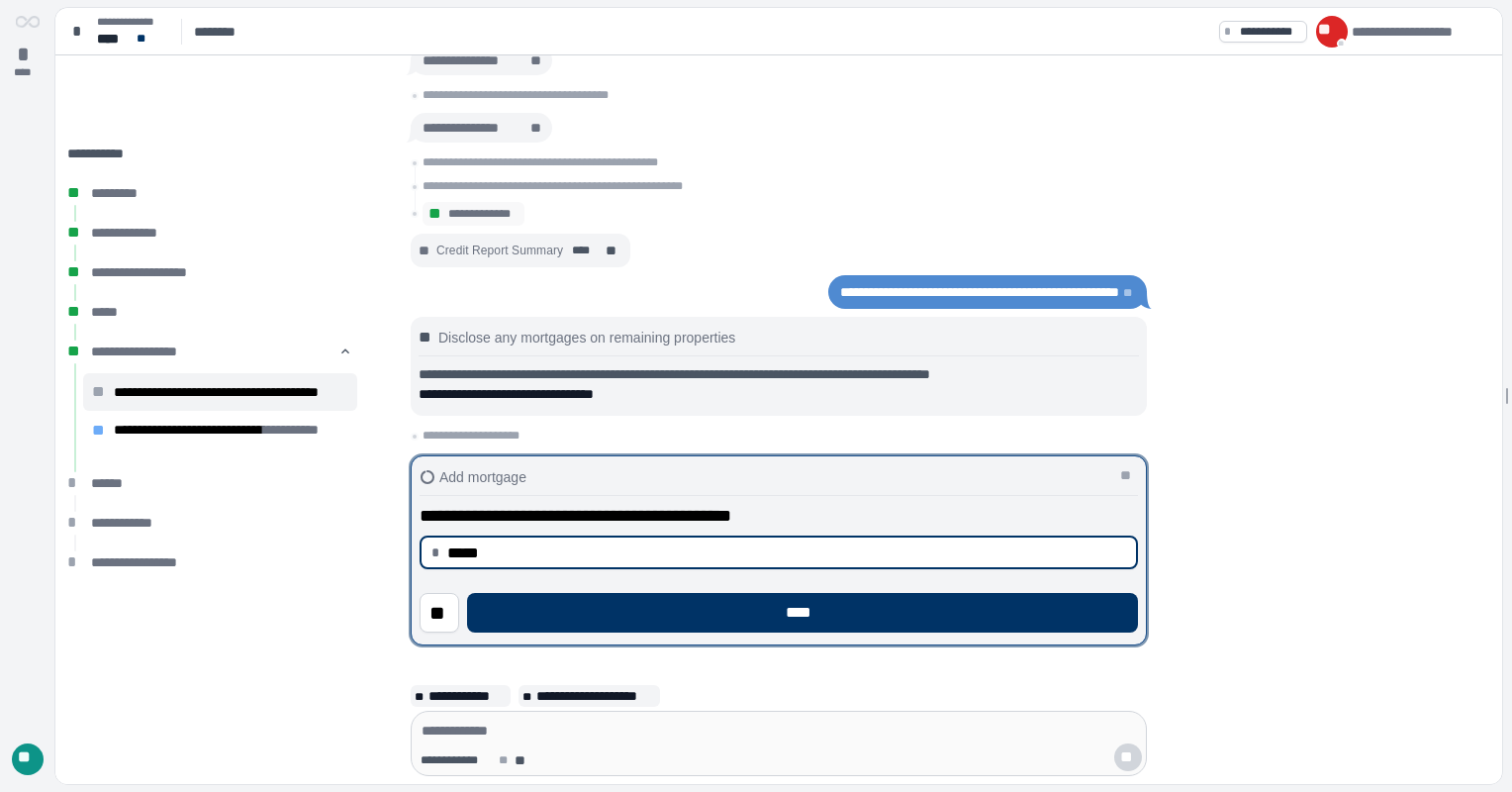 type on "********" 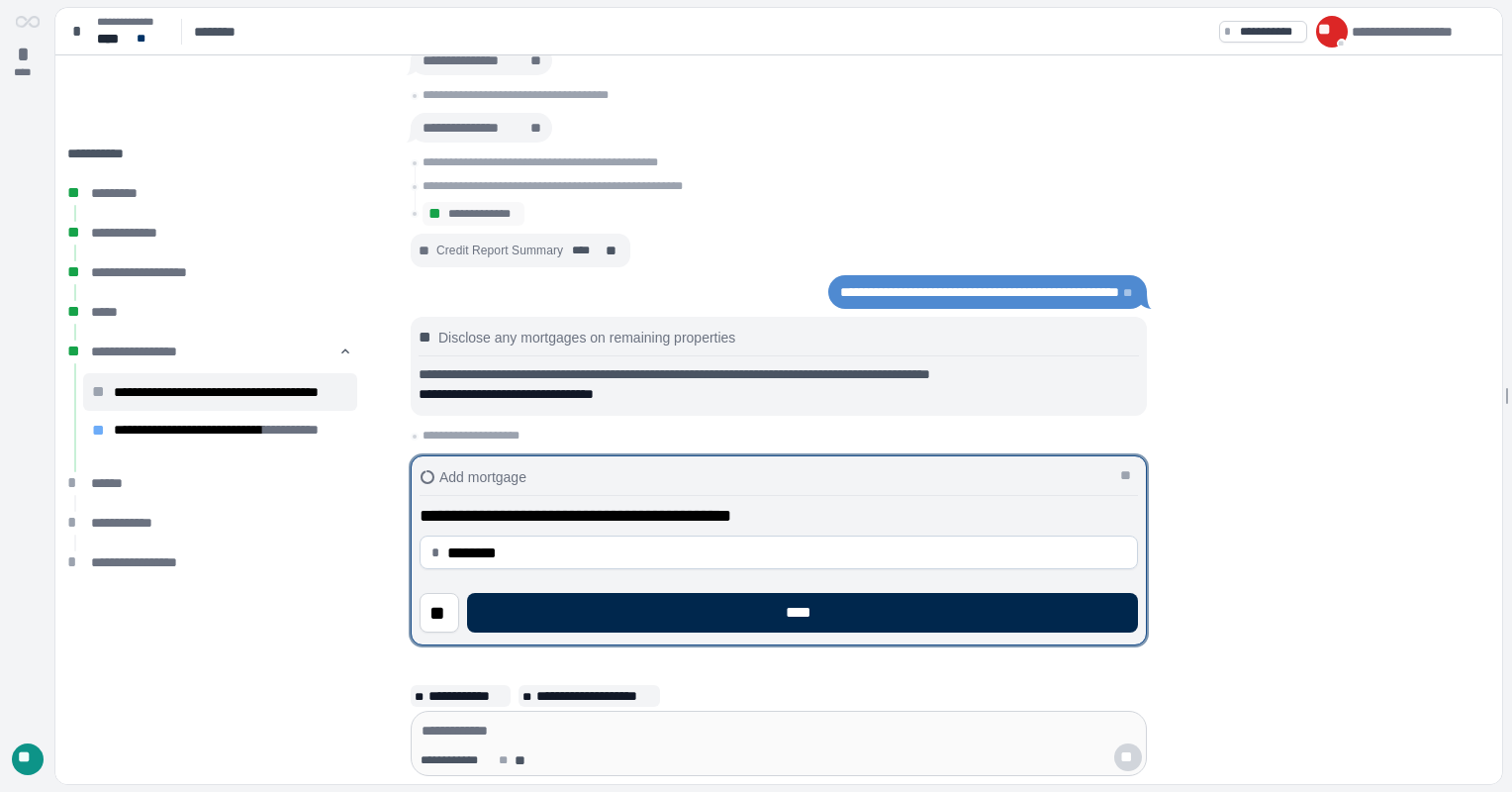 click on "****" at bounding box center (803, 613) 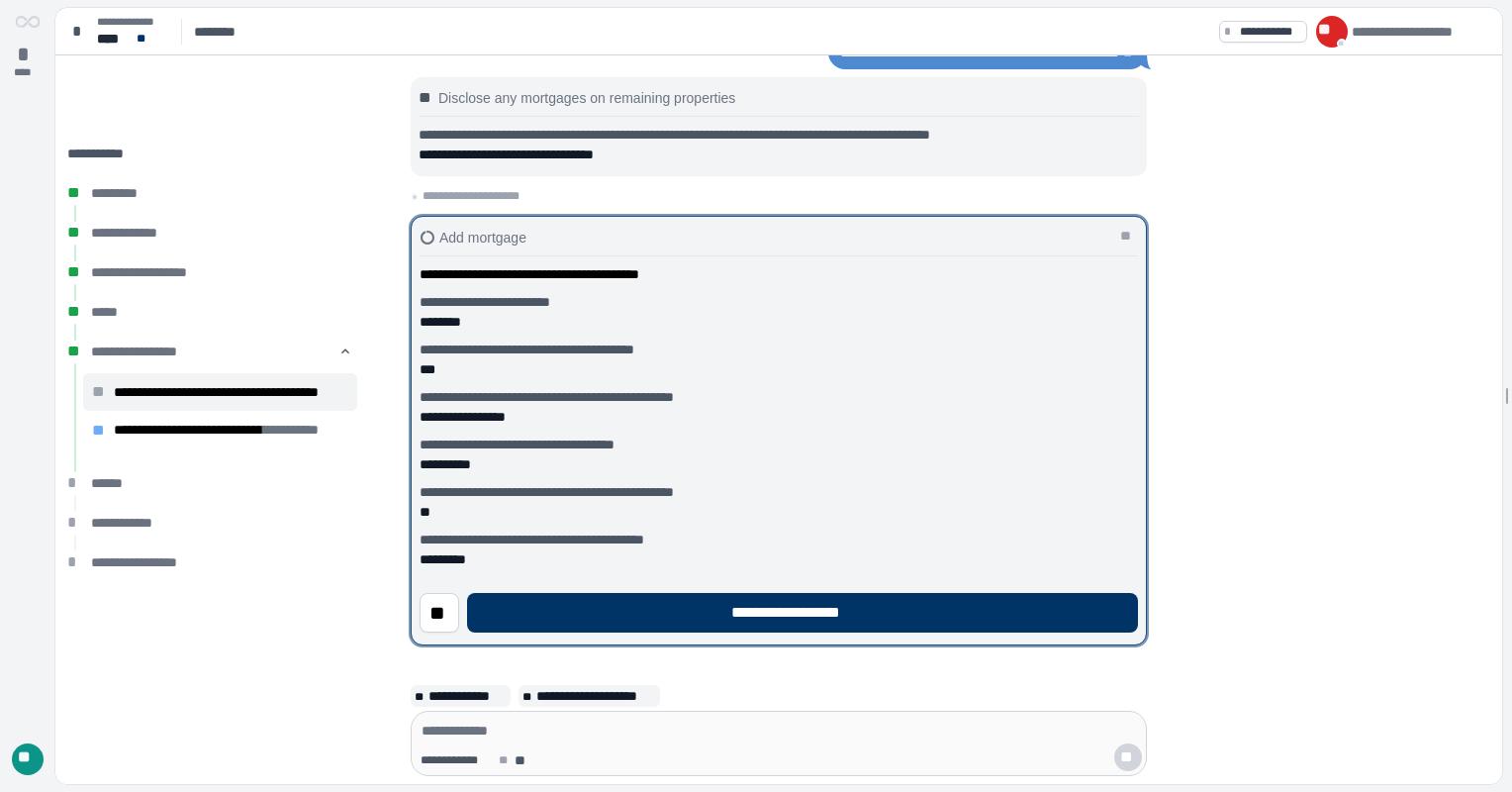 click on "**********" at bounding box center [803, 613] 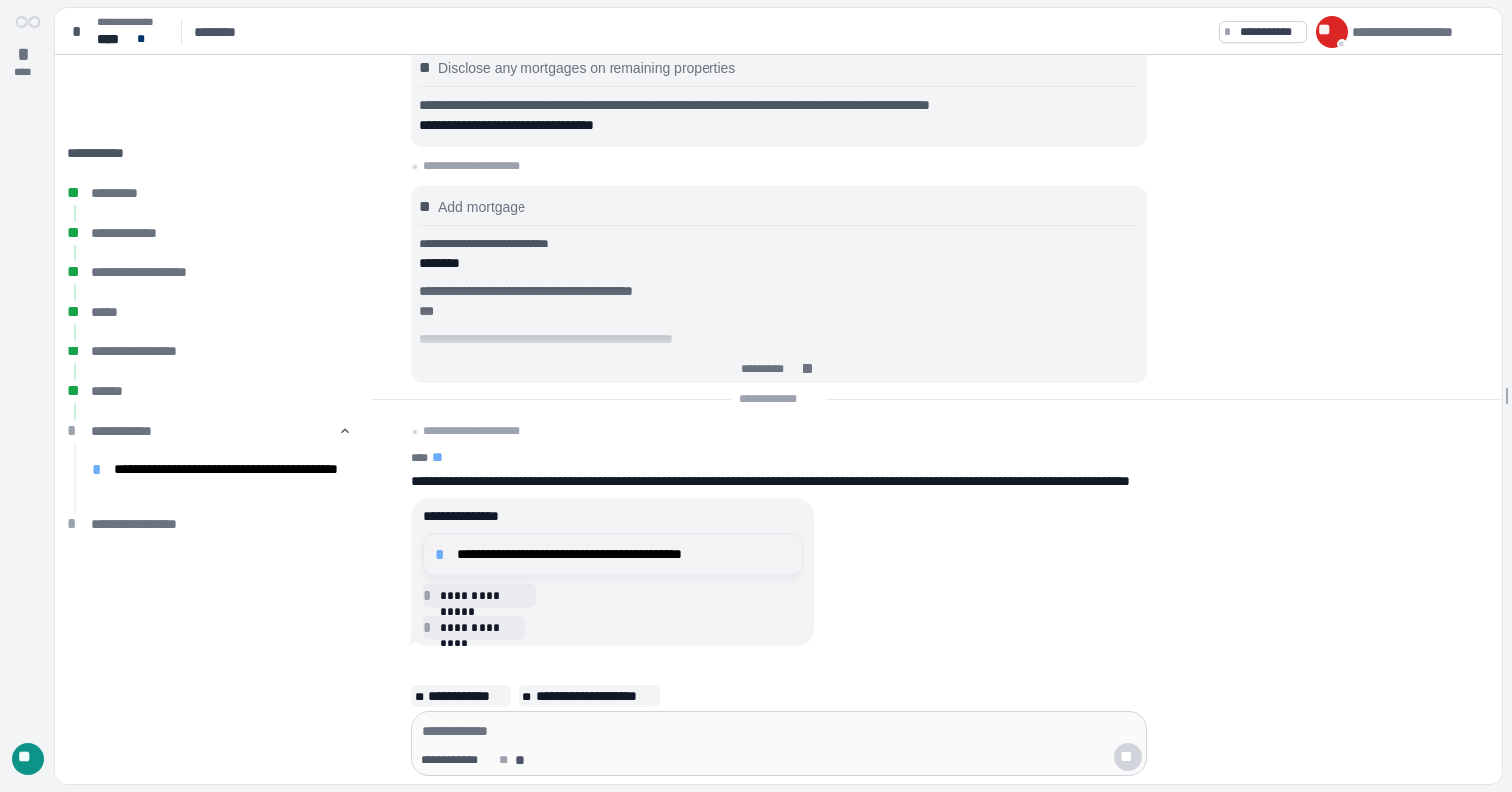 click on "*" at bounding box center [443, 554] 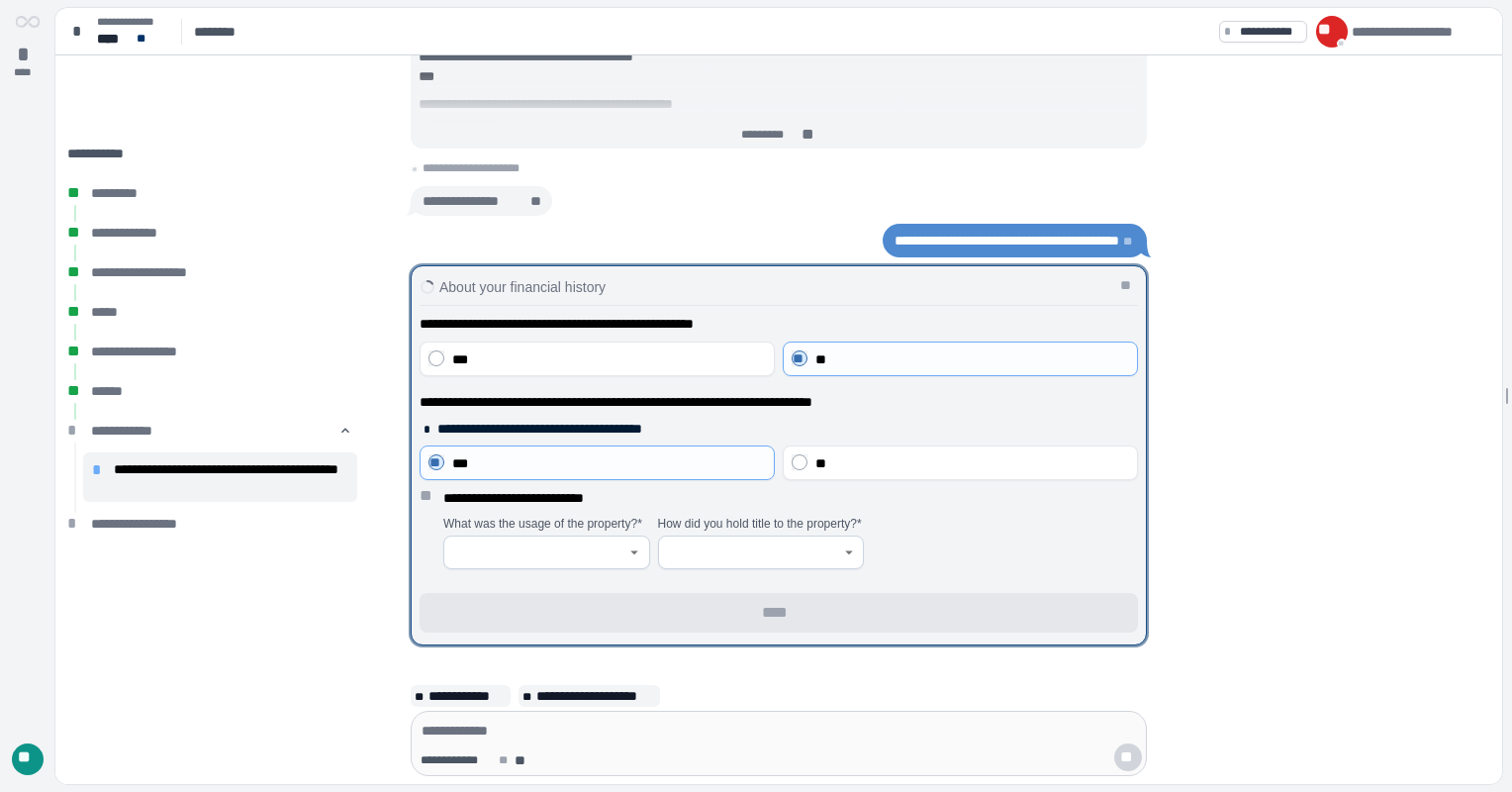 click at bounding box center (546, 552) 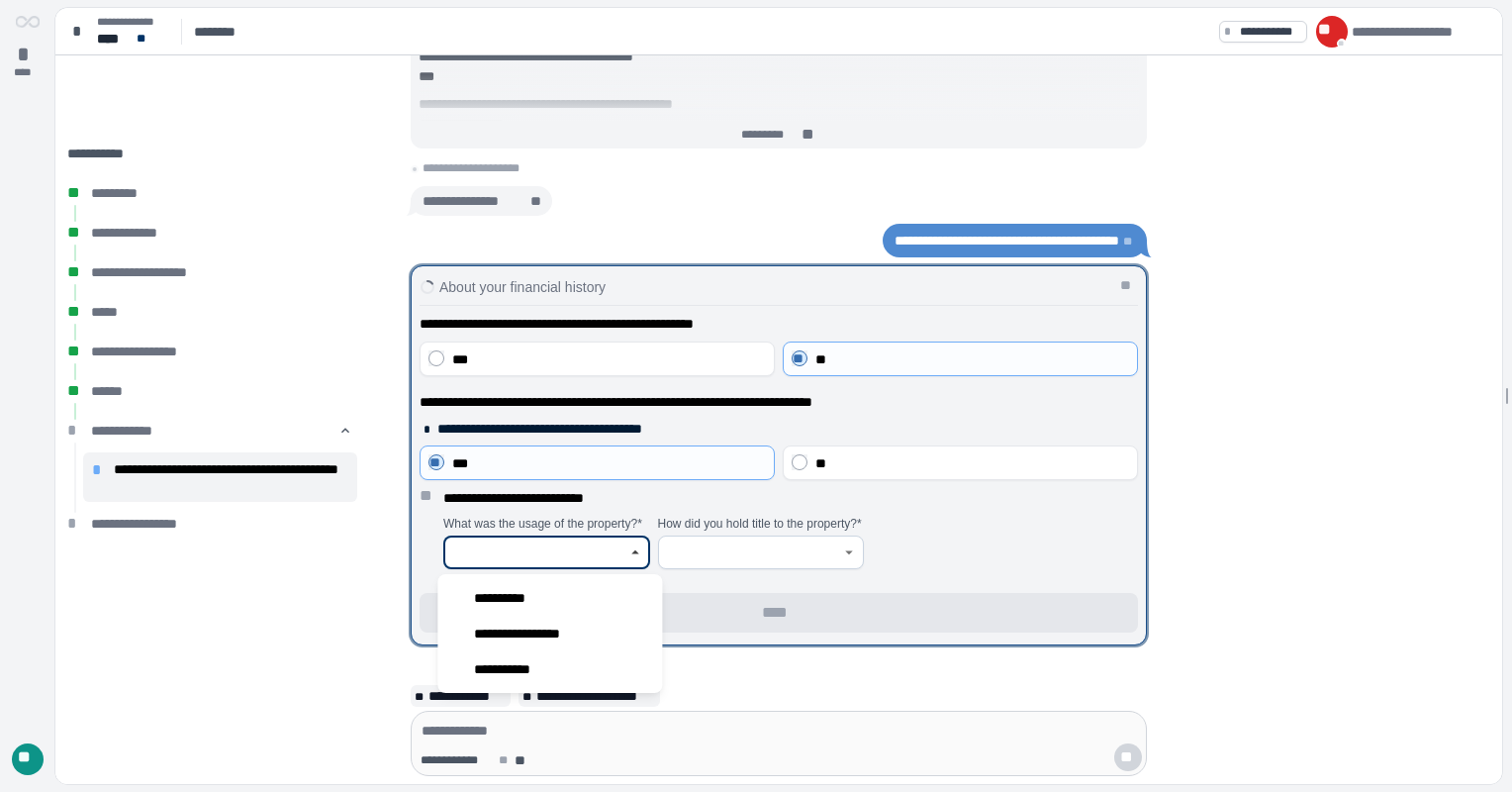 click 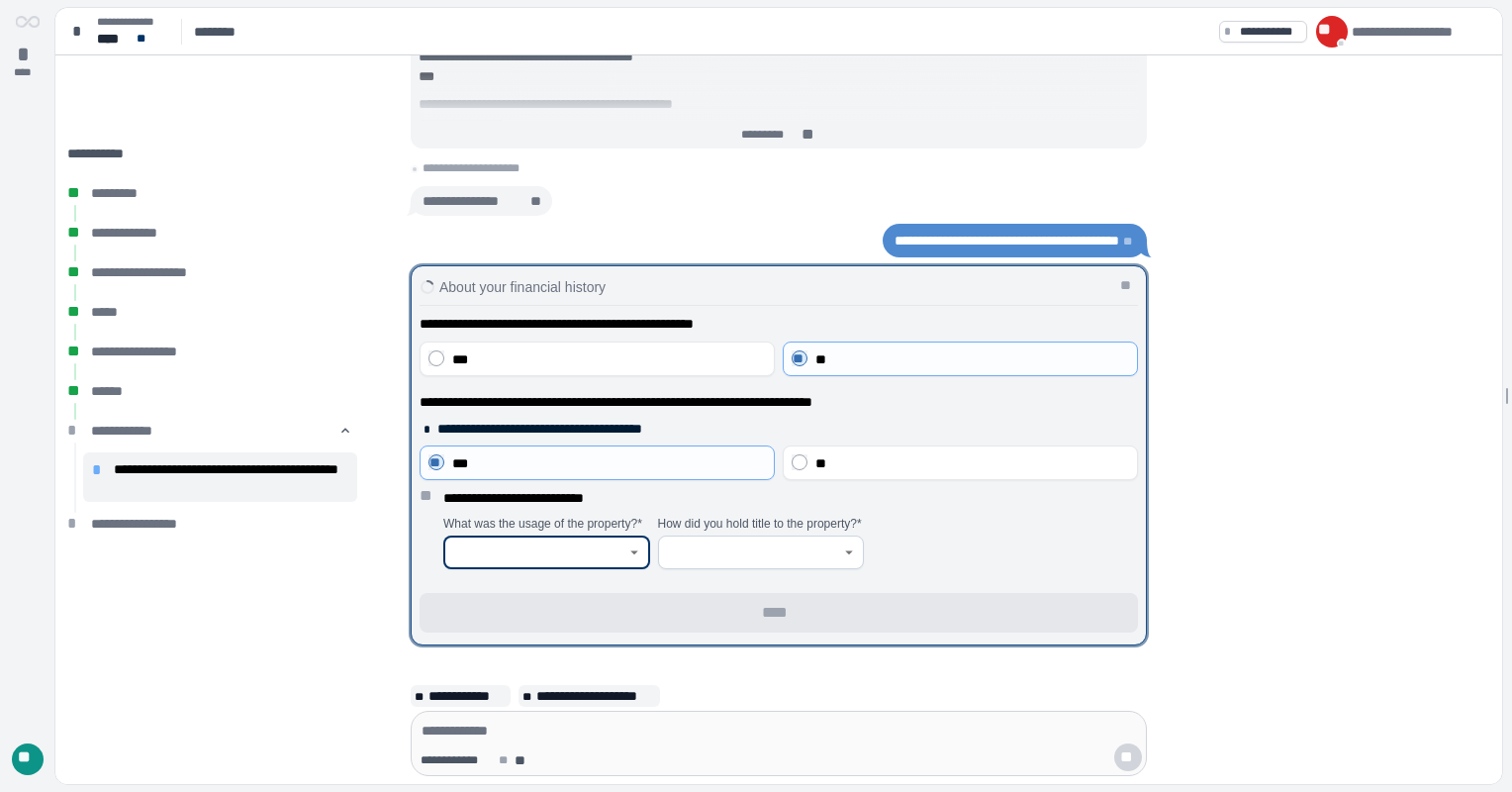 click at bounding box center [635, 552] 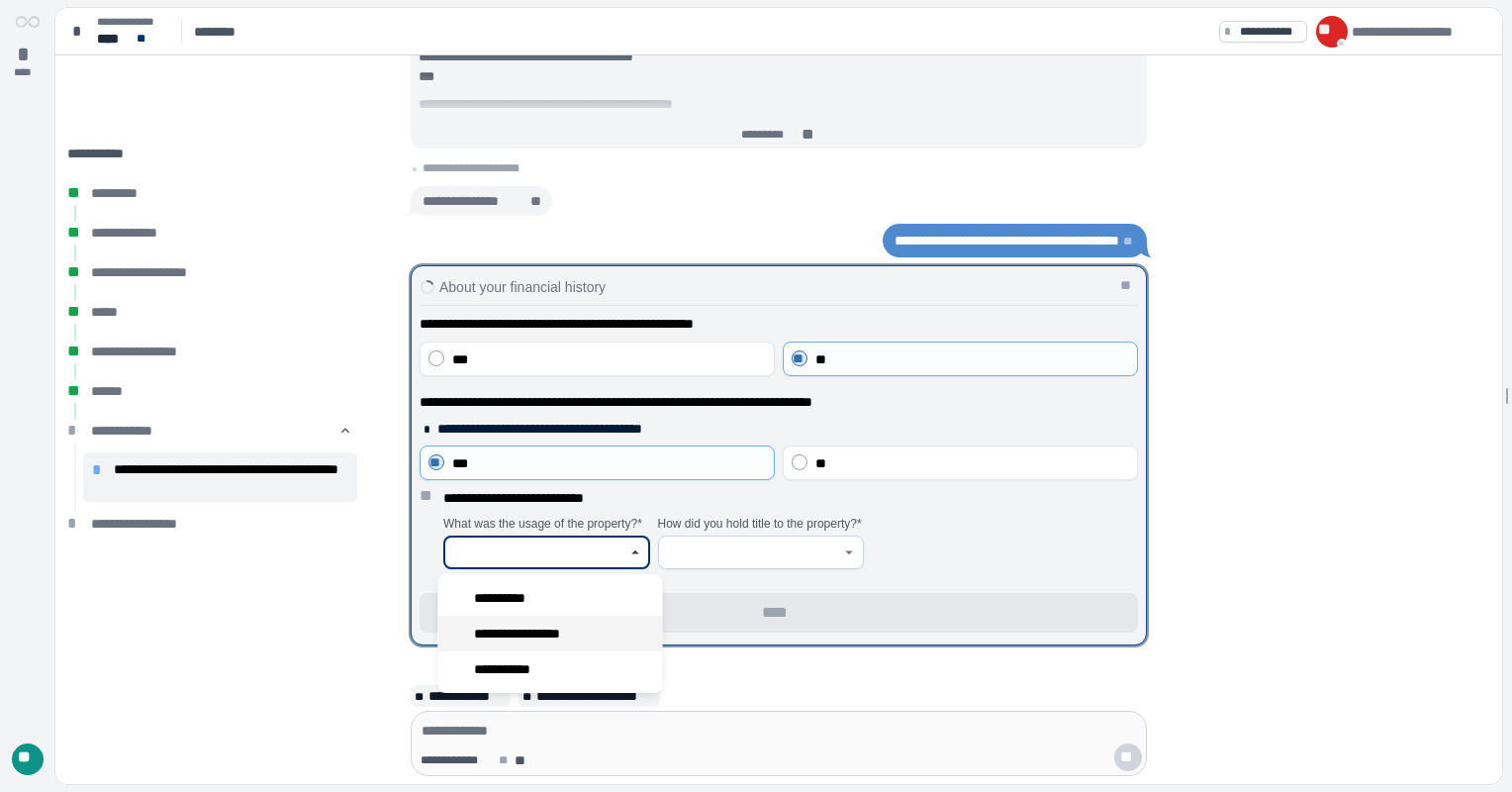 drag, startPoint x: 582, startPoint y: 634, endPoint x: 772, endPoint y: 564, distance: 202.48457 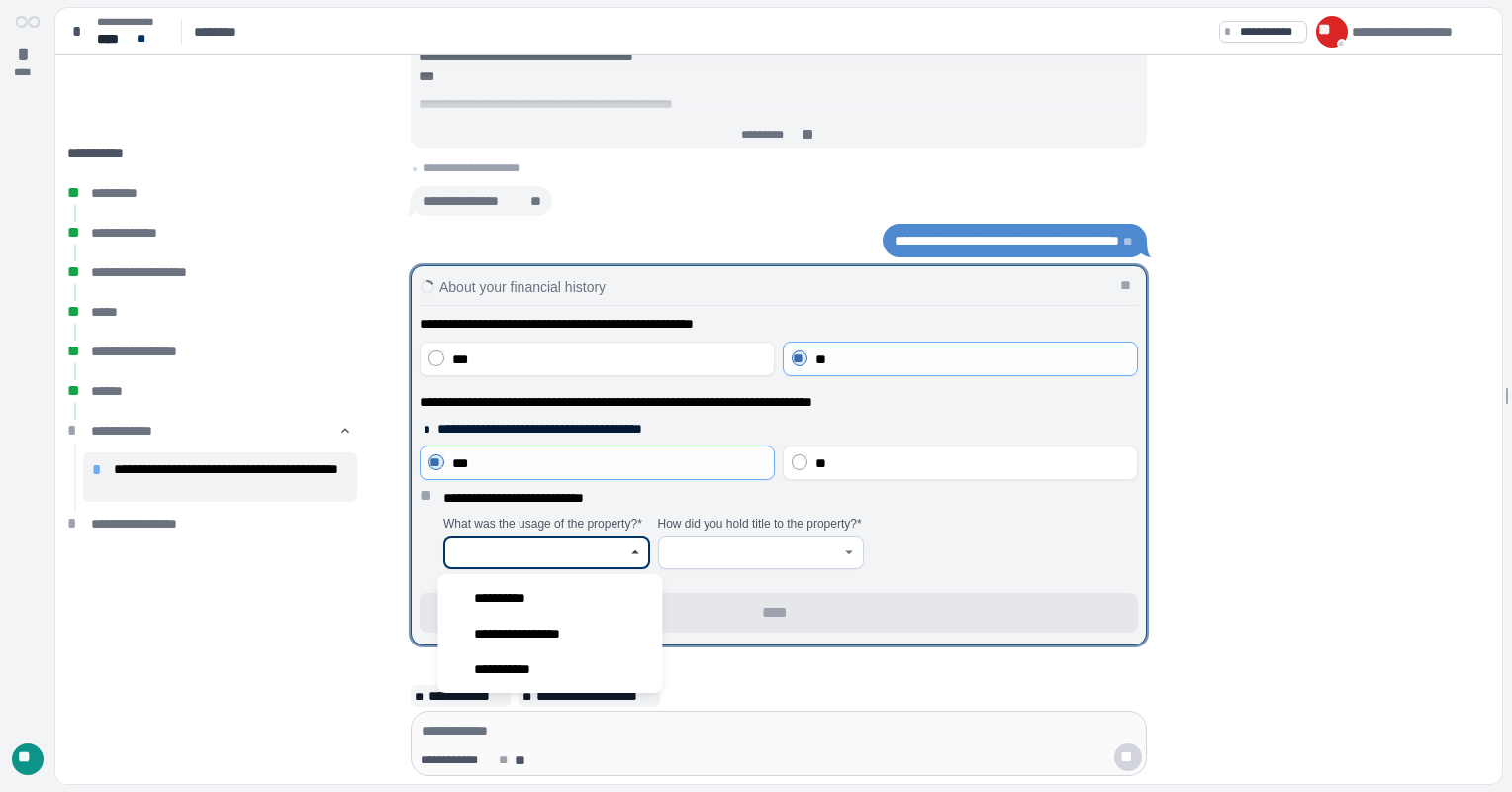 click on "**********" at bounding box center (549, 634) 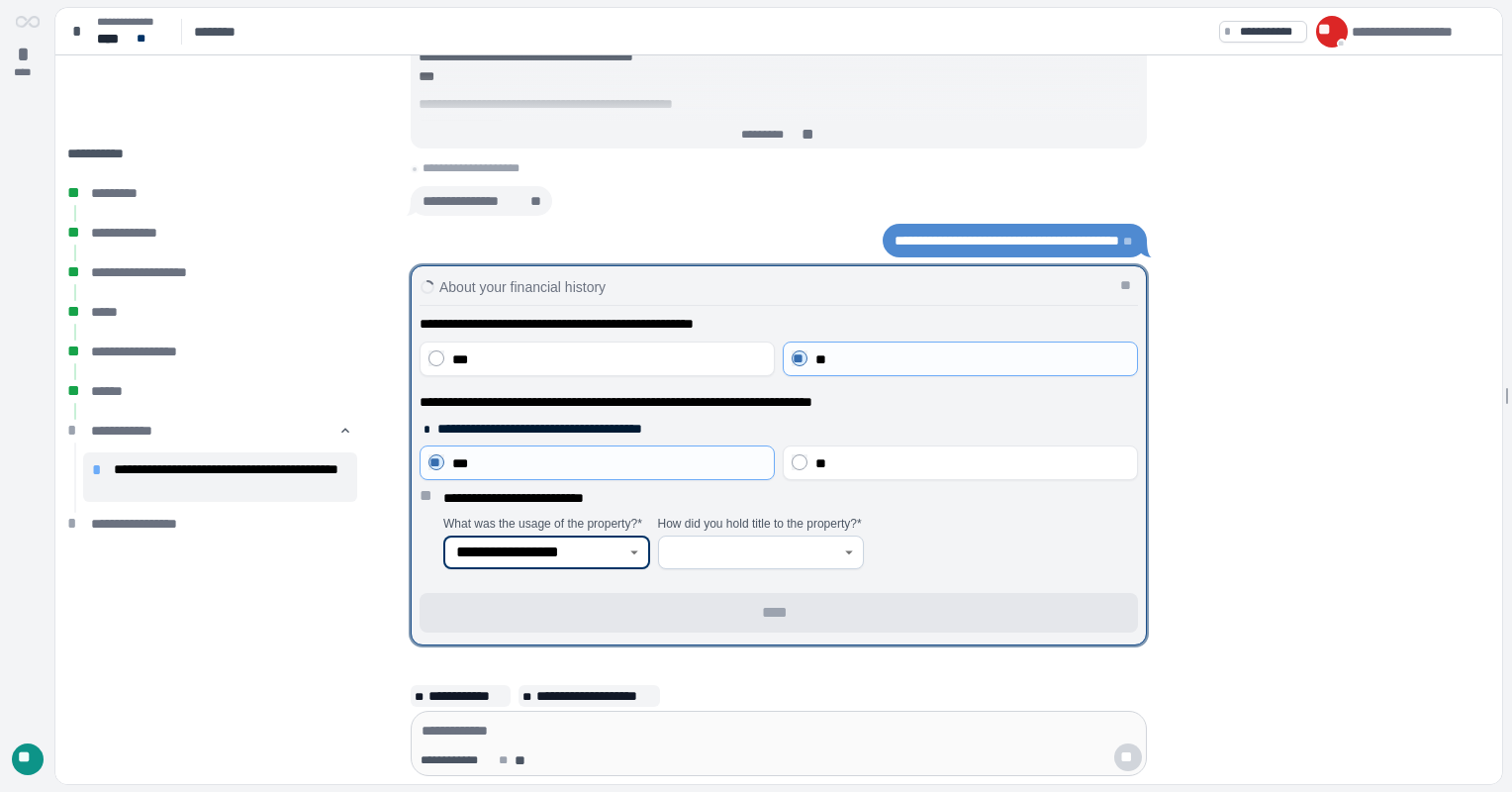 click 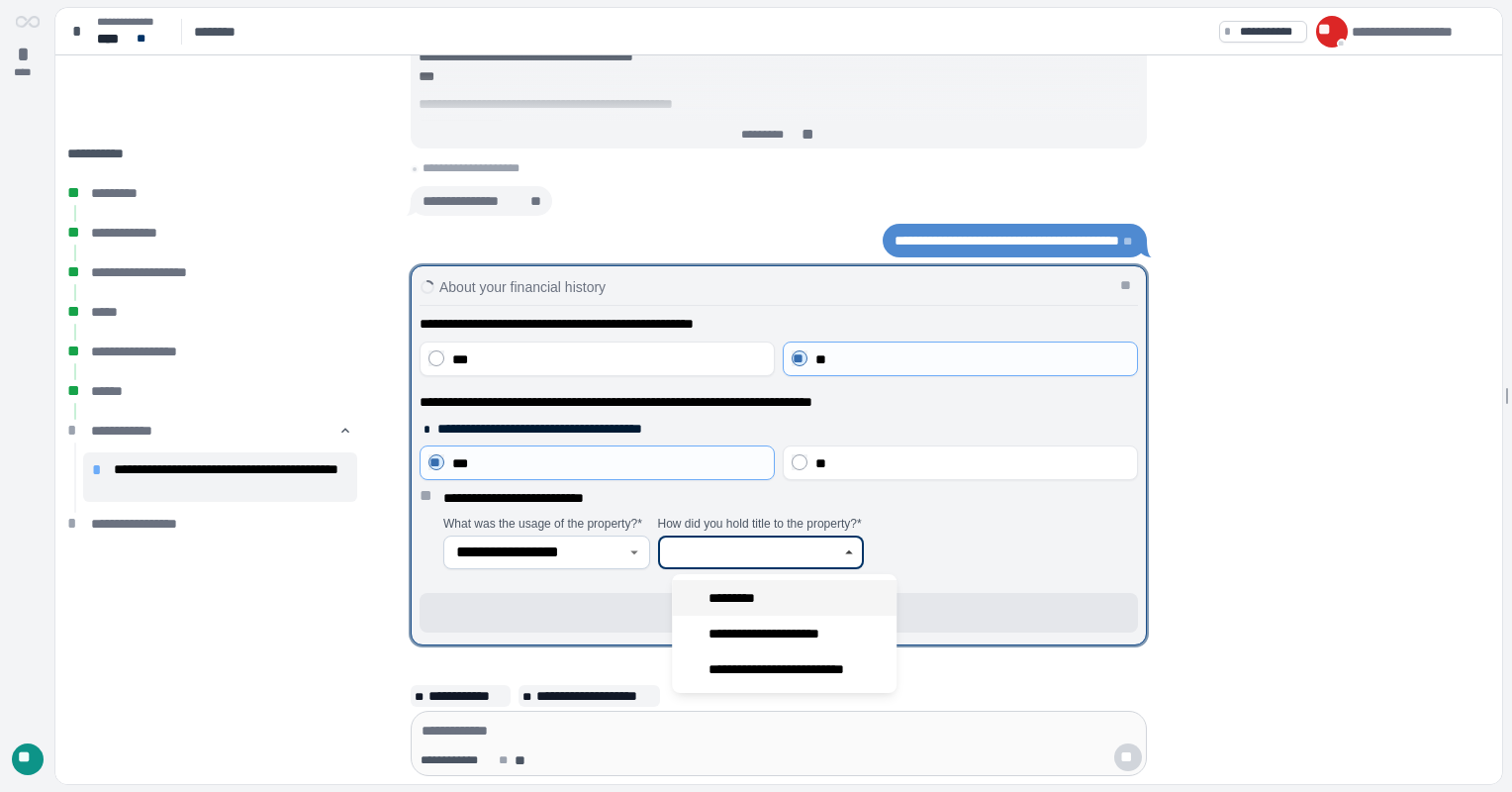 click on "*********" at bounding box center (737, 598) 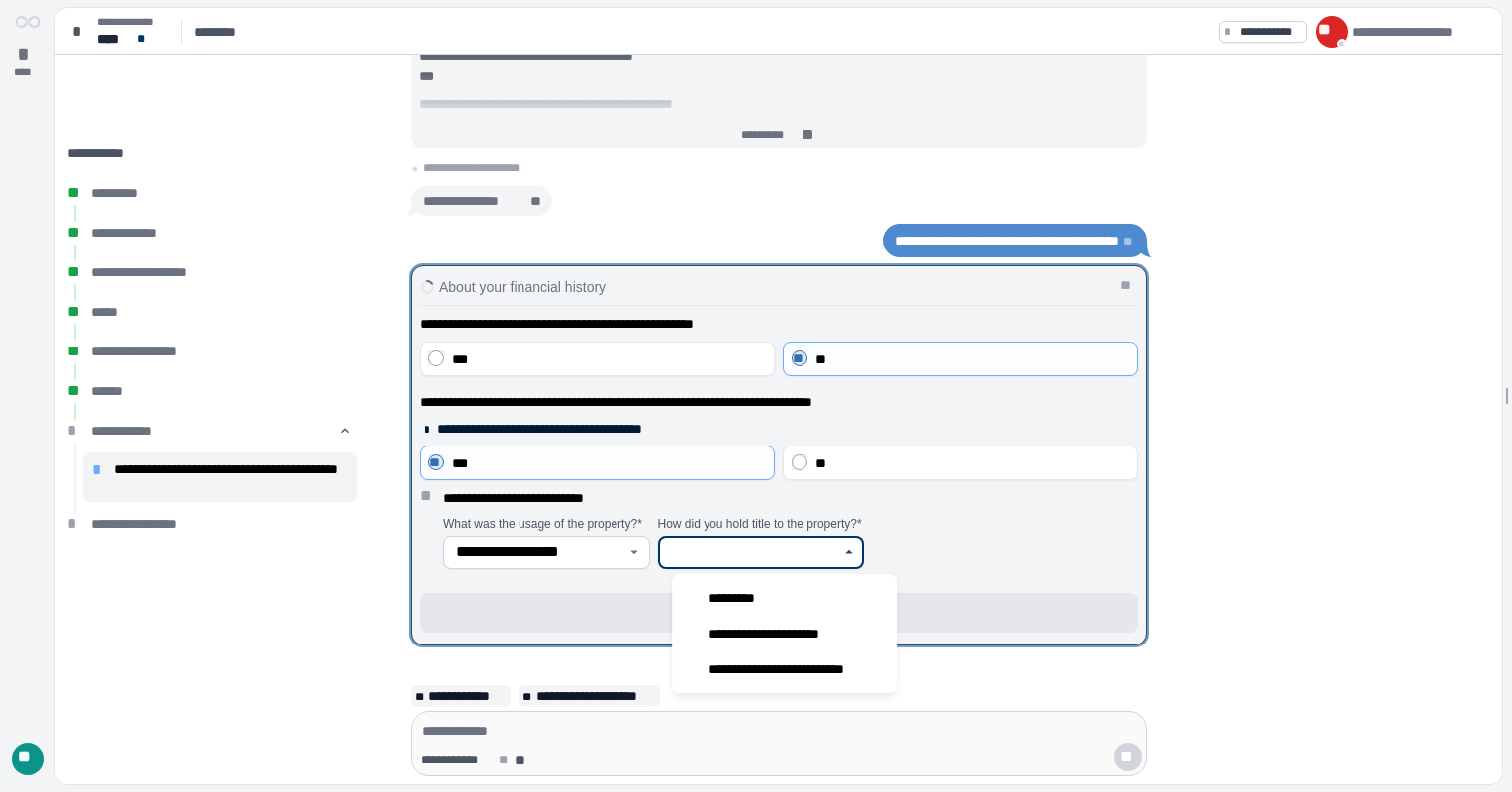type on "*********" 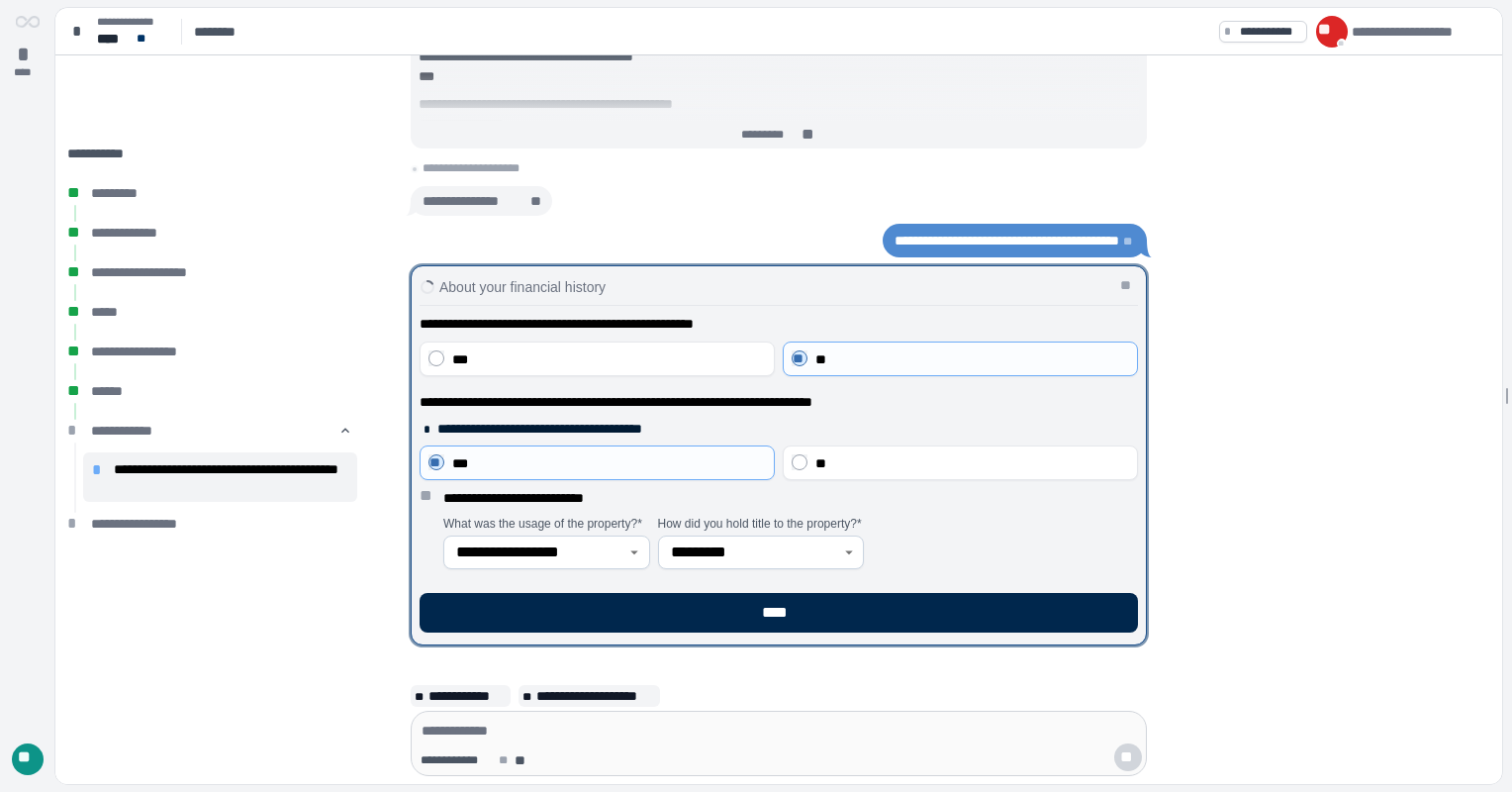 click on "****" at bounding box center [779, 613] 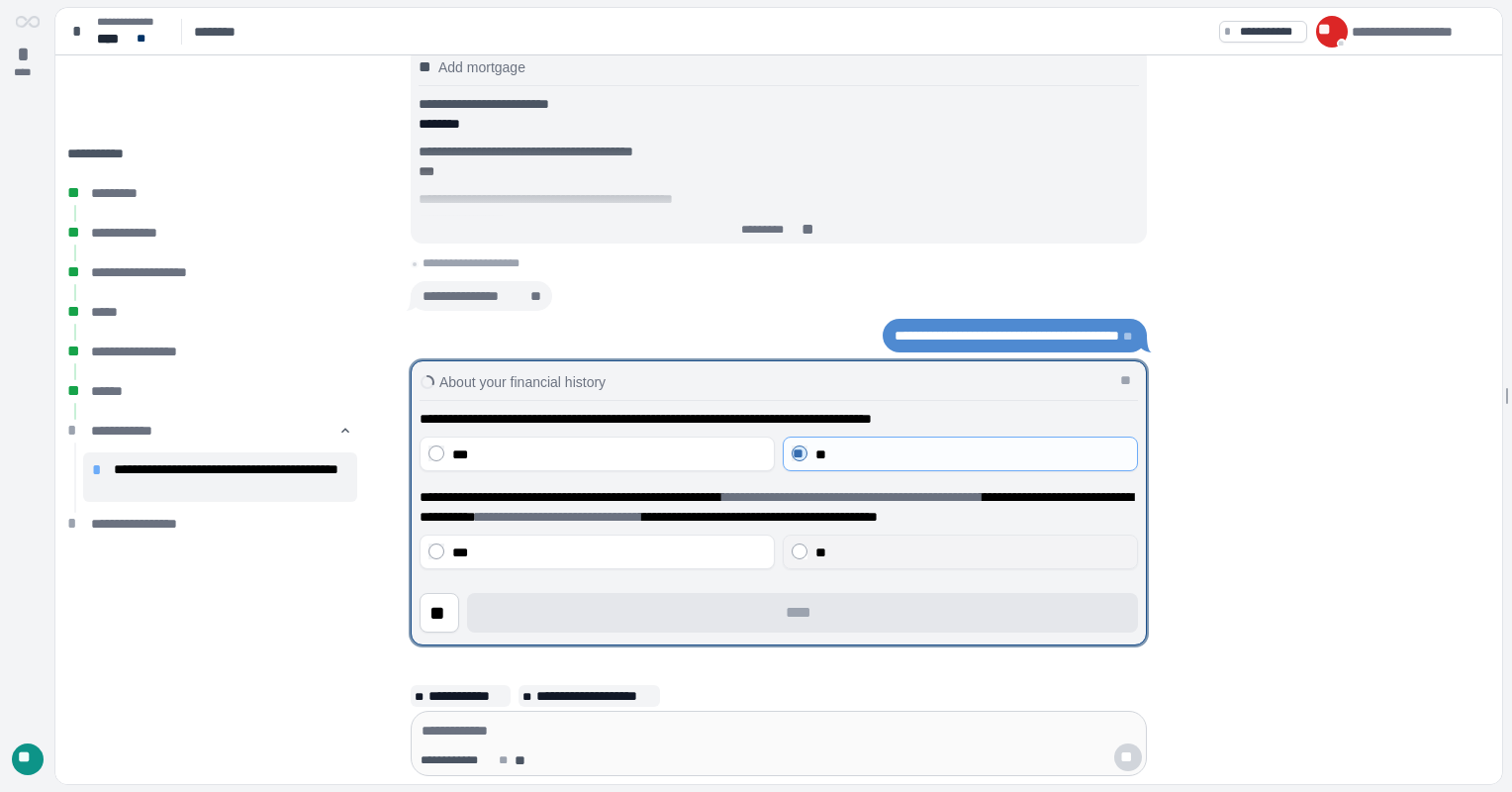 click on "**" at bounding box center [960, 551] 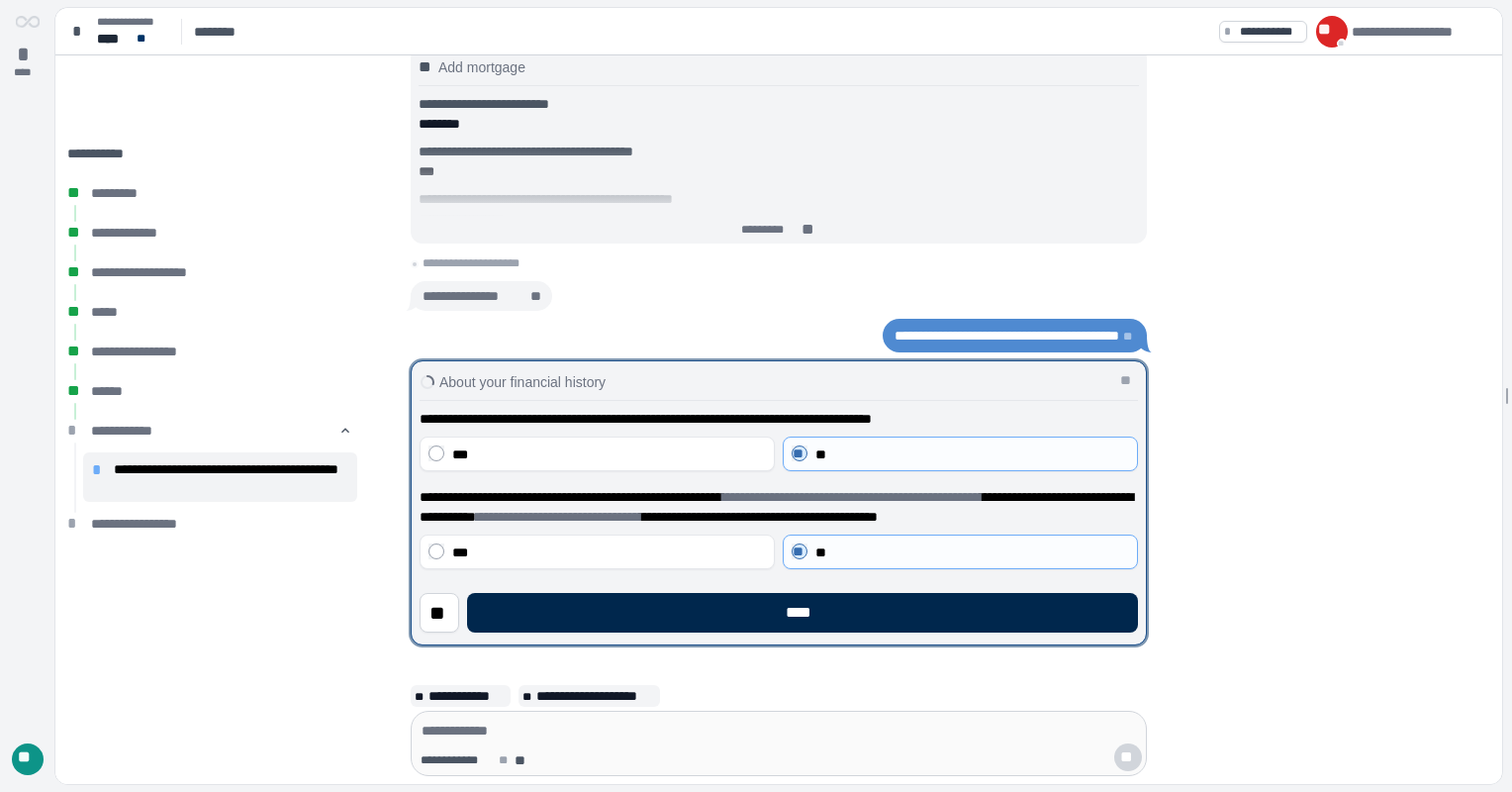click on "****" at bounding box center [803, 613] 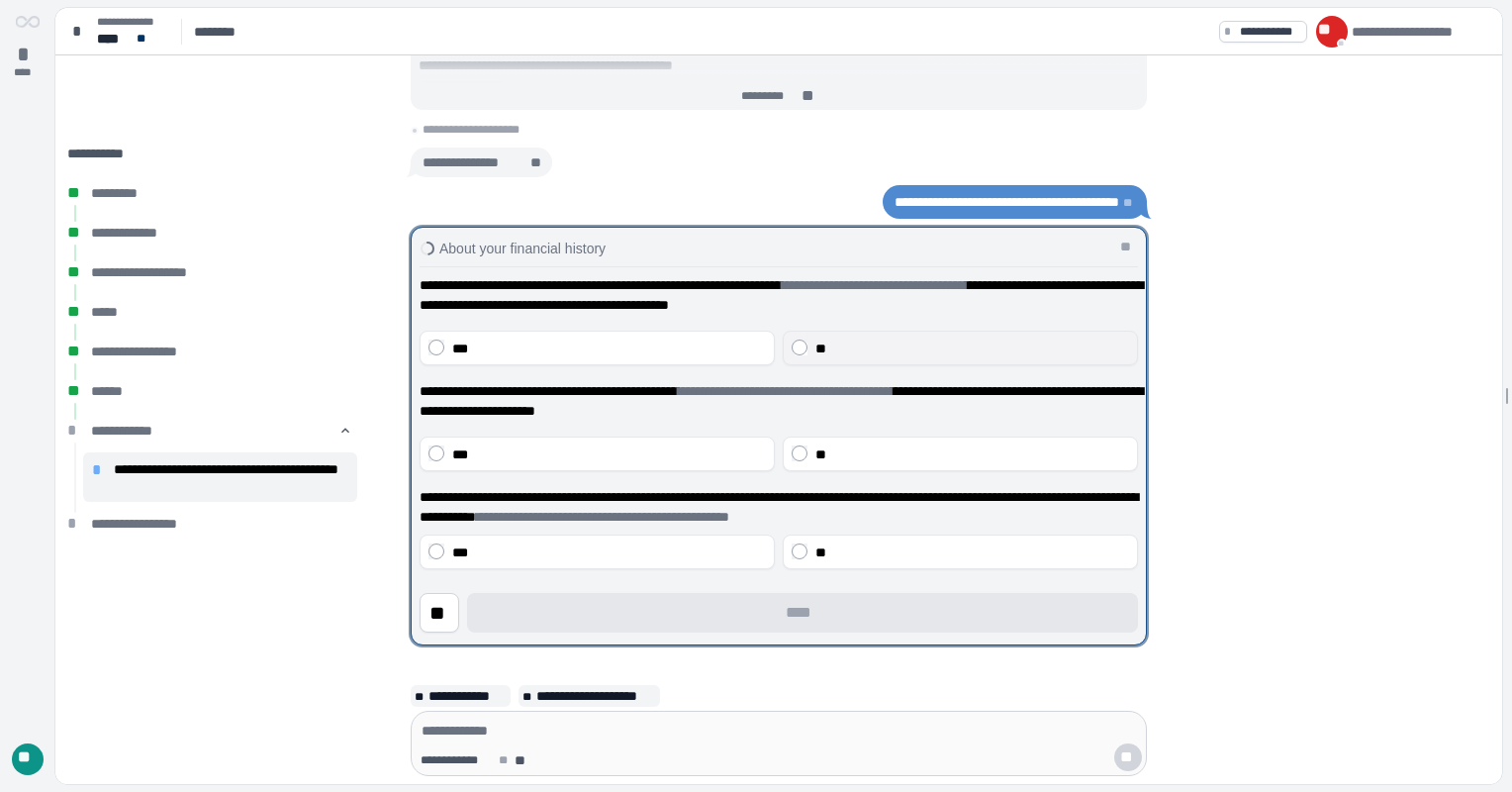 click on "**" at bounding box center (960, 347) 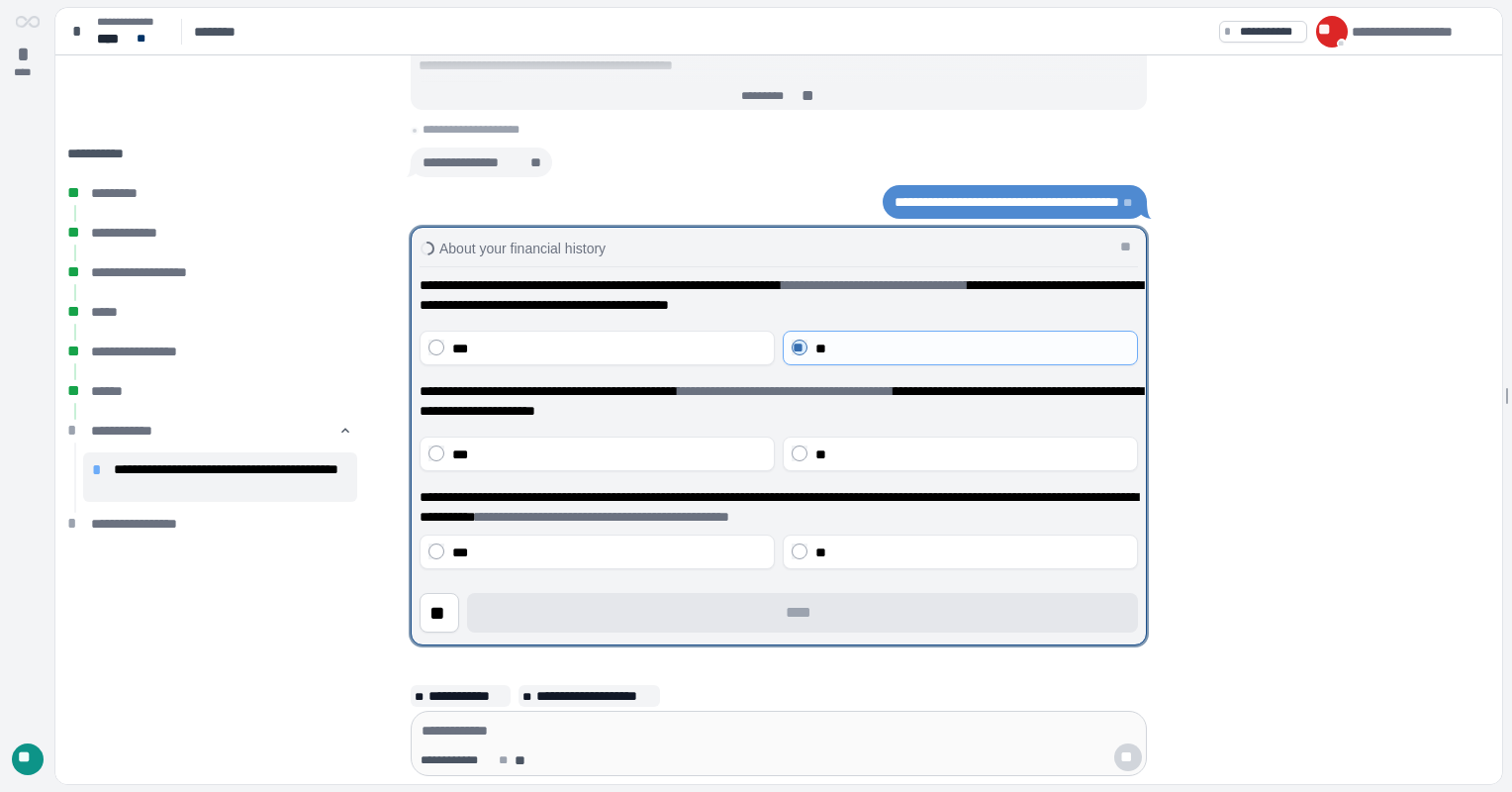 drag, startPoint x: 793, startPoint y: 340, endPoint x: 784, endPoint y: 535, distance: 195.20758 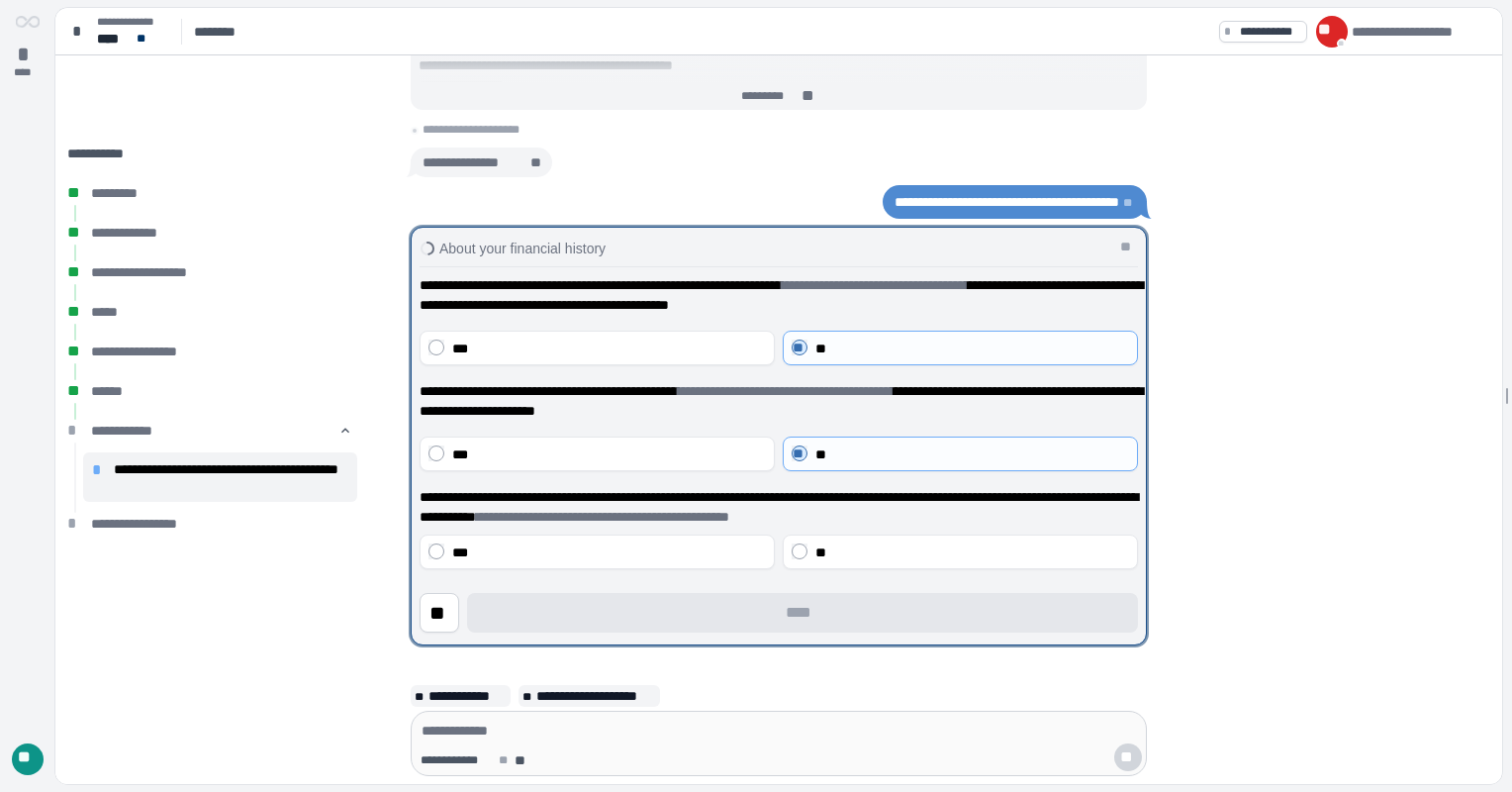 click on "**" at bounding box center [960, 551] 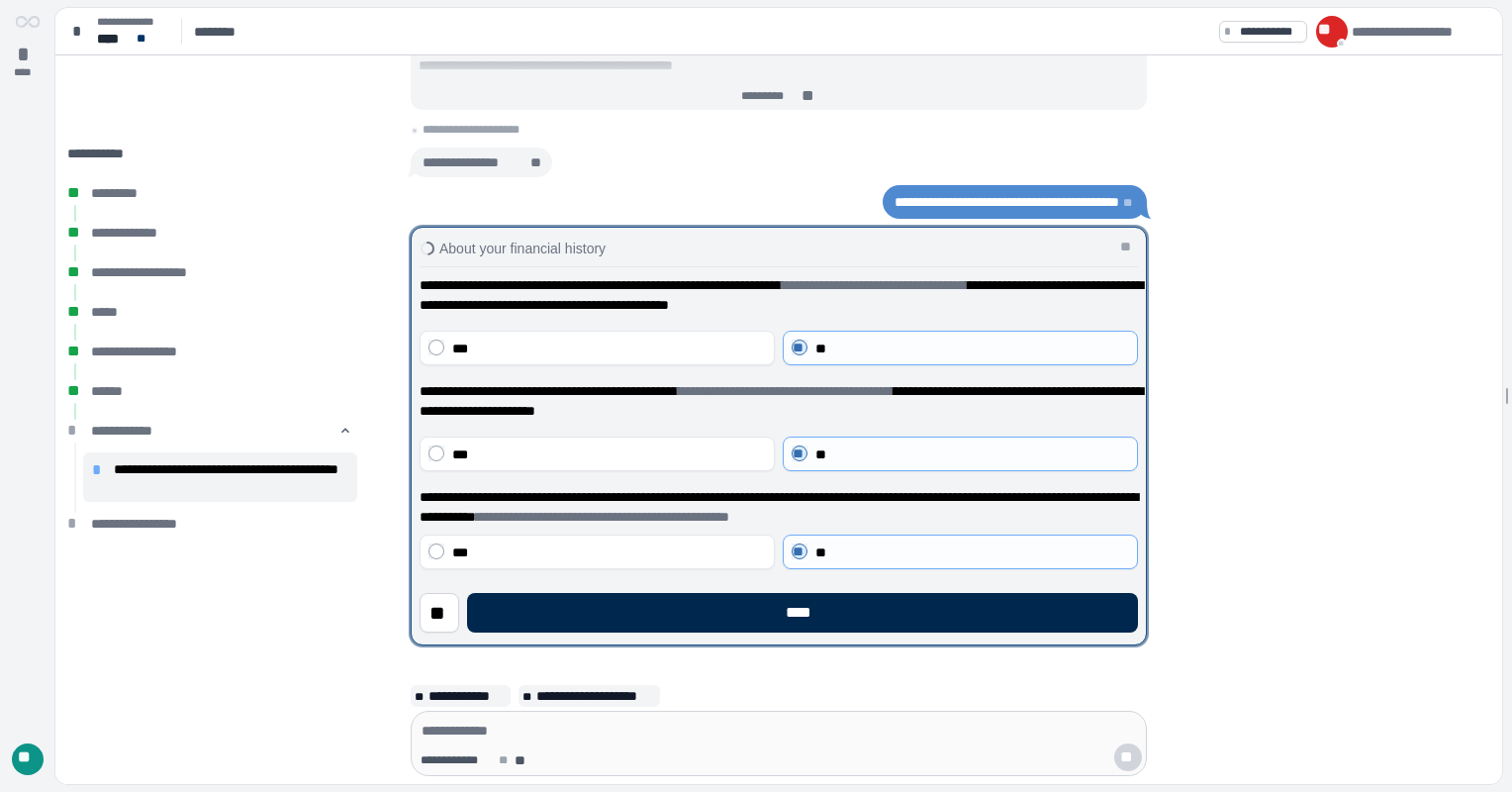 click on "****" at bounding box center (803, 613) 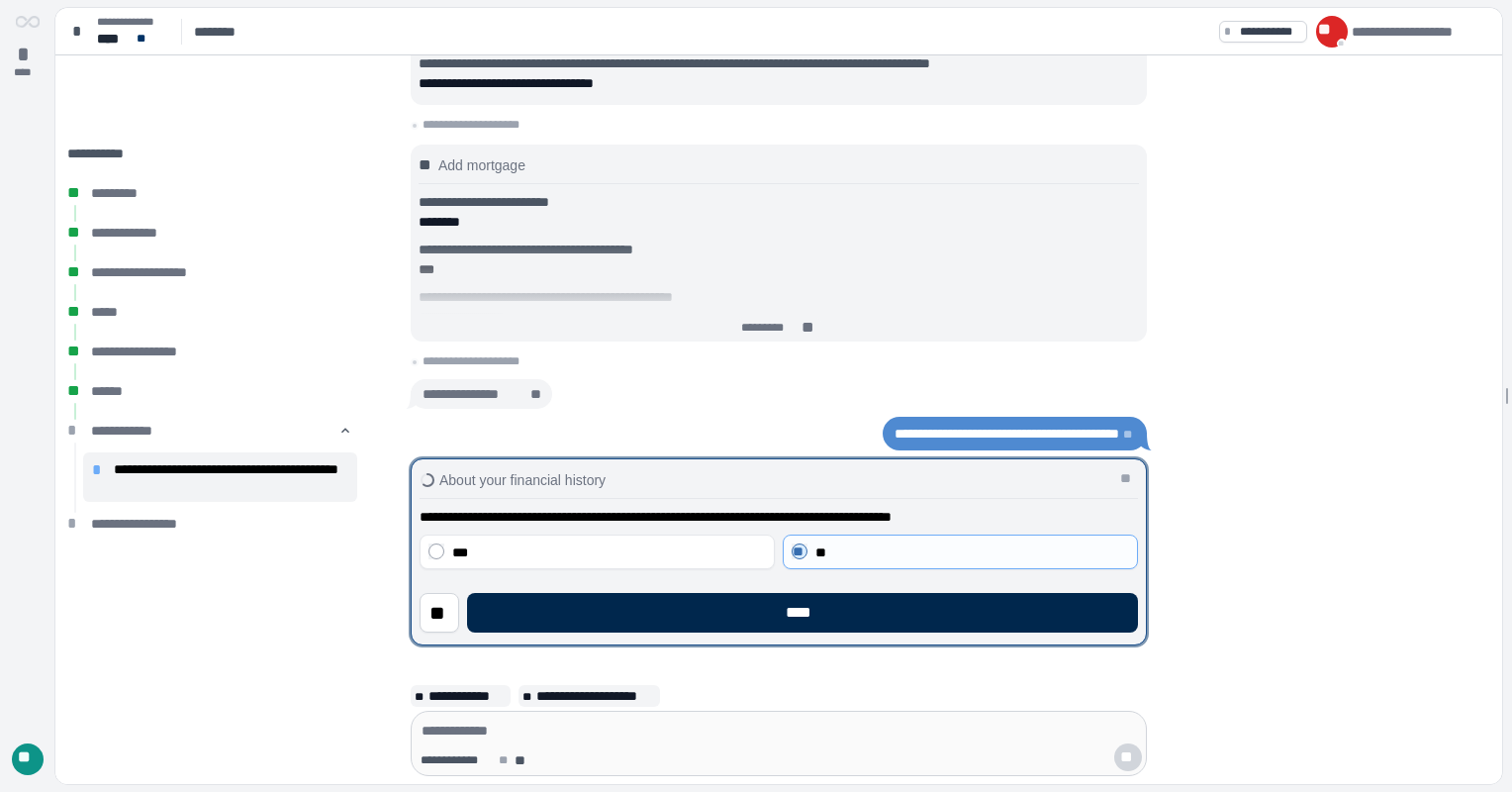 click on "****" at bounding box center (803, 613) 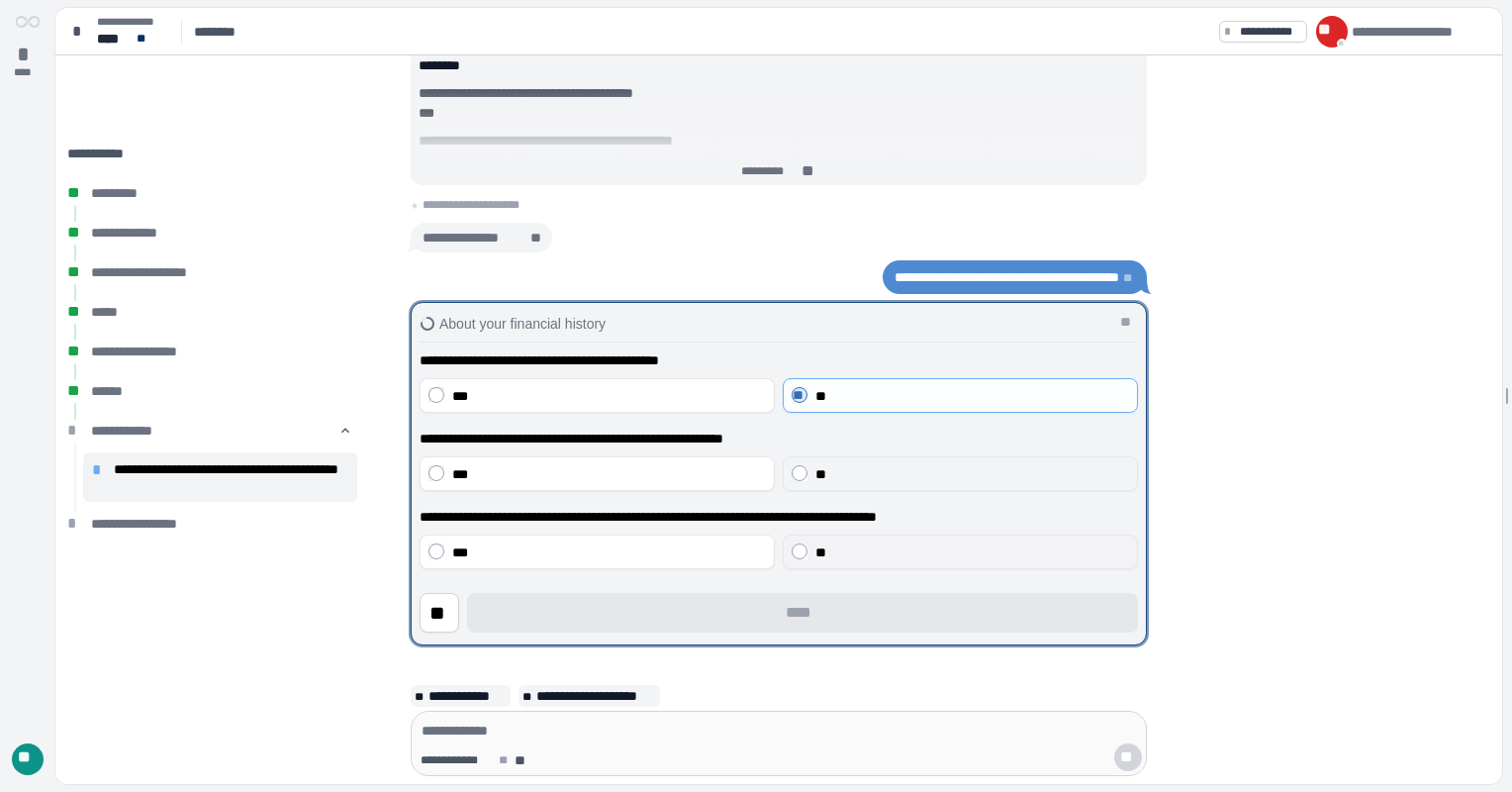 click on "**" at bounding box center (960, 473) 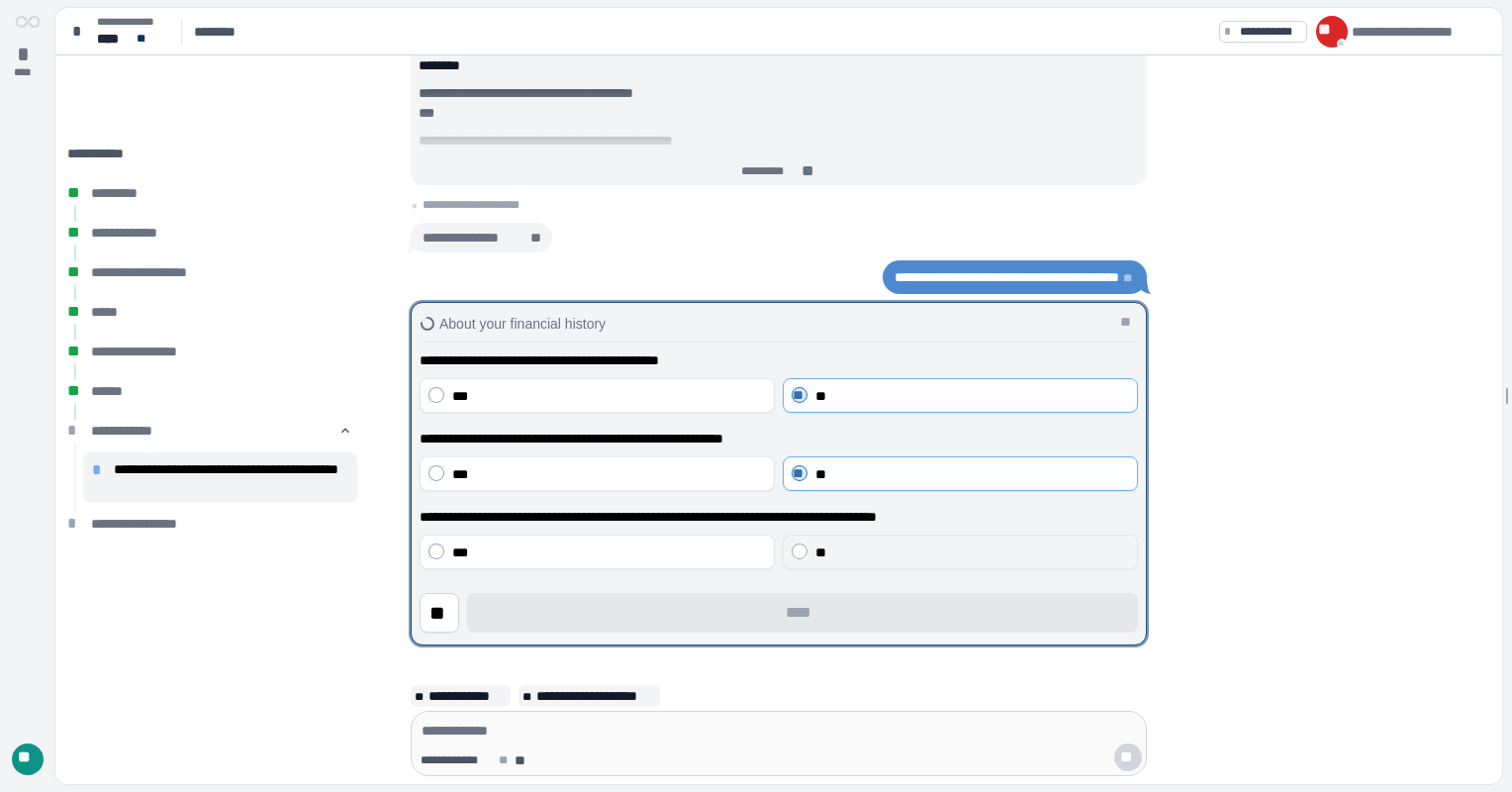 click on "**" at bounding box center (960, 551) 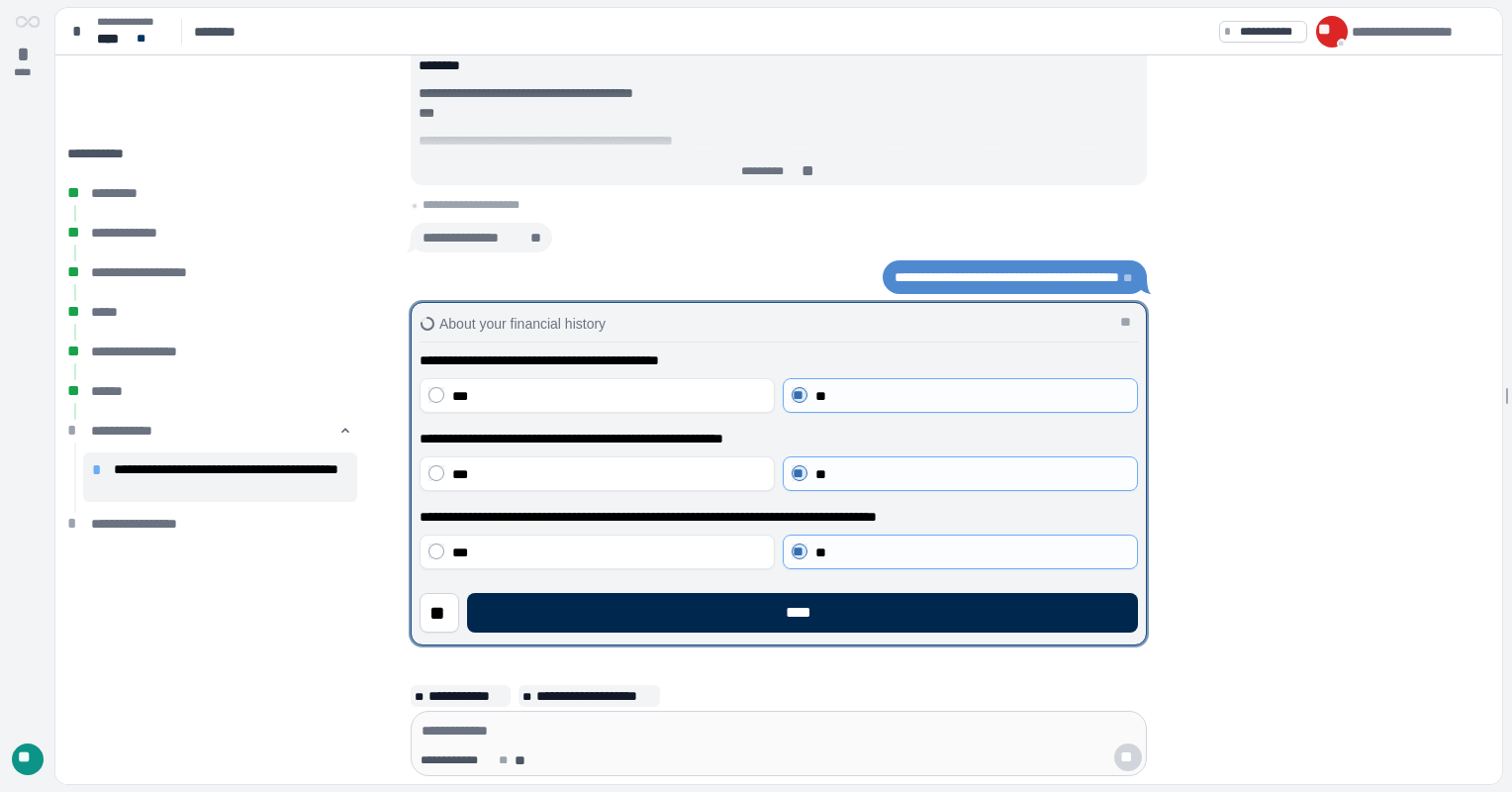 click on "****" at bounding box center [803, 613] 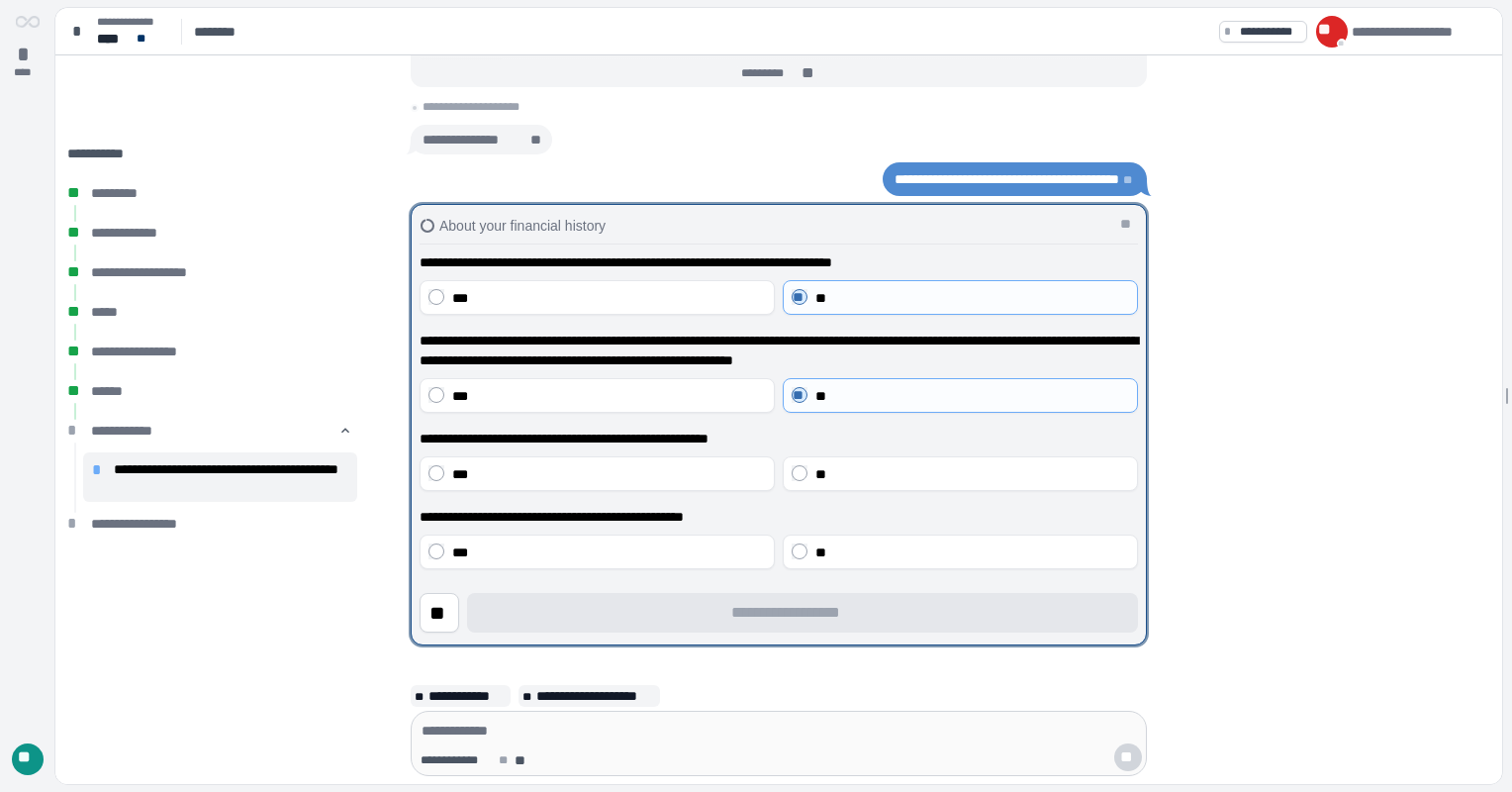 click on "**********" at bounding box center (779, 411) 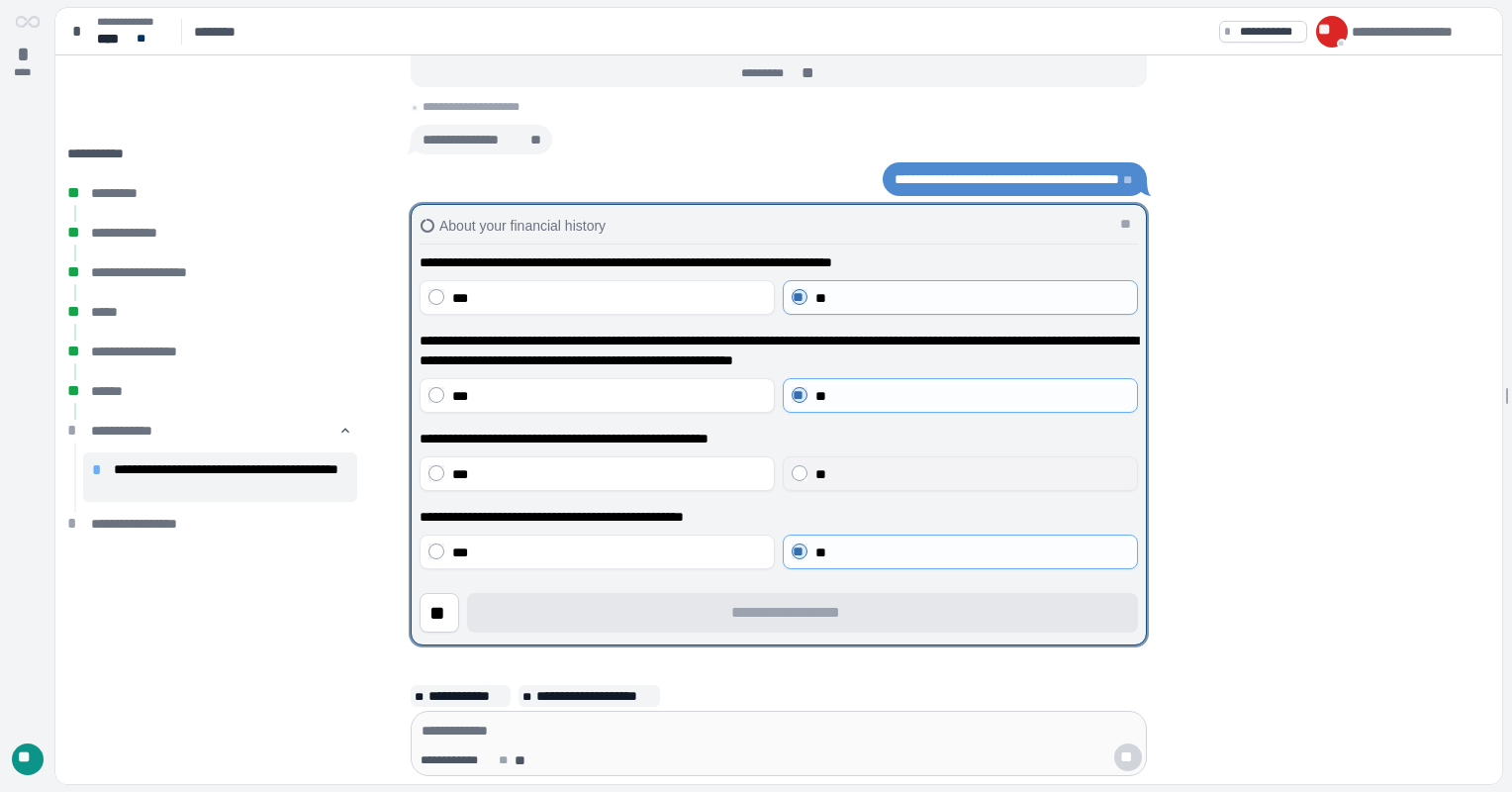 click on "**" at bounding box center [960, 473] 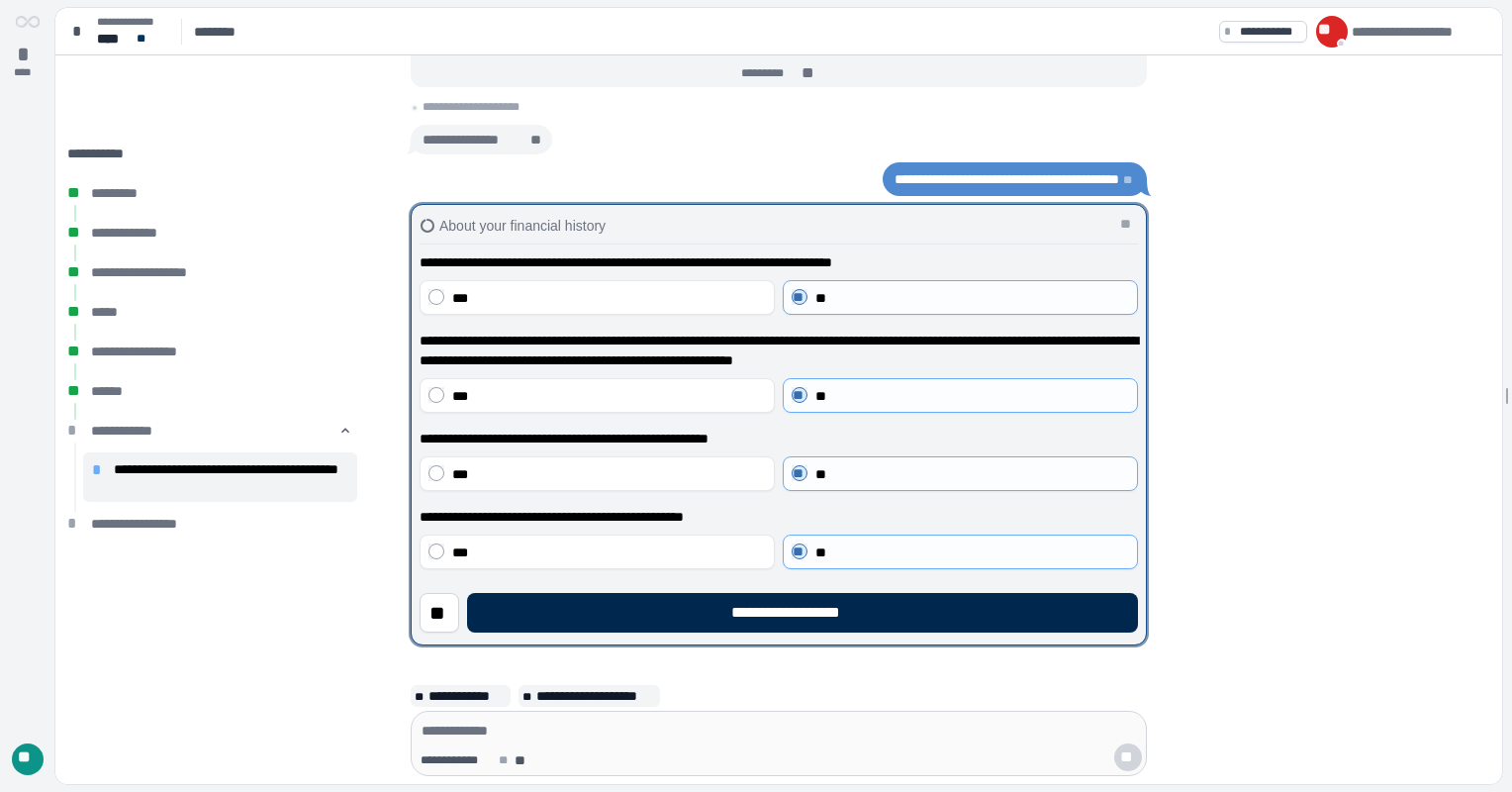 click on "**********" at bounding box center [803, 613] 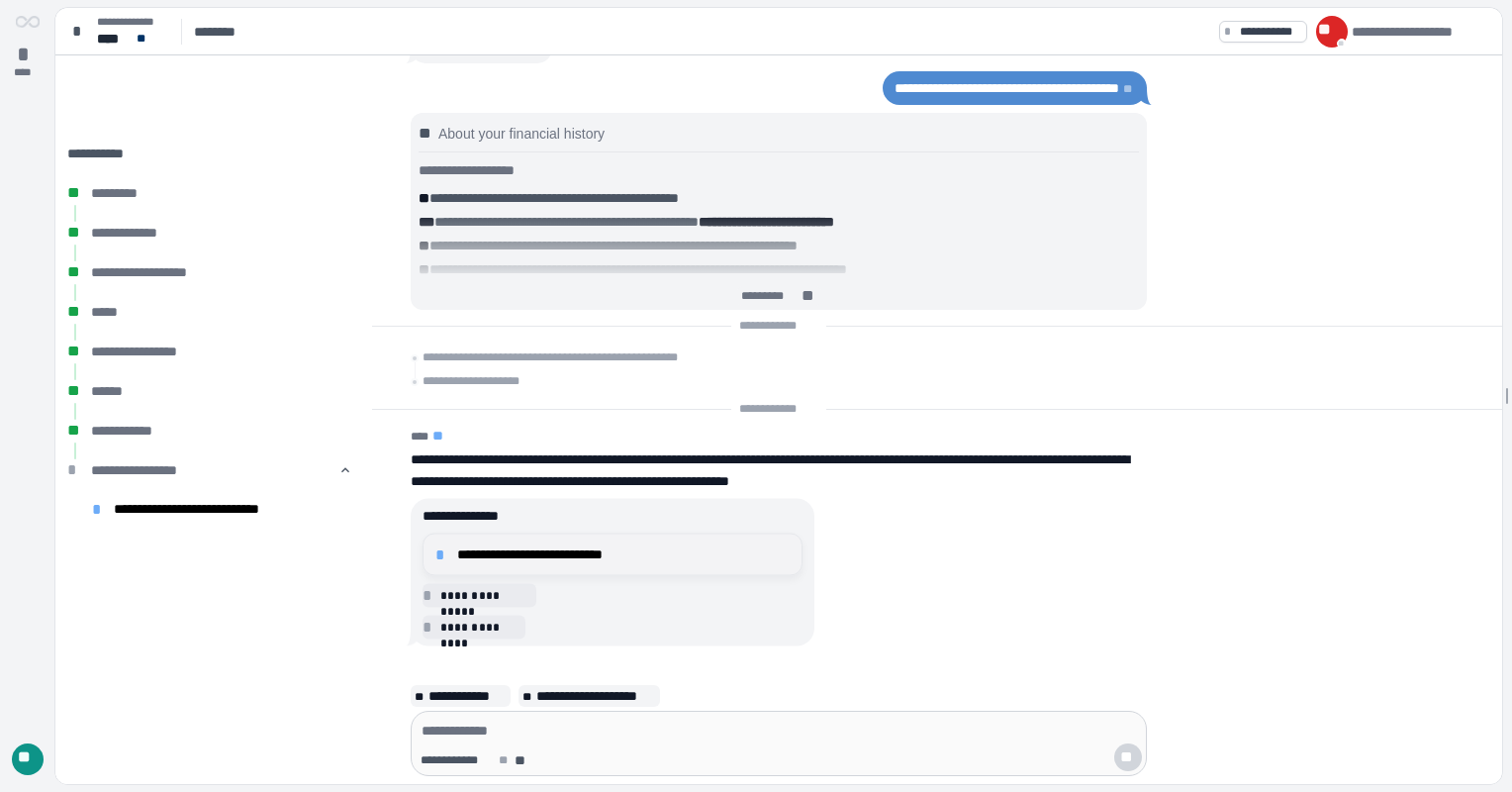 click on "**********" at bounding box center [623, 554] 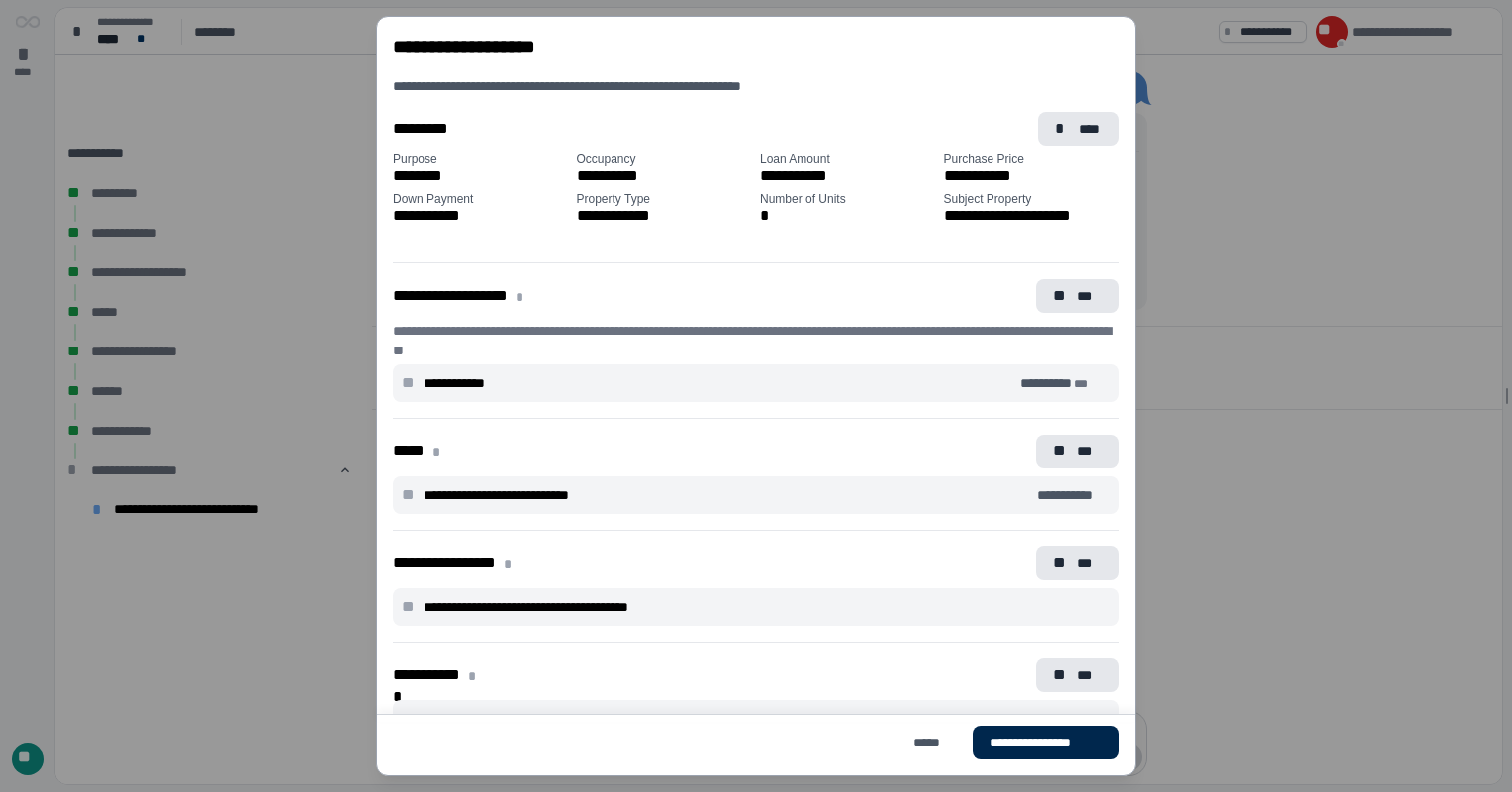 click on "**********" at bounding box center (1046, 742) 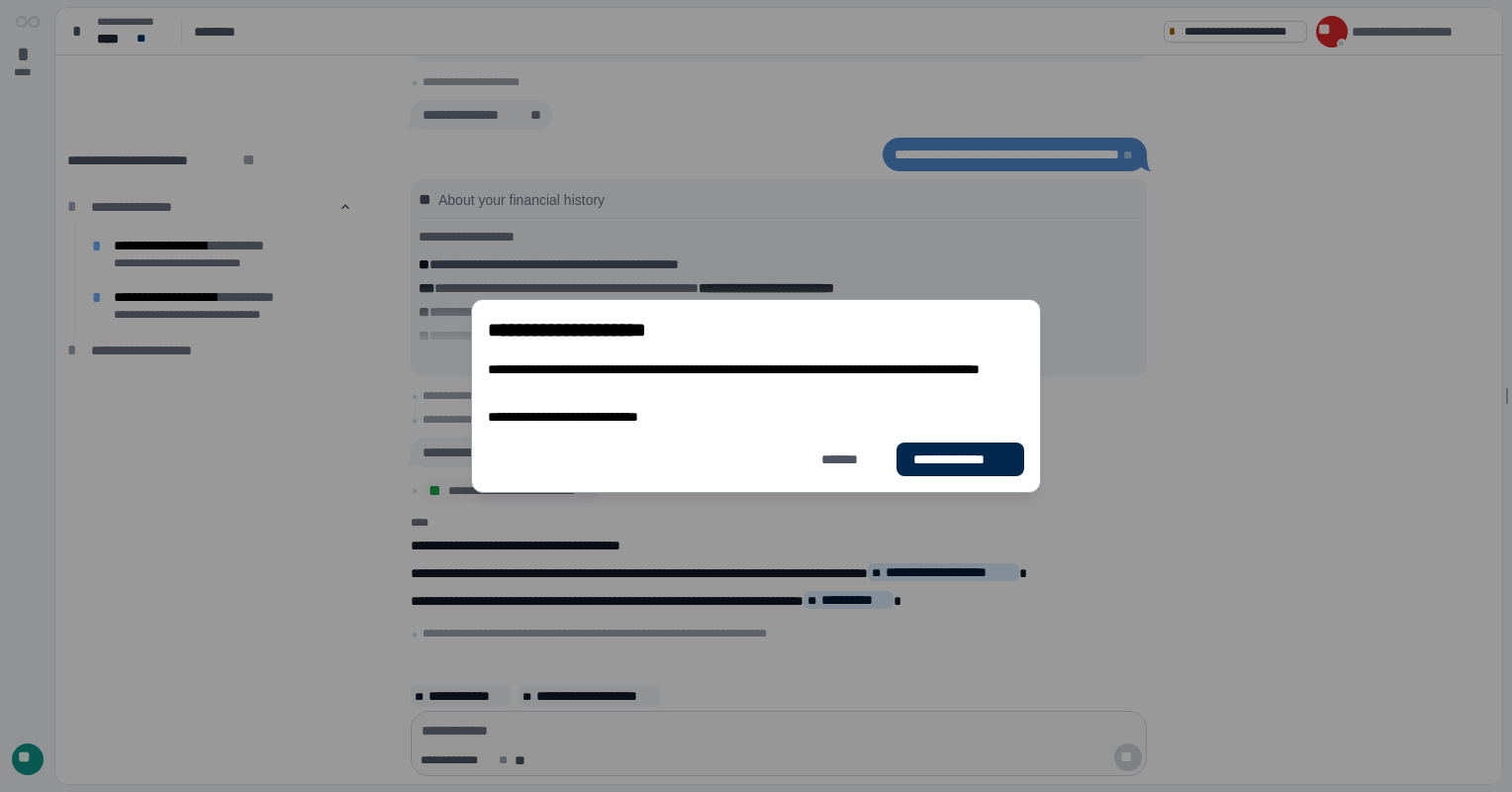 click on "**********" at bounding box center [960, 459] 